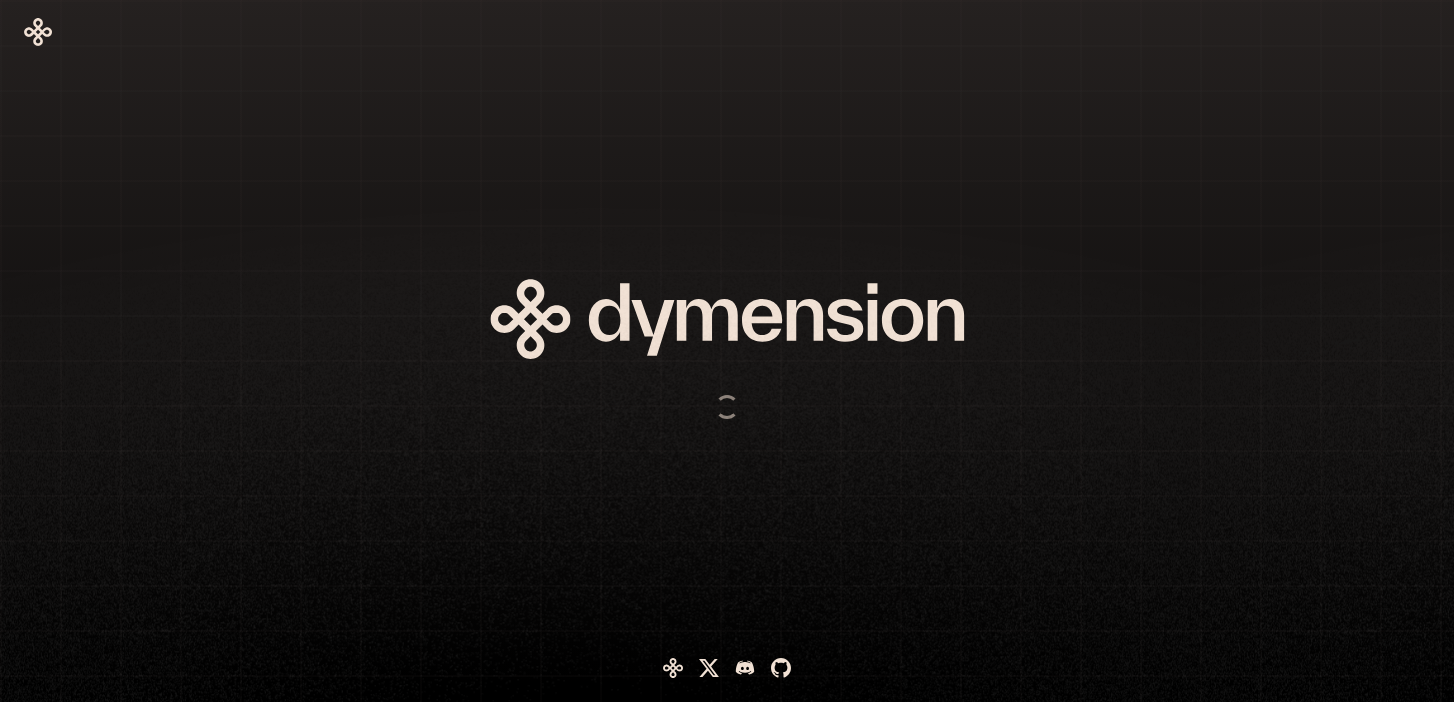 scroll, scrollTop: 0, scrollLeft: 0, axis: both 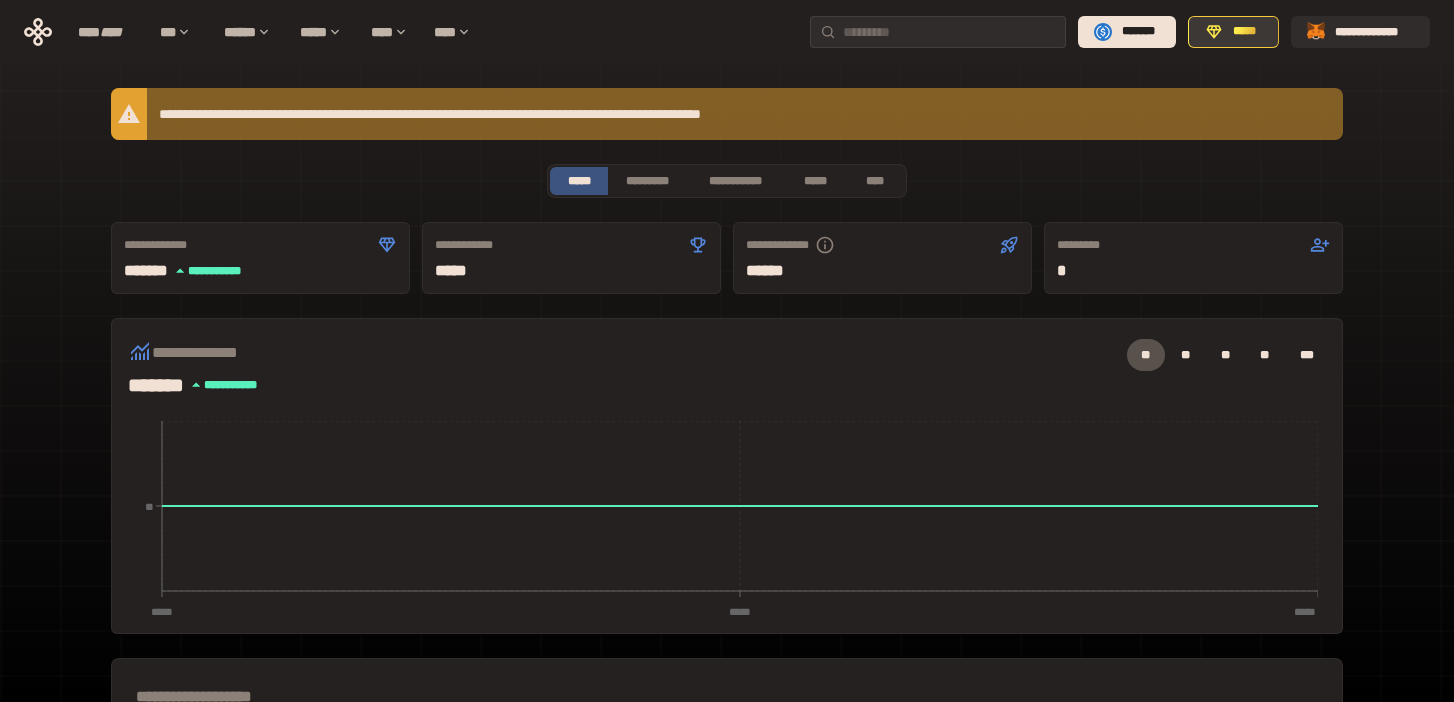 click on "*****" at bounding box center [1244, 32] 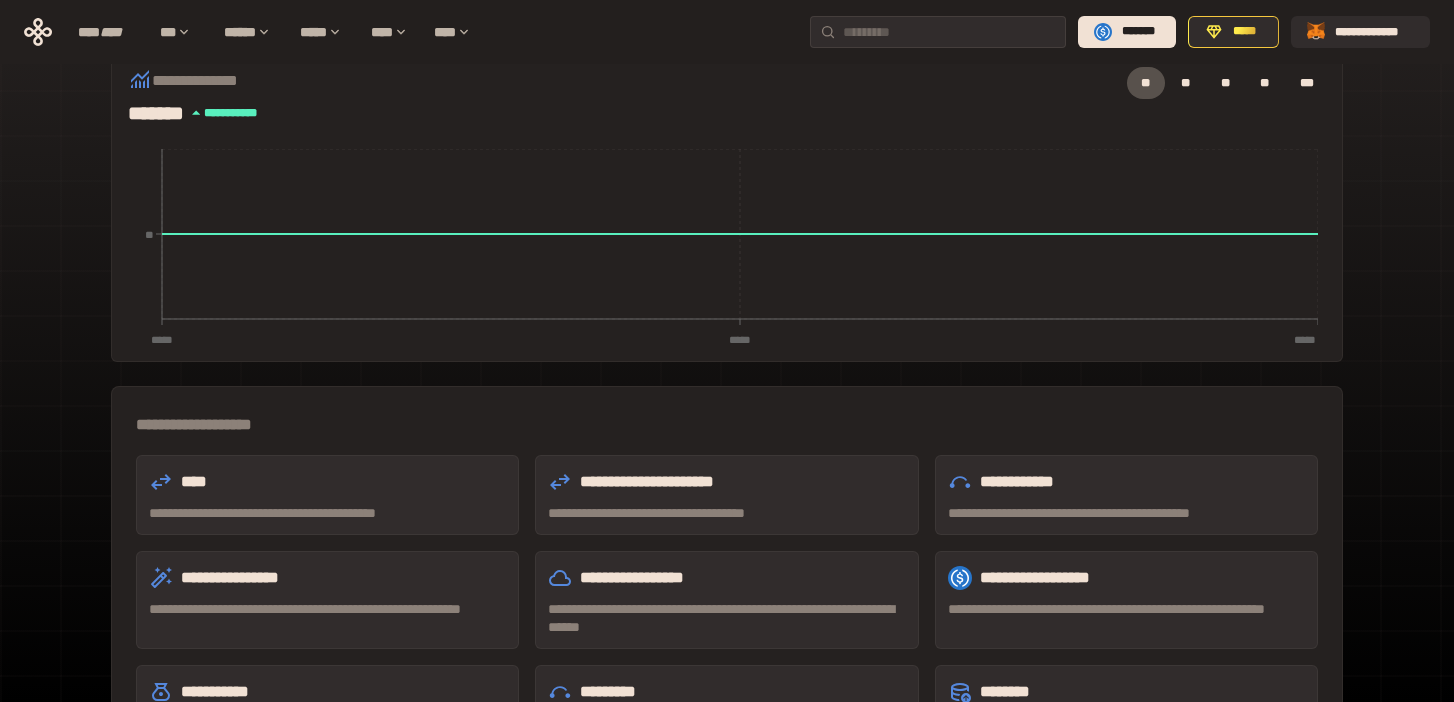 scroll, scrollTop: 564, scrollLeft: 0, axis: vertical 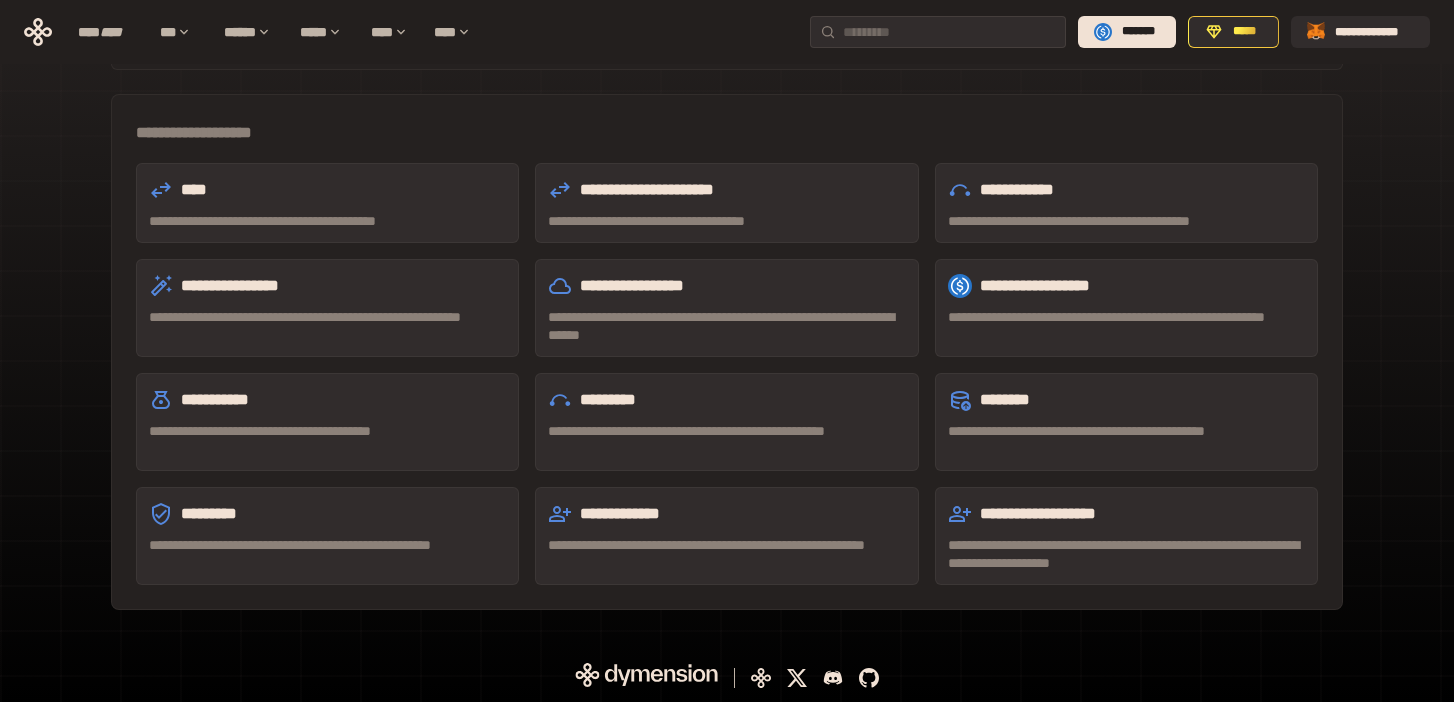 click on "**********" at bounding box center (327, 221) 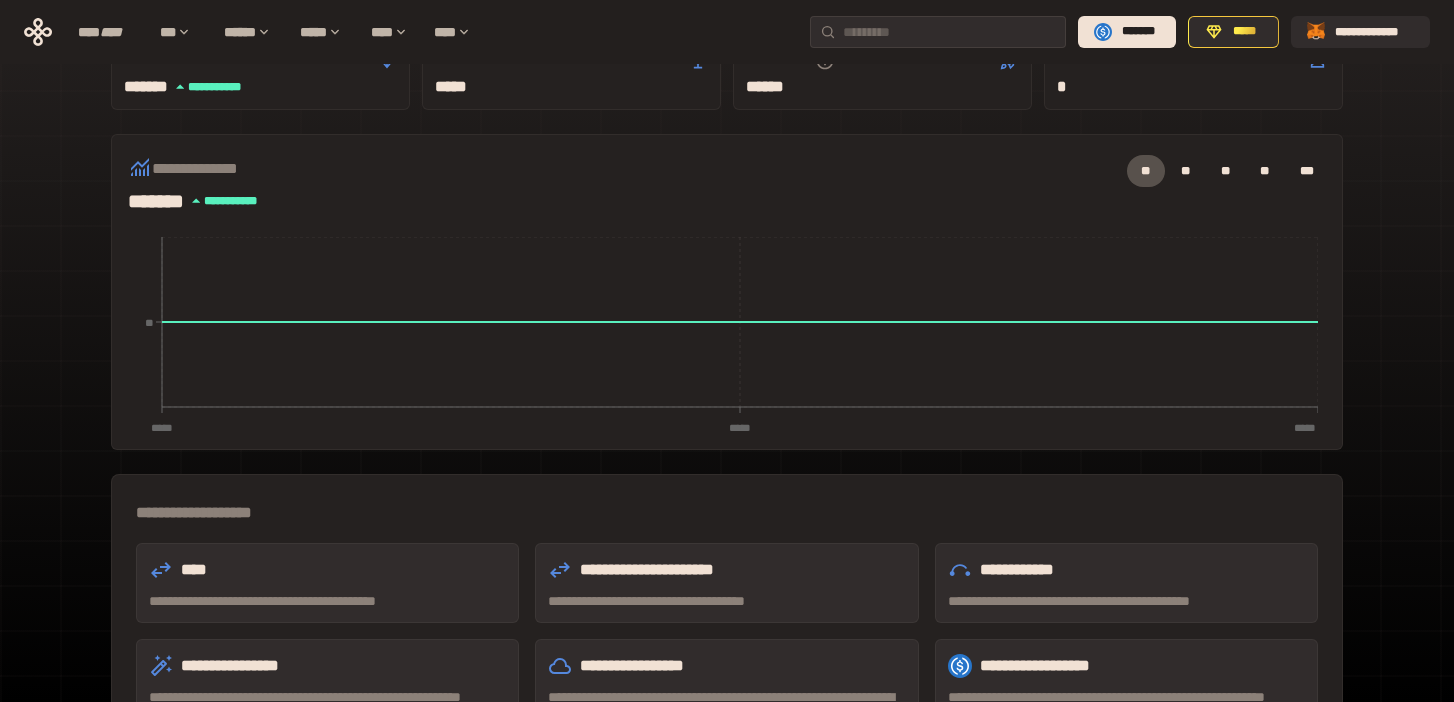 scroll, scrollTop: 0, scrollLeft: 0, axis: both 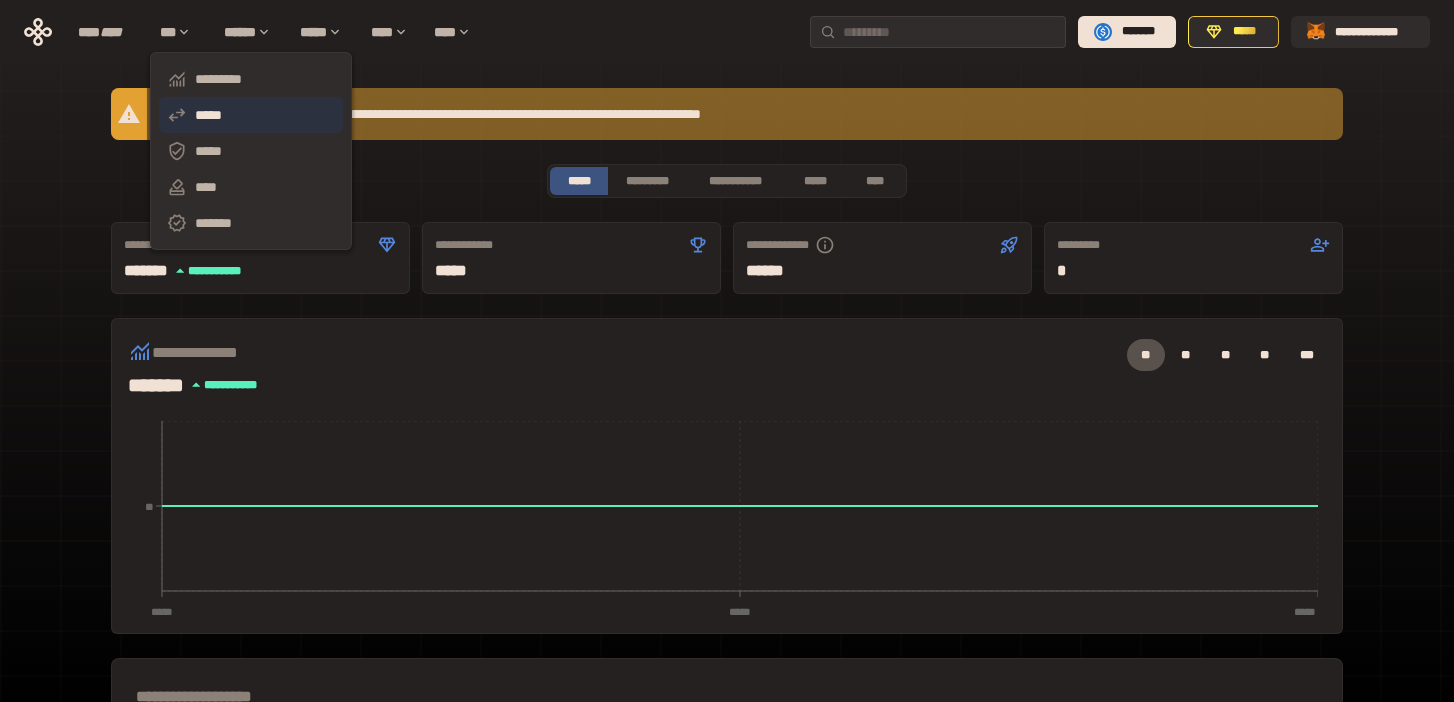 click on "*****" at bounding box center (251, 115) 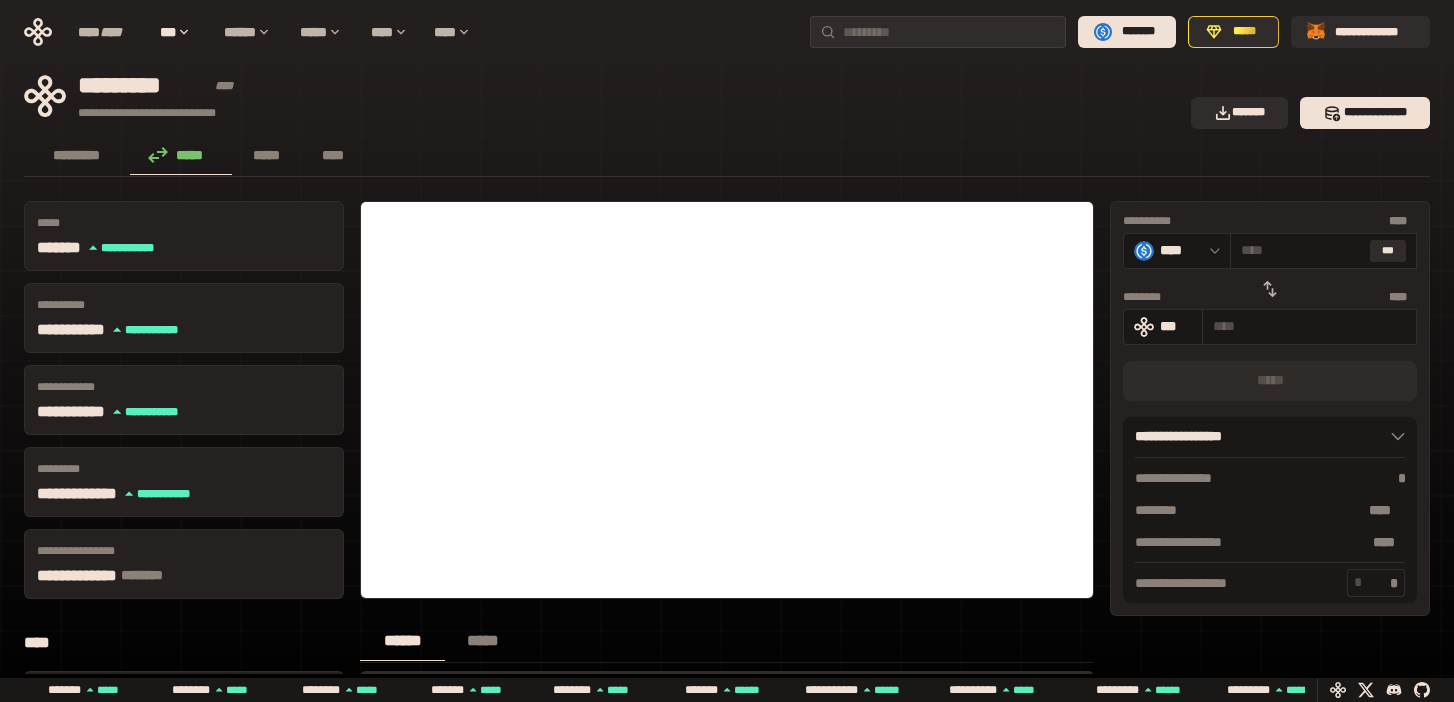 click 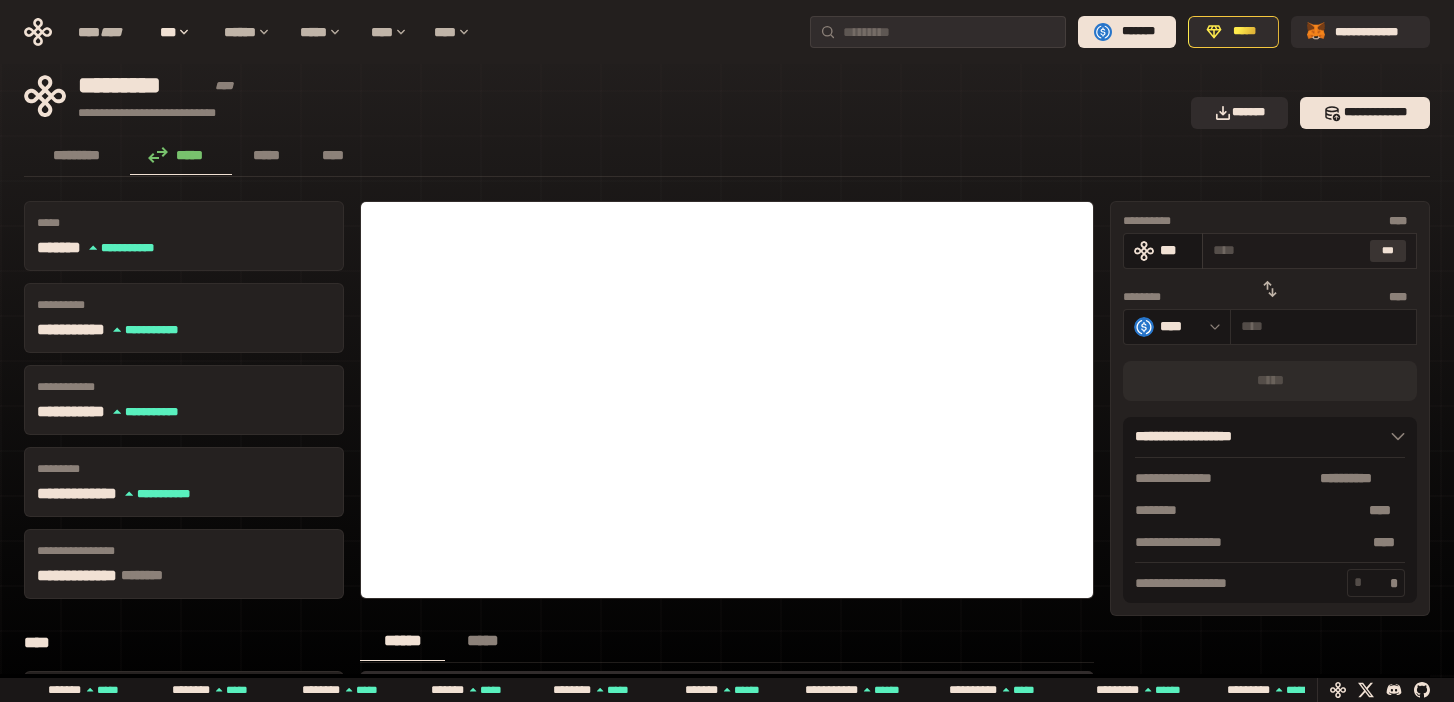 click on "***" at bounding box center (1388, 251) 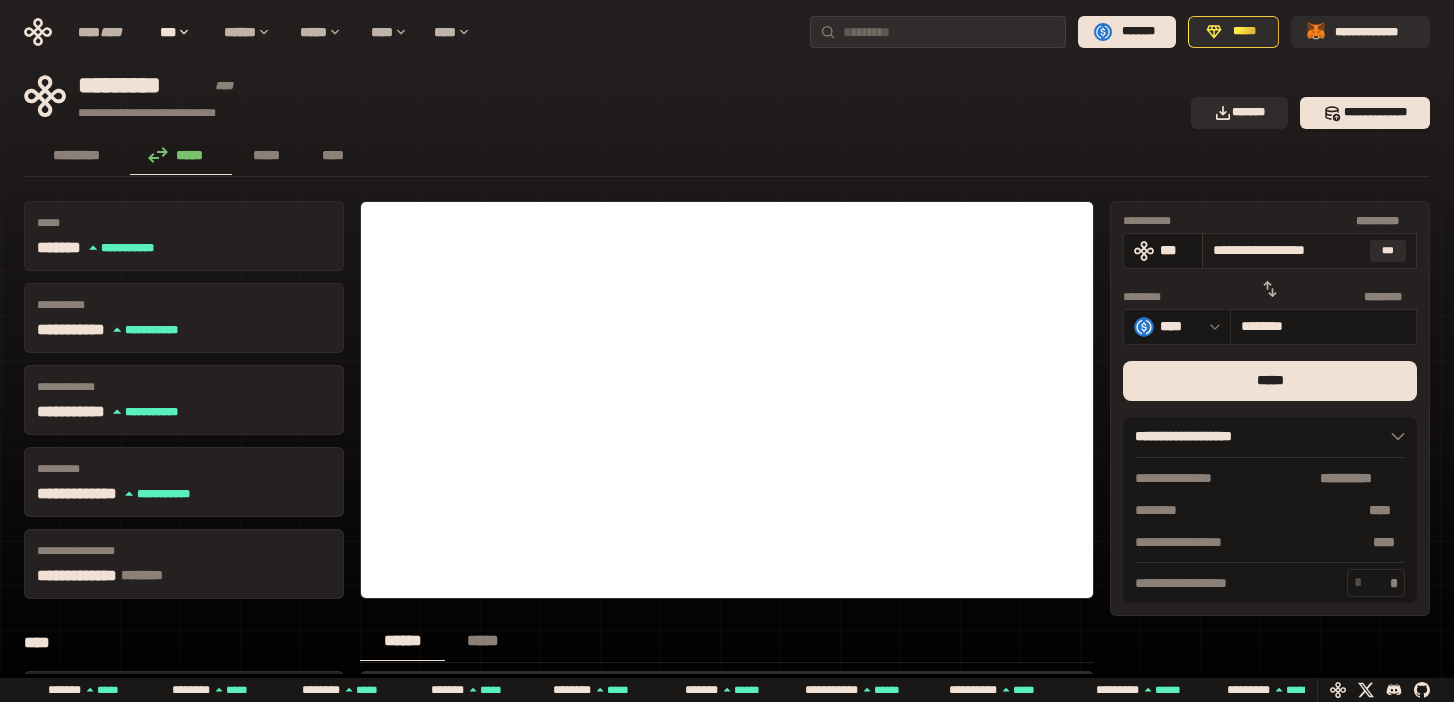 click on "**********" at bounding box center (1309, 251) 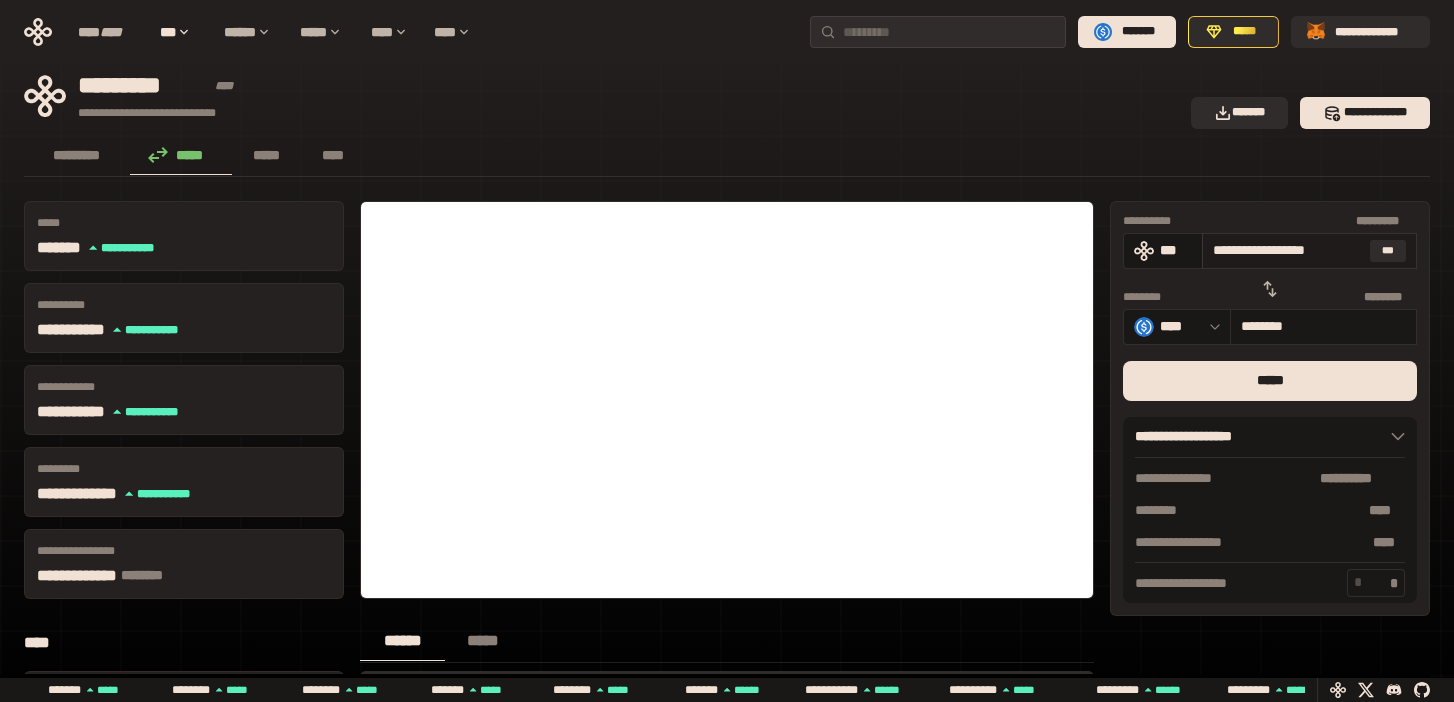 drag, startPoint x: 1359, startPoint y: 252, endPoint x: 1204, endPoint y: 255, distance: 155.02902 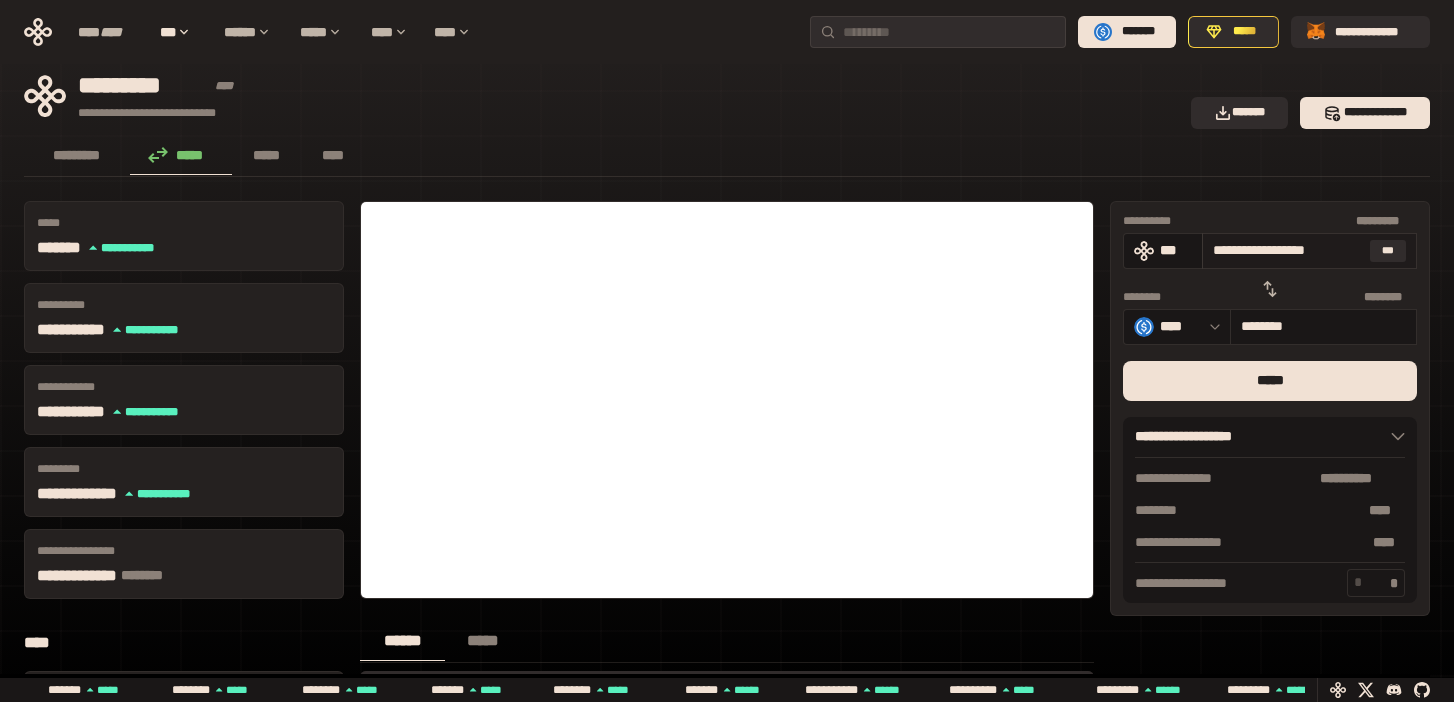 type on "*" 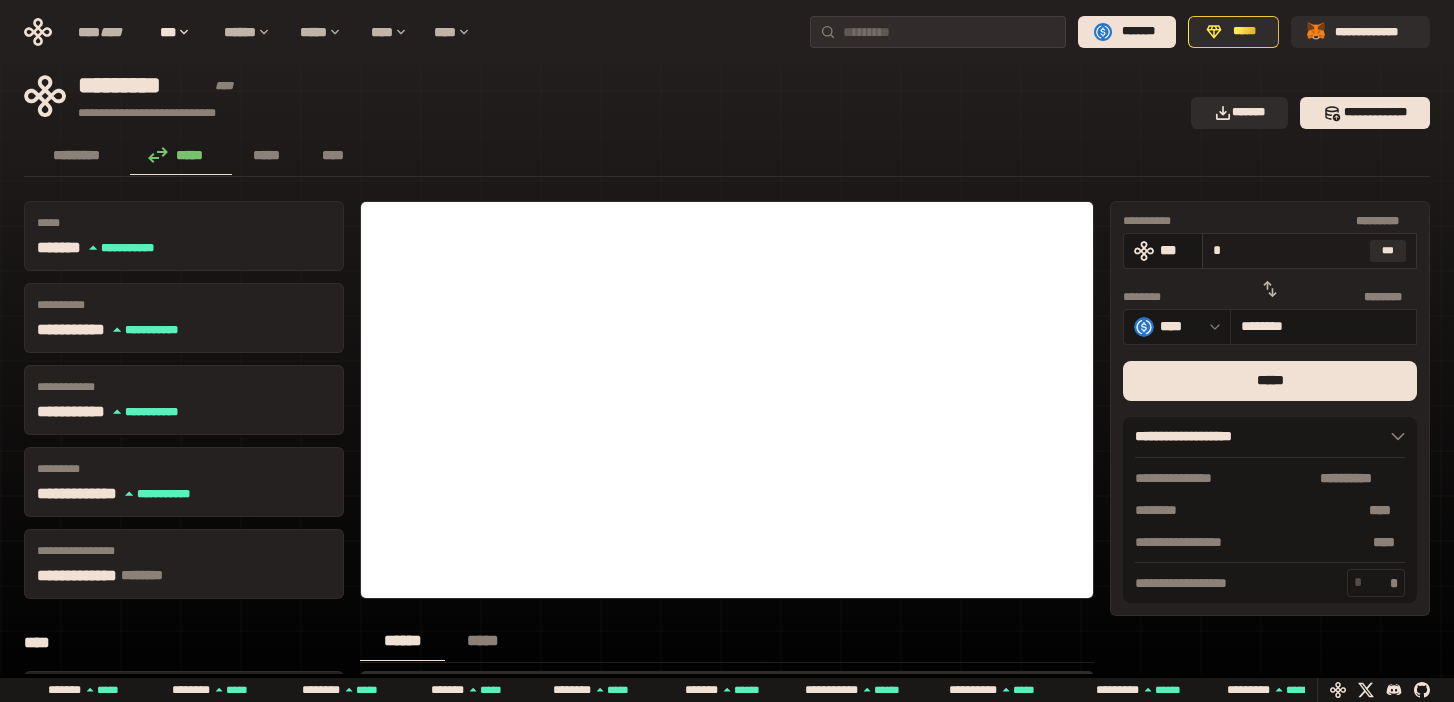 type on "*******" 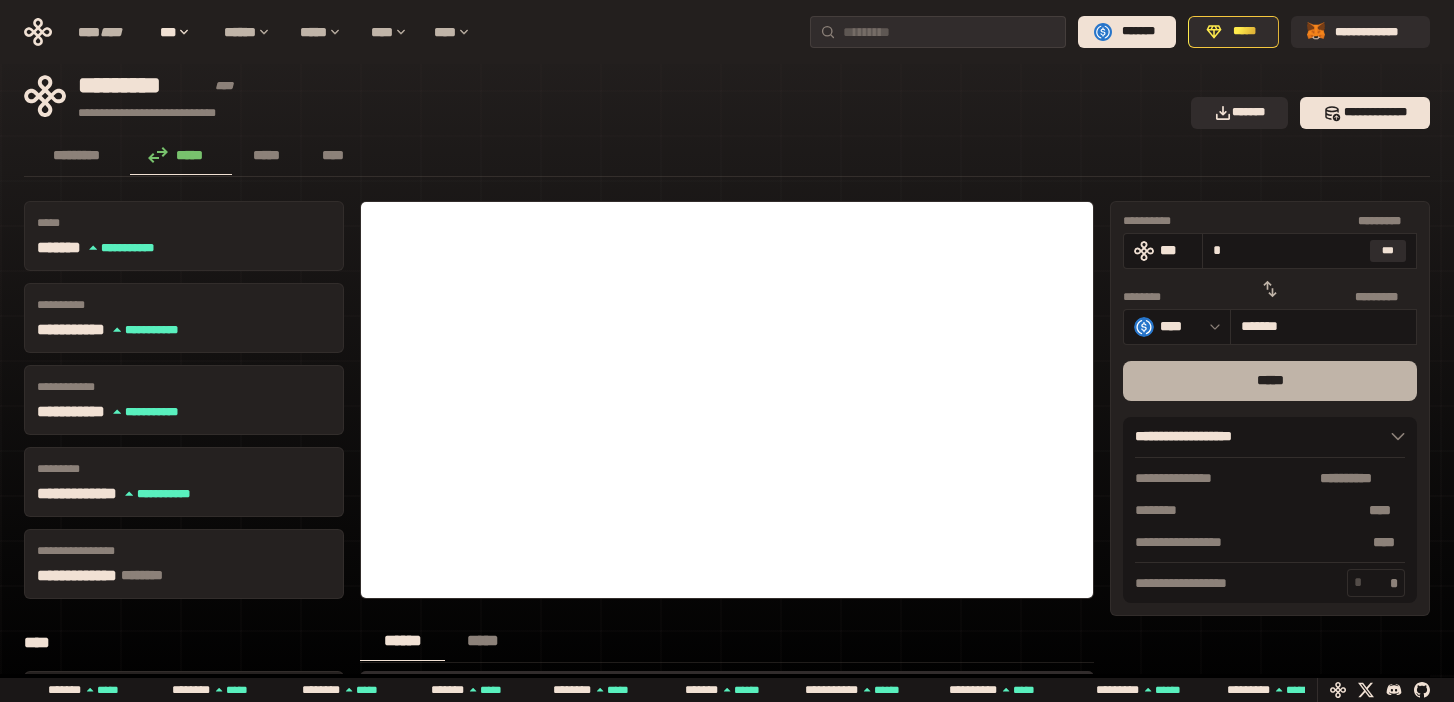 type on "*" 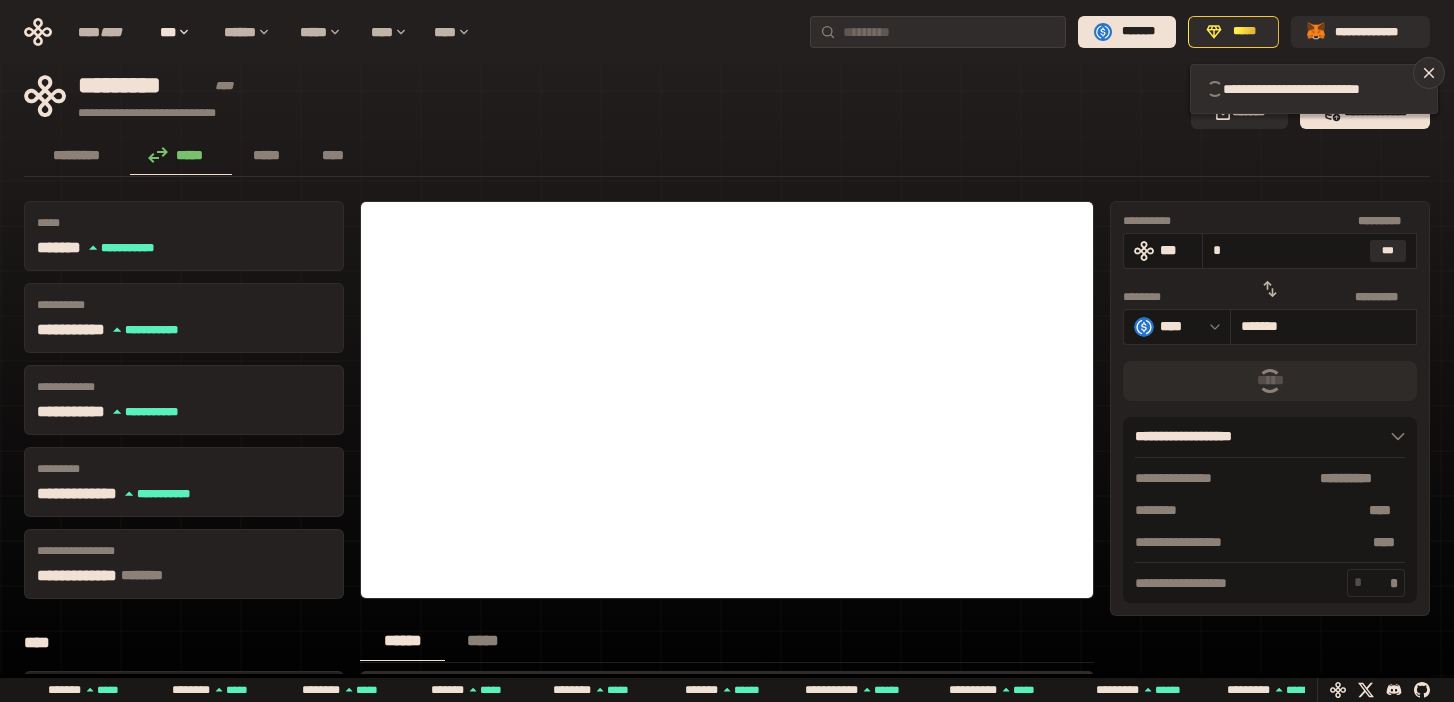 type 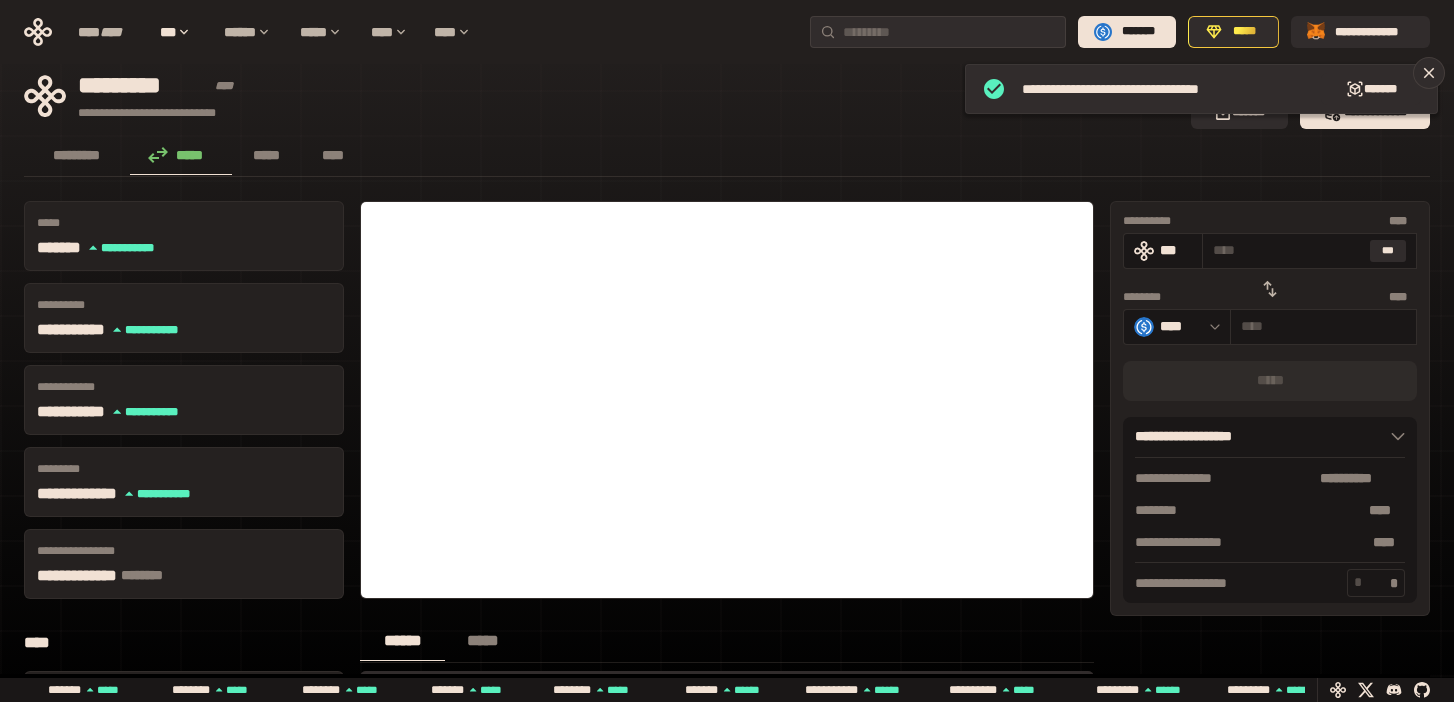 click 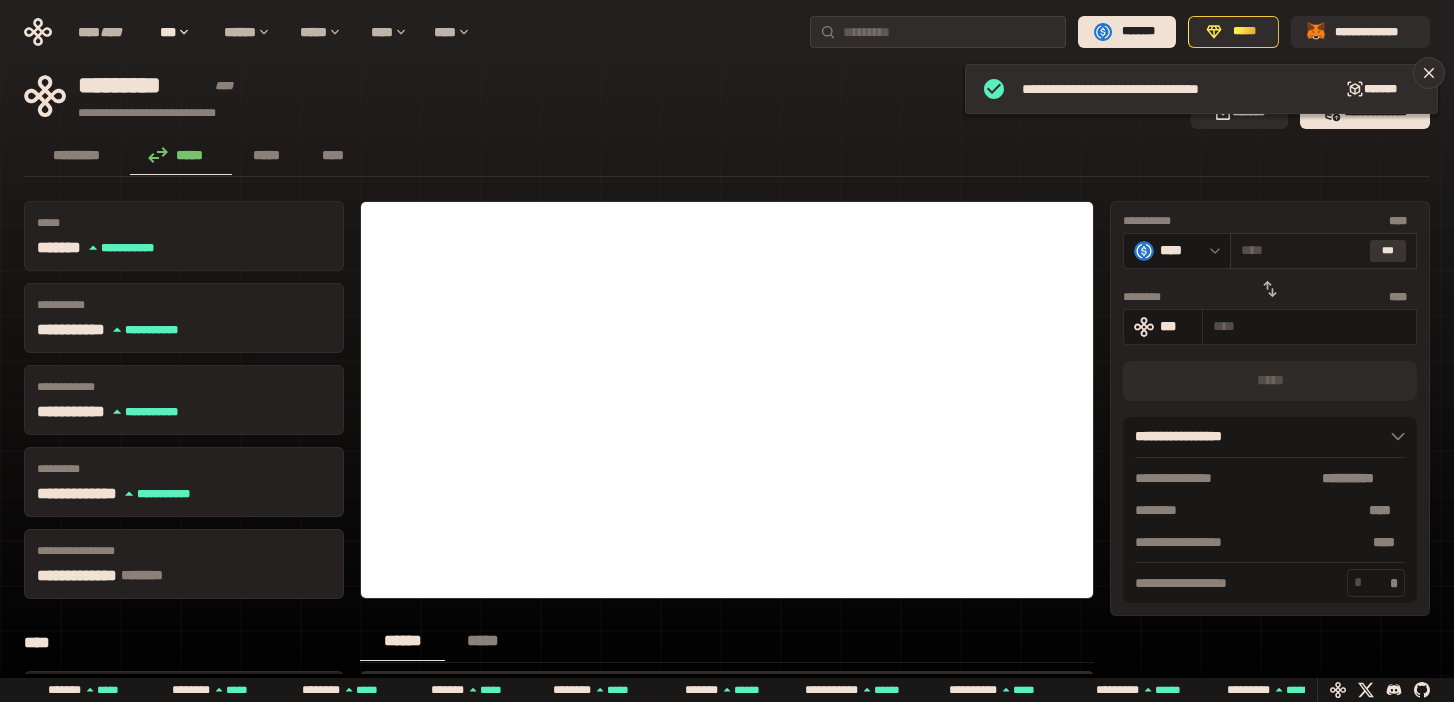 click on "***" at bounding box center (1388, 251) 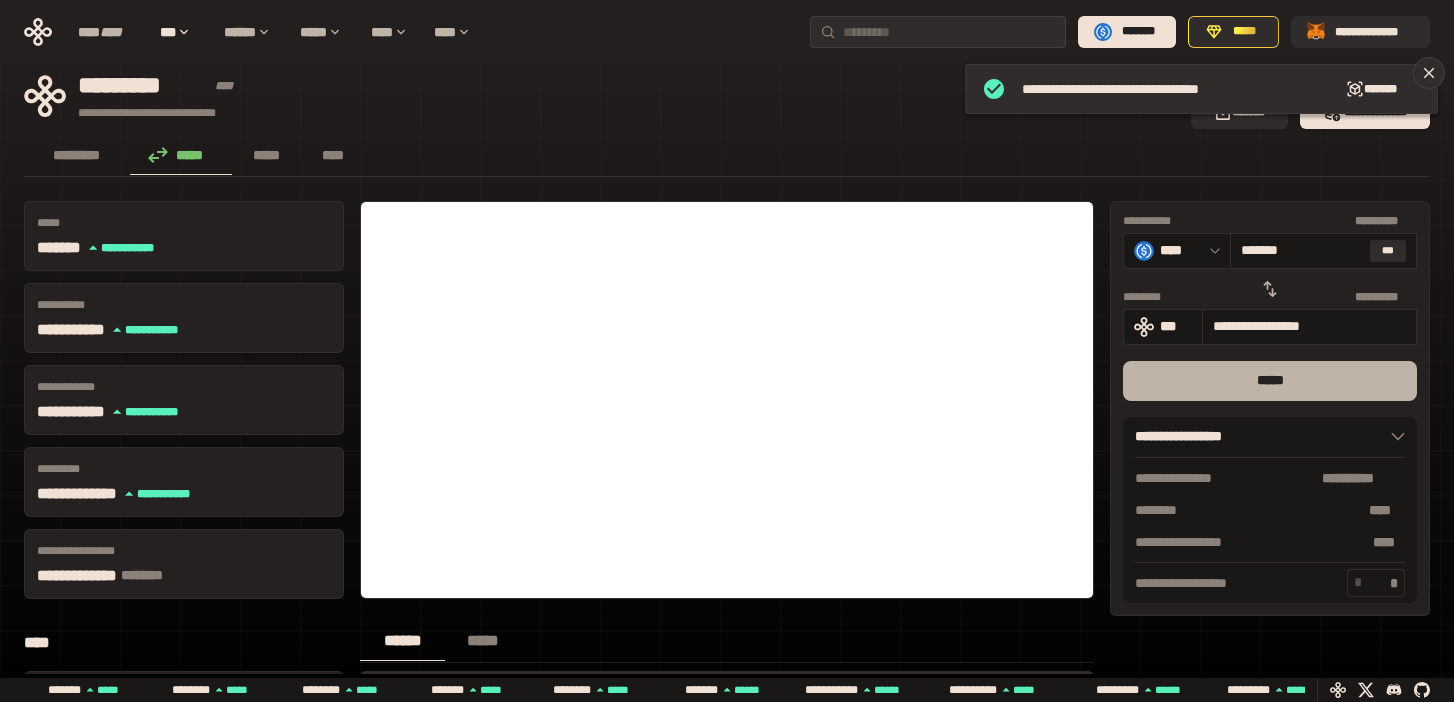 click on "*****" at bounding box center (1270, 381) 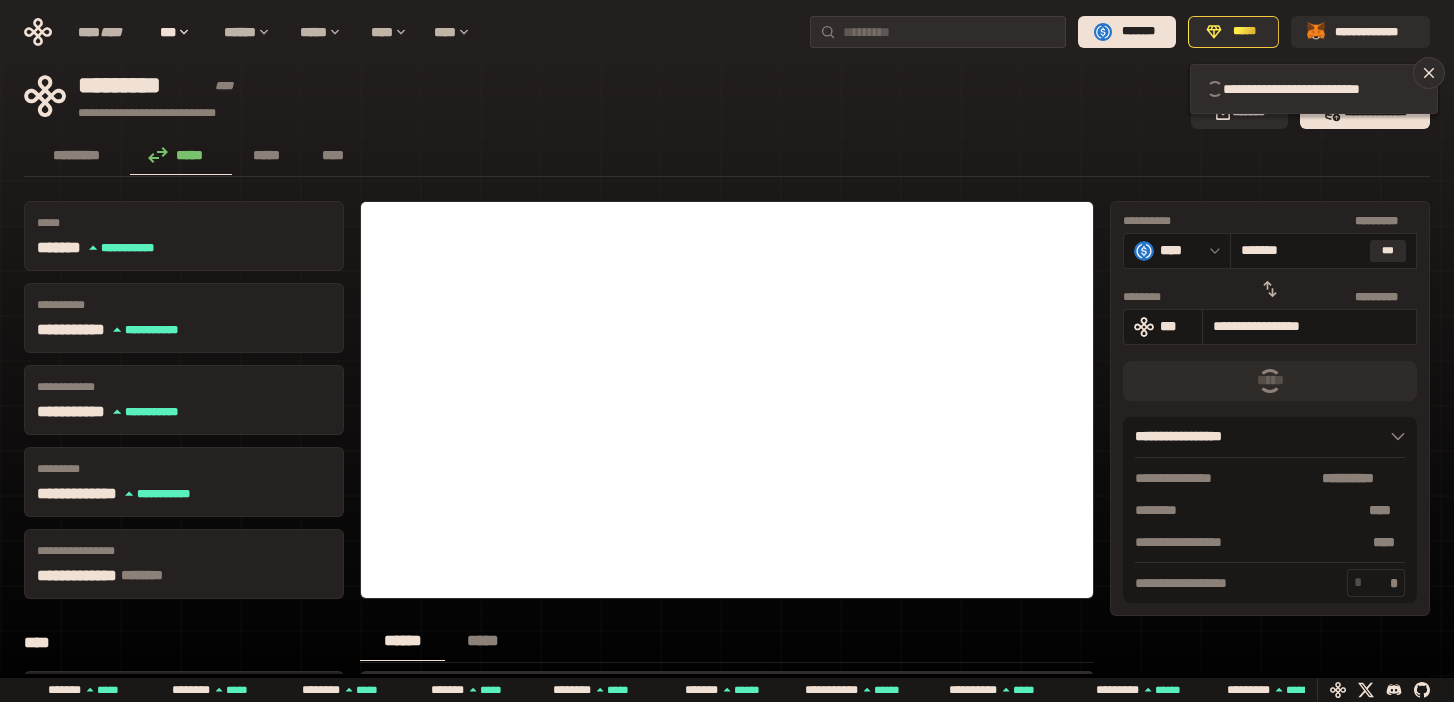 type 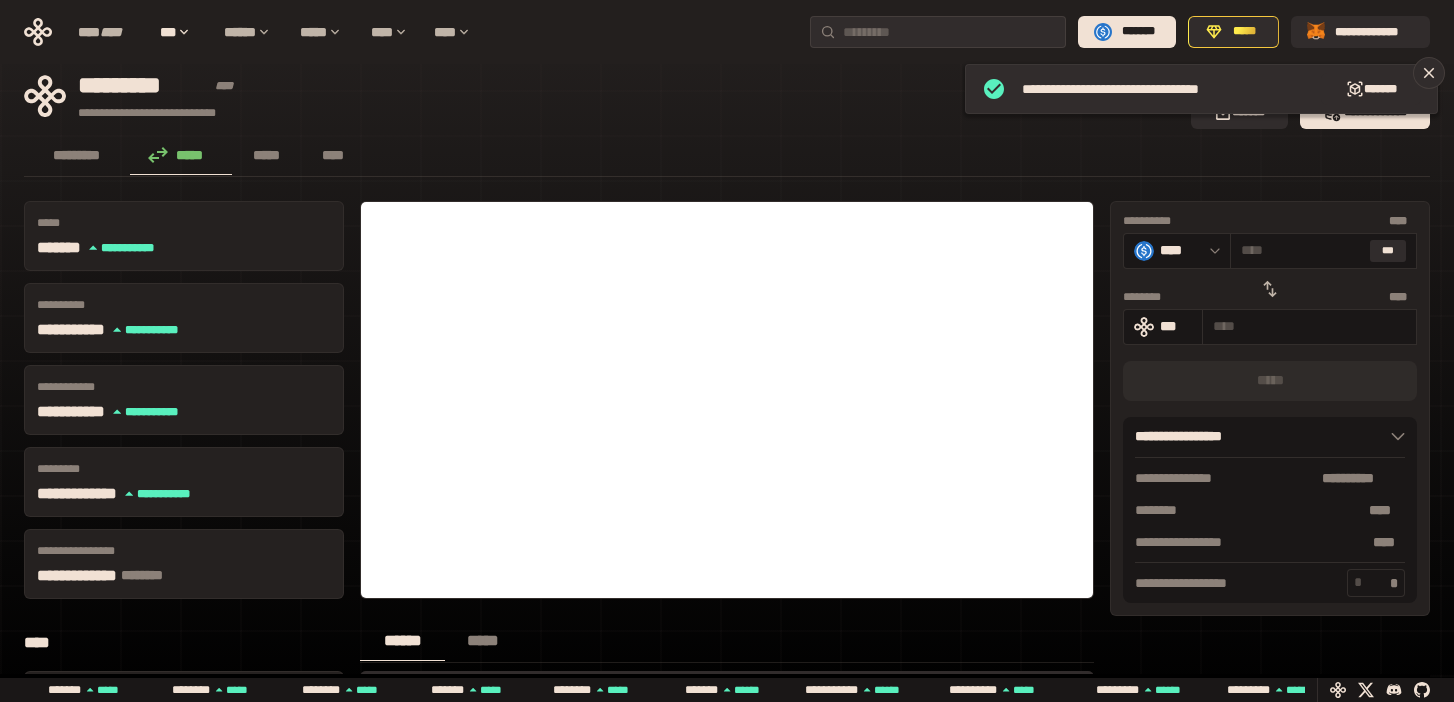 click 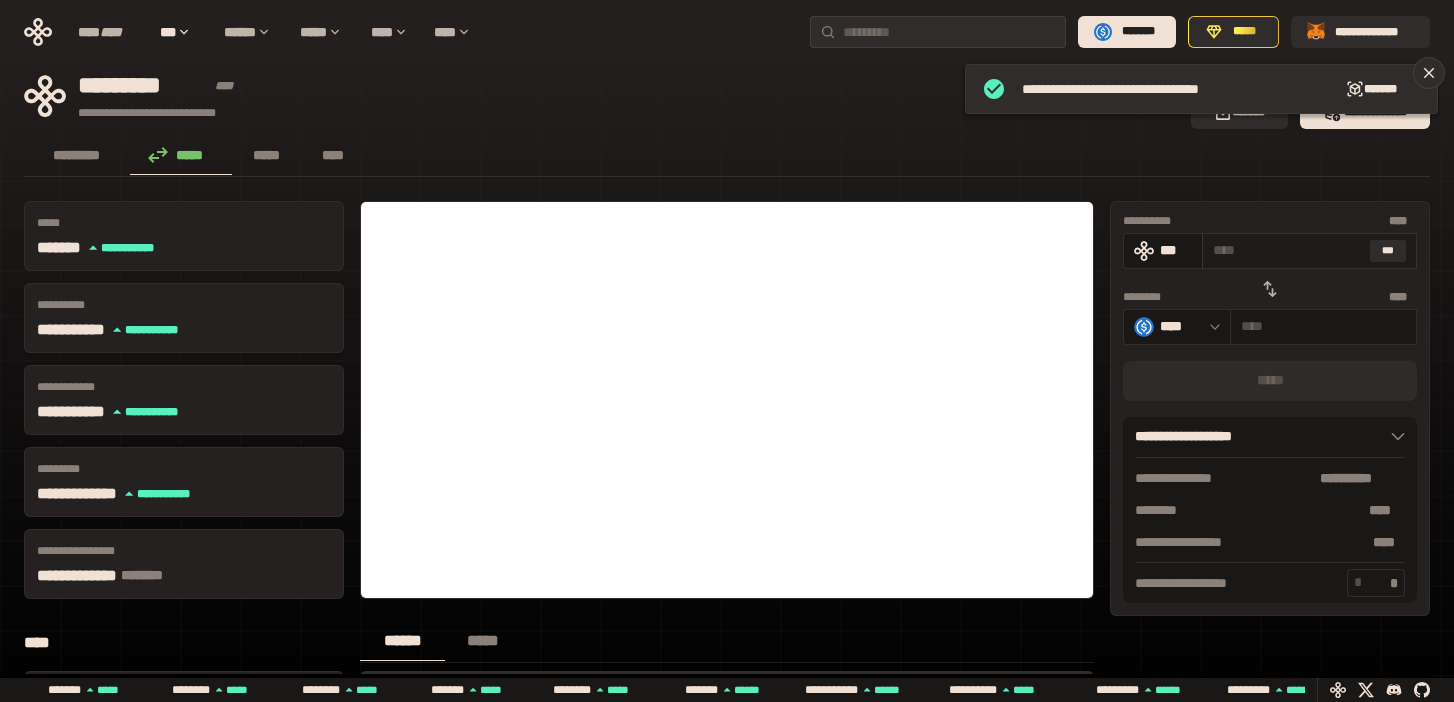 click at bounding box center (1287, 250) 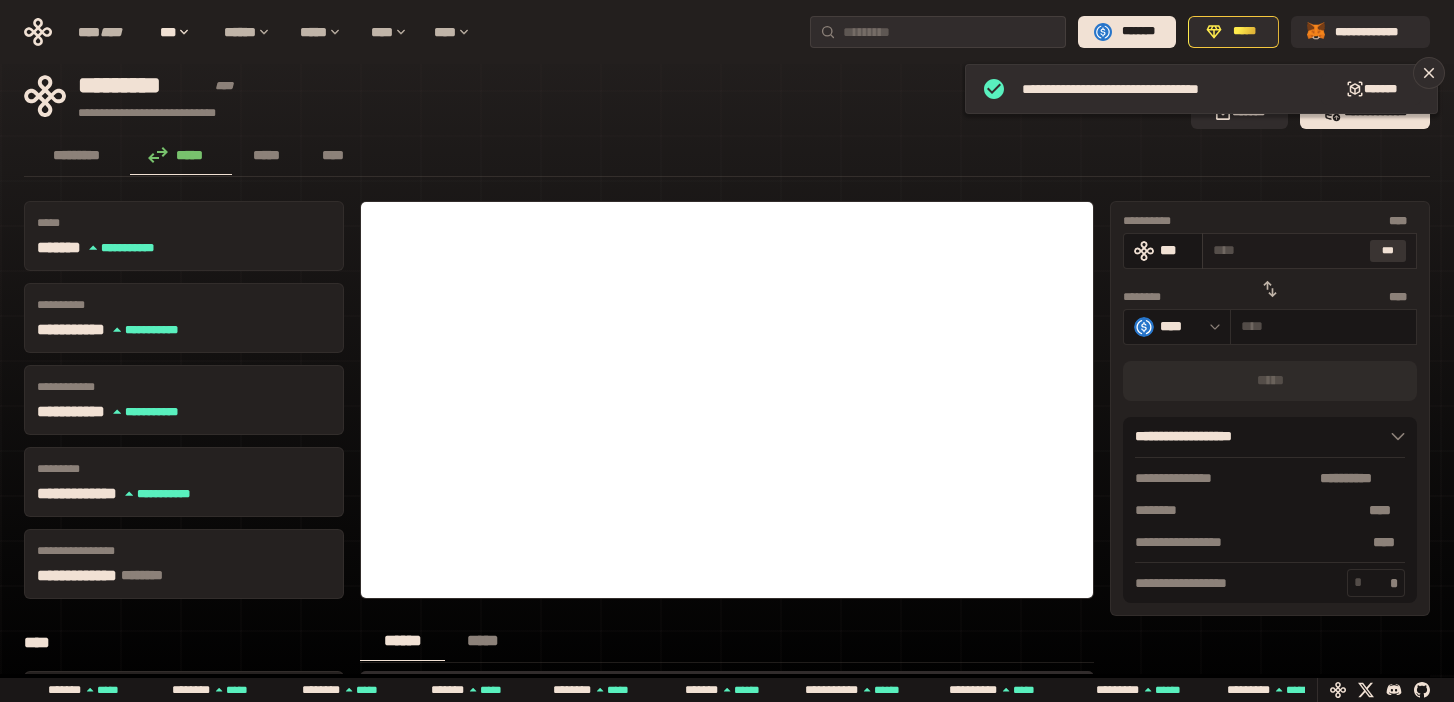 click on "***" at bounding box center [1388, 251] 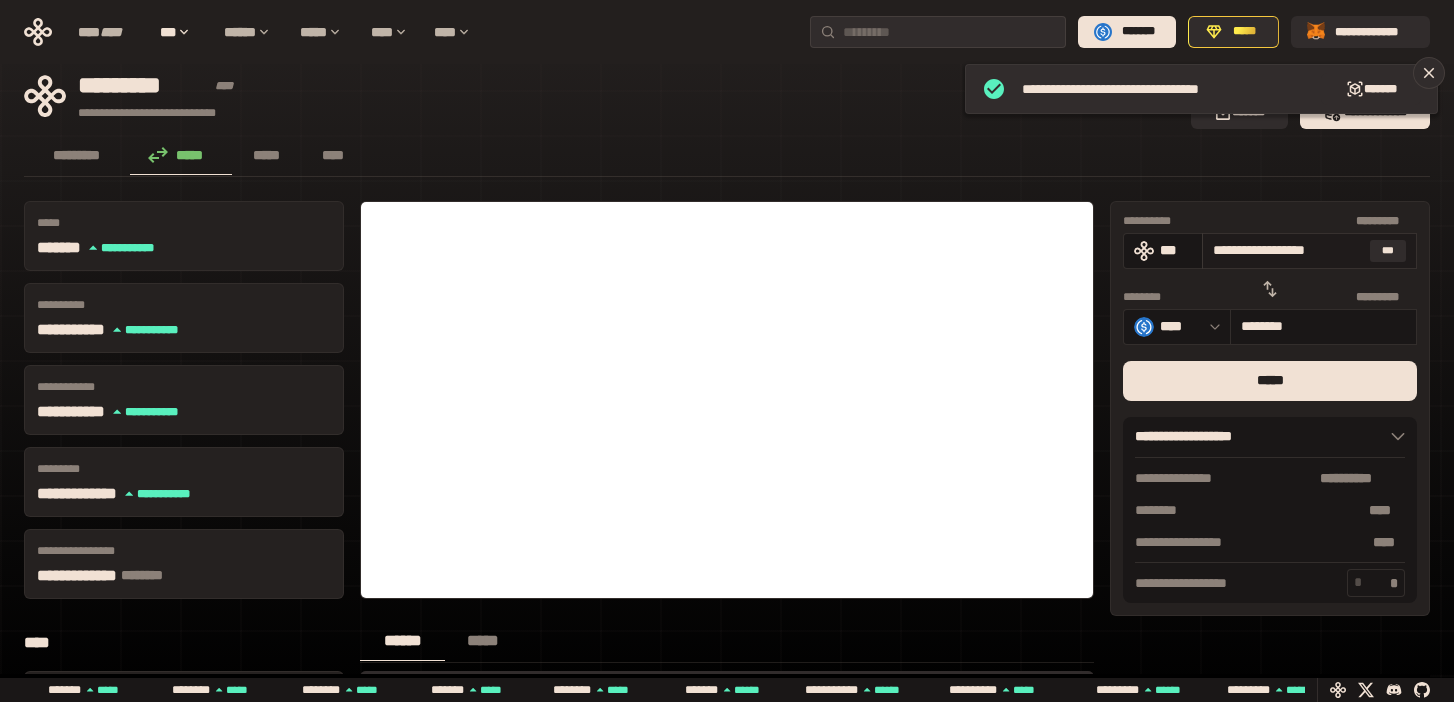 drag, startPoint x: 1358, startPoint y: 249, endPoint x: 1202, endPoint y: 249, distance: 156 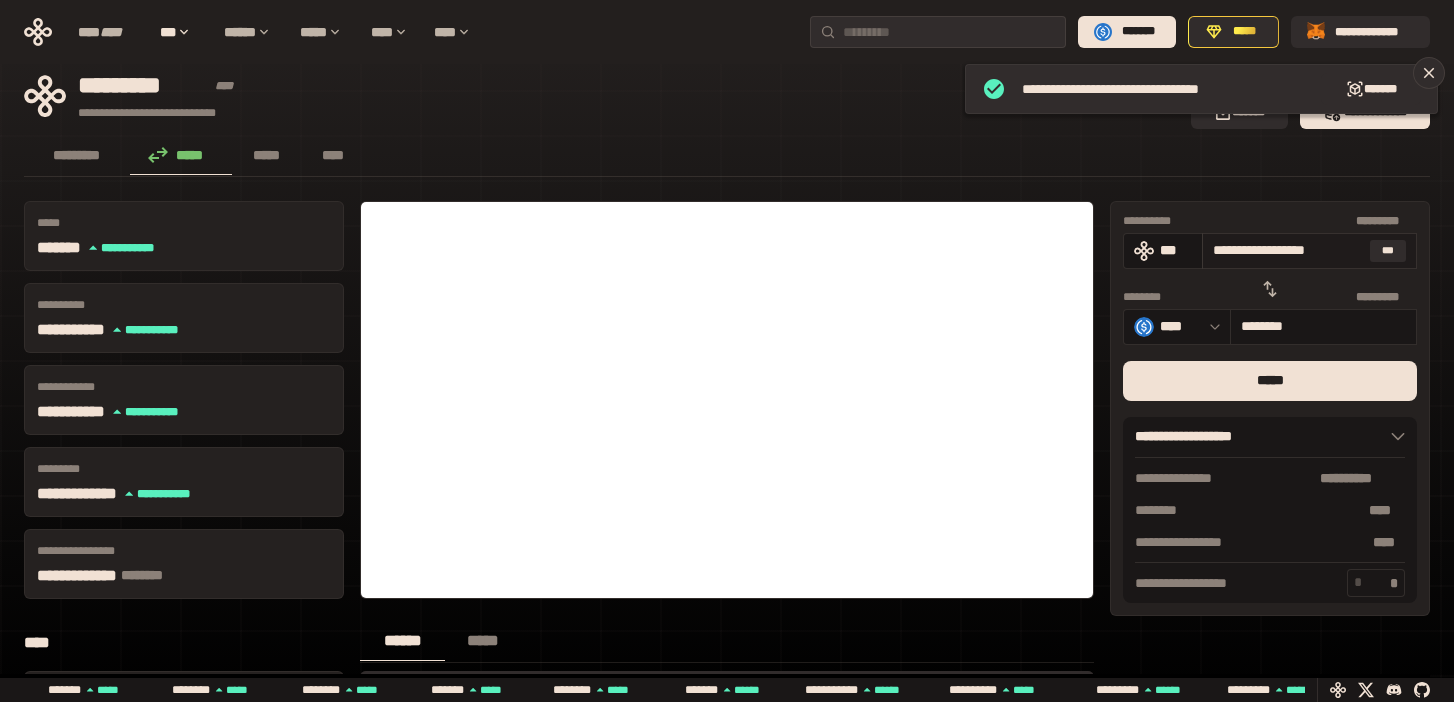 click on "**********" at bounding box center [1309, 251] 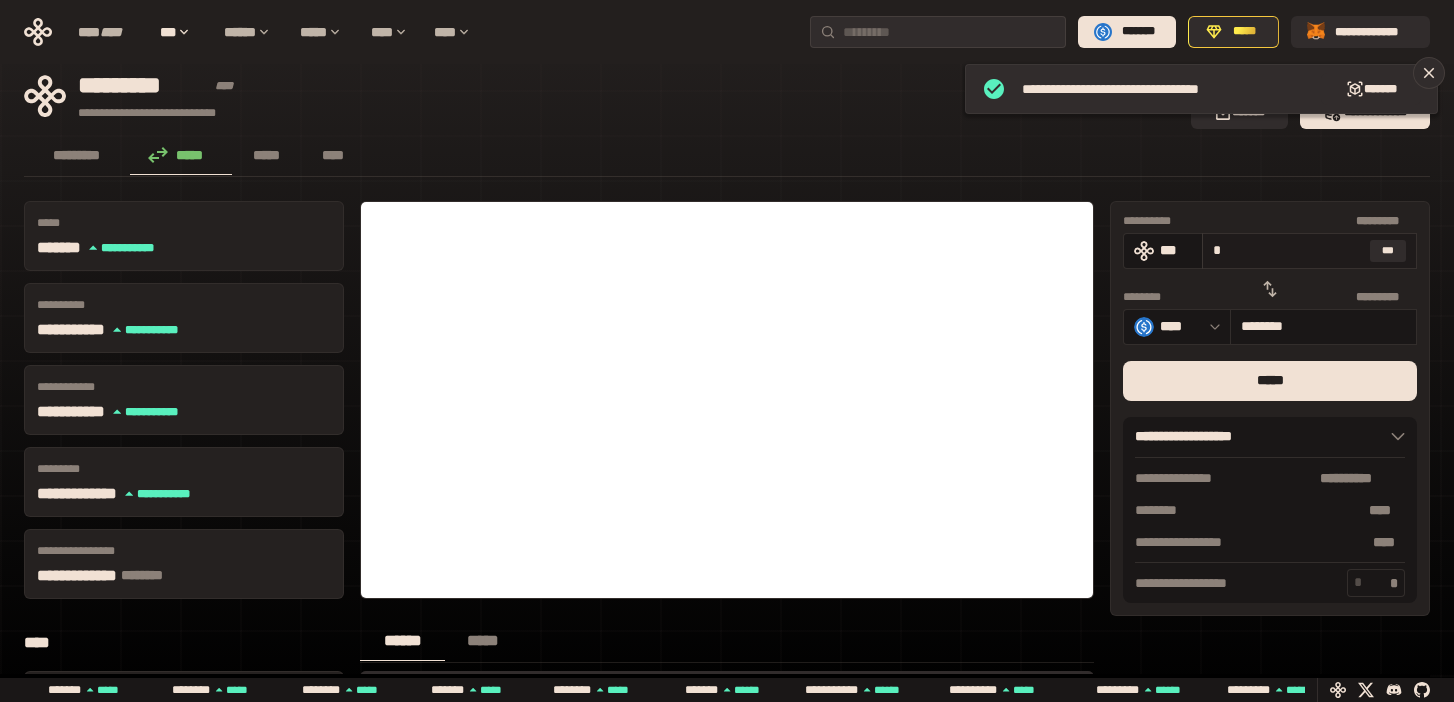 type on "*******" 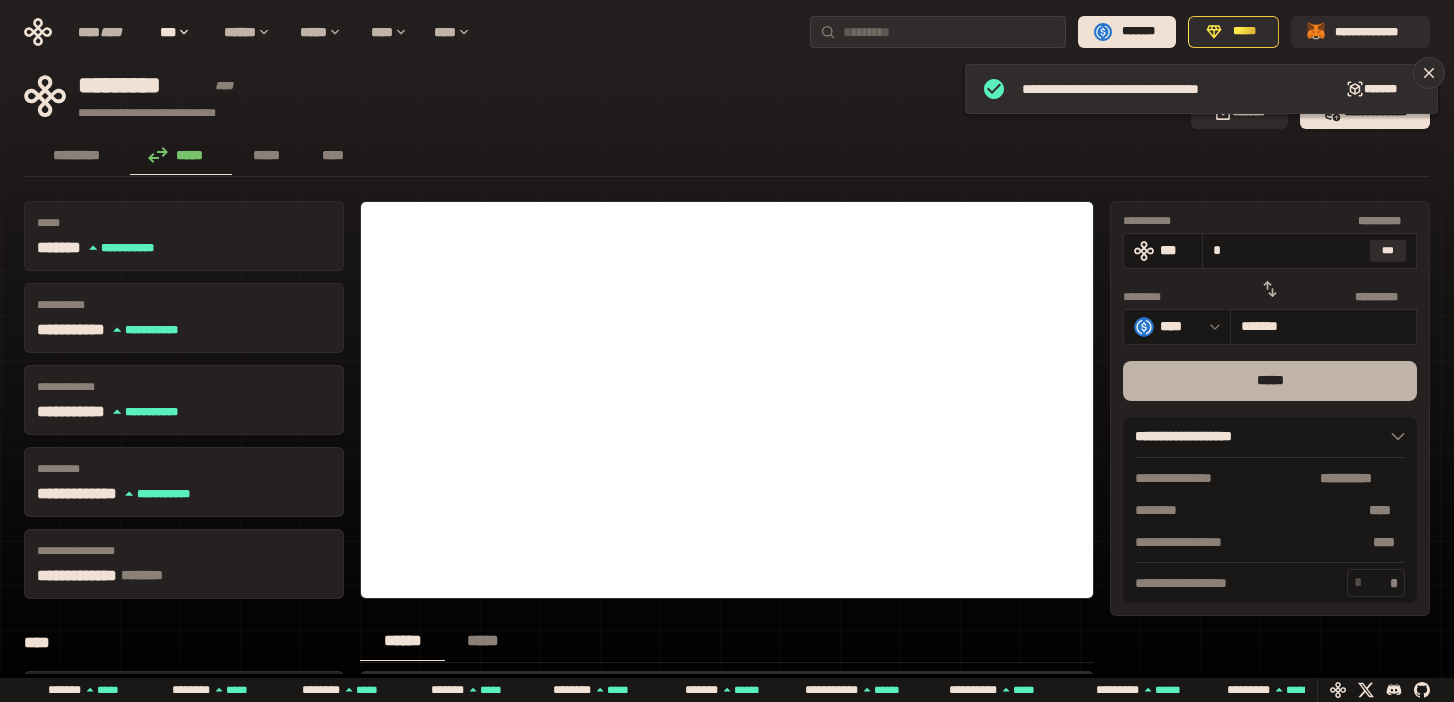 type on "*" 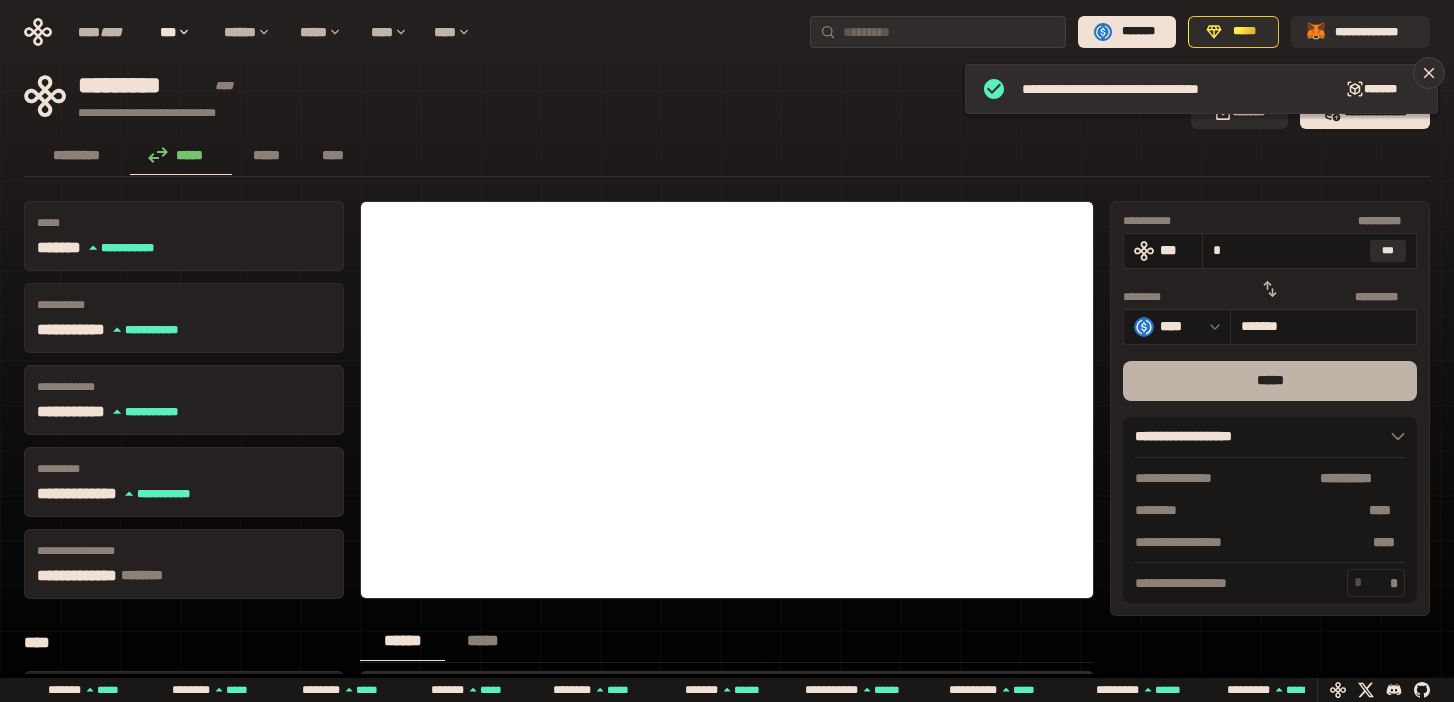 click on "*****" at bounding box center (1270, 381) 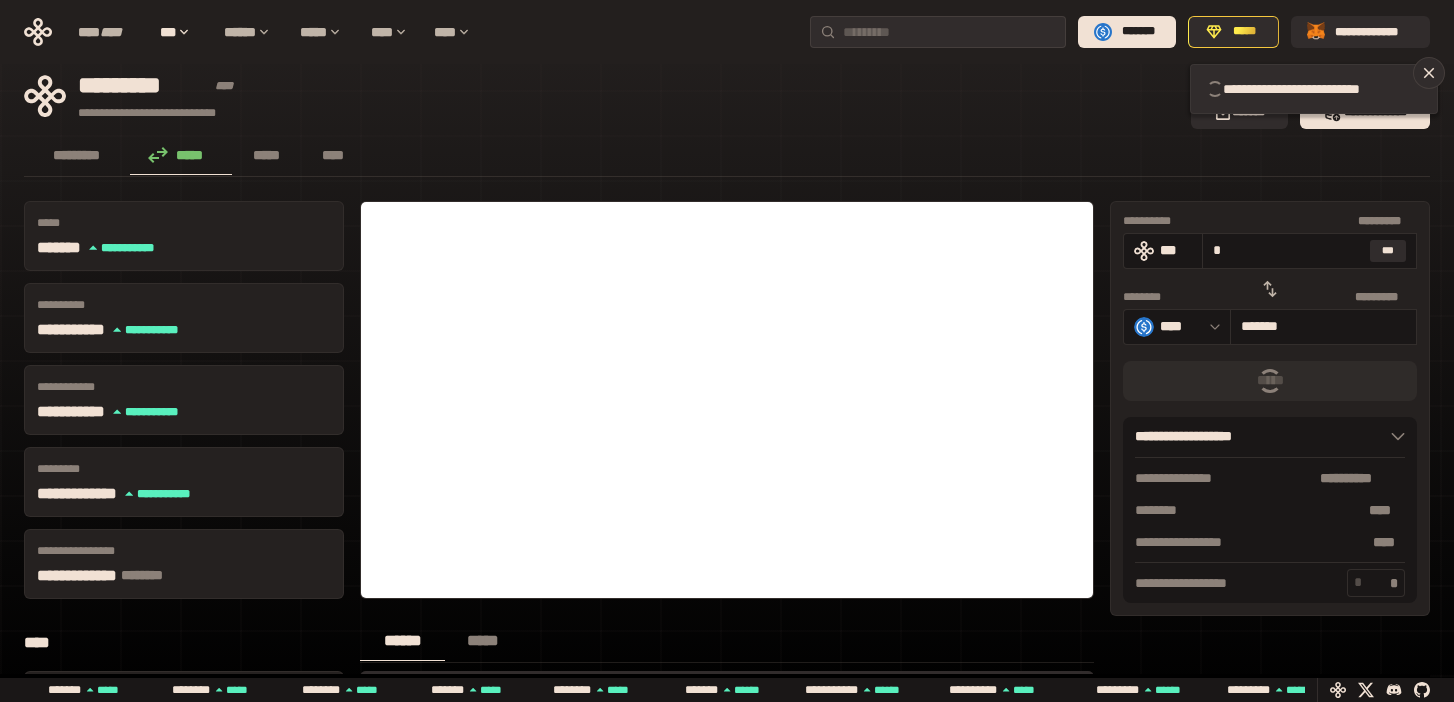 type 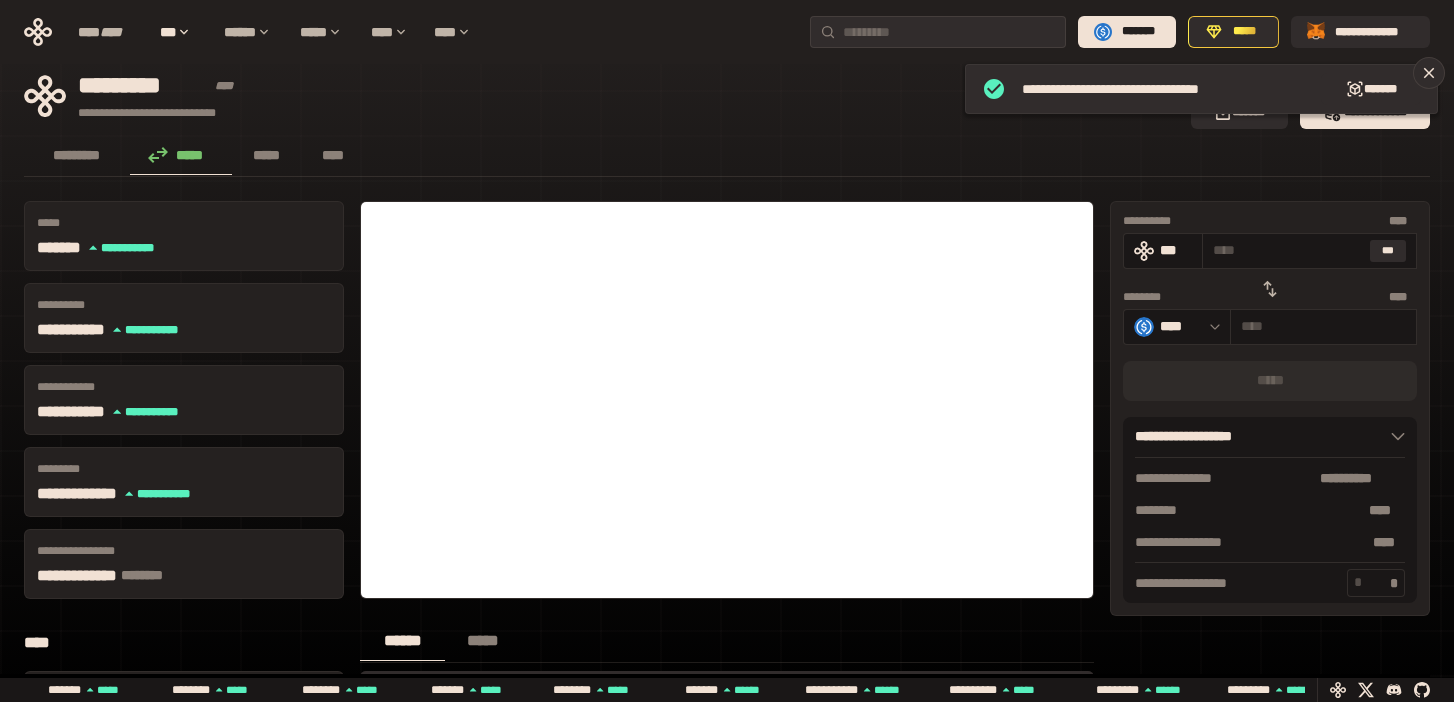 click 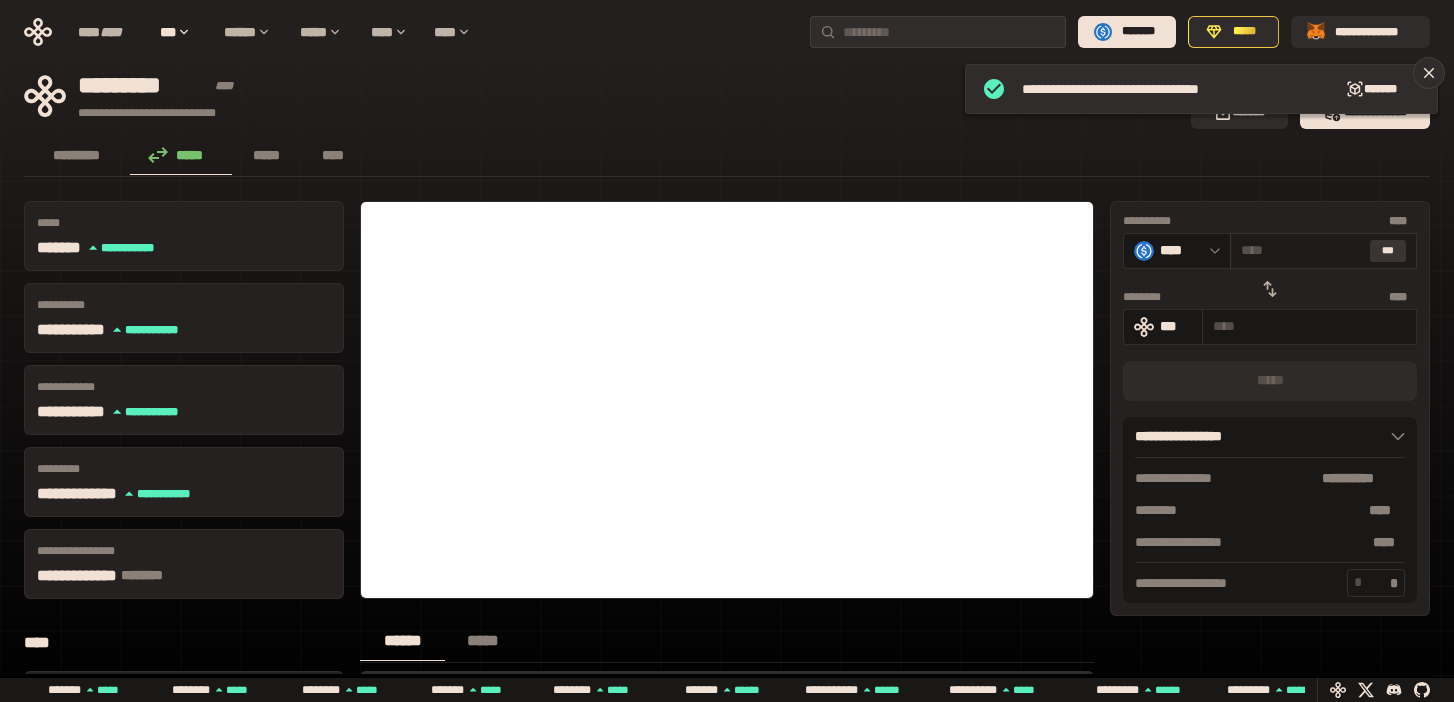 click on "***" at bounding box center [1388, 251] 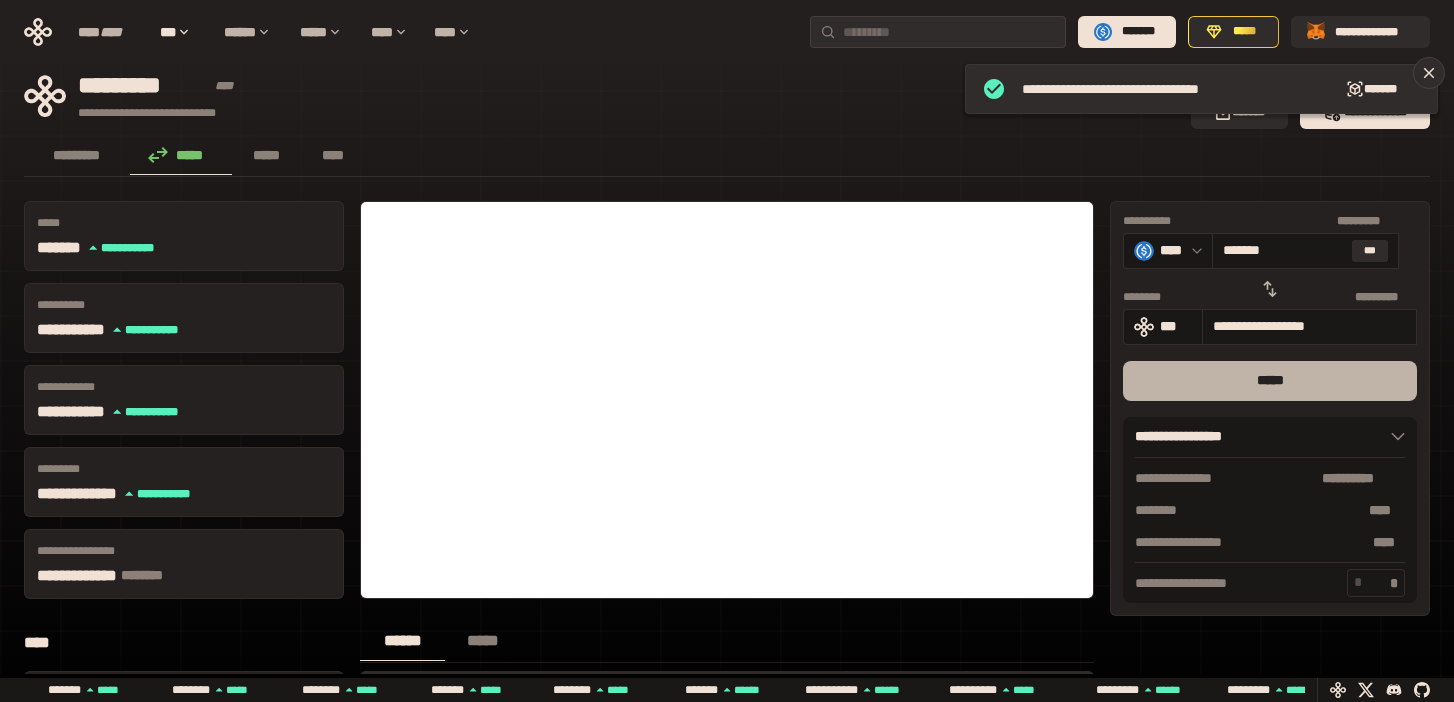 click on "*****" at bounding box center (1270, 381) 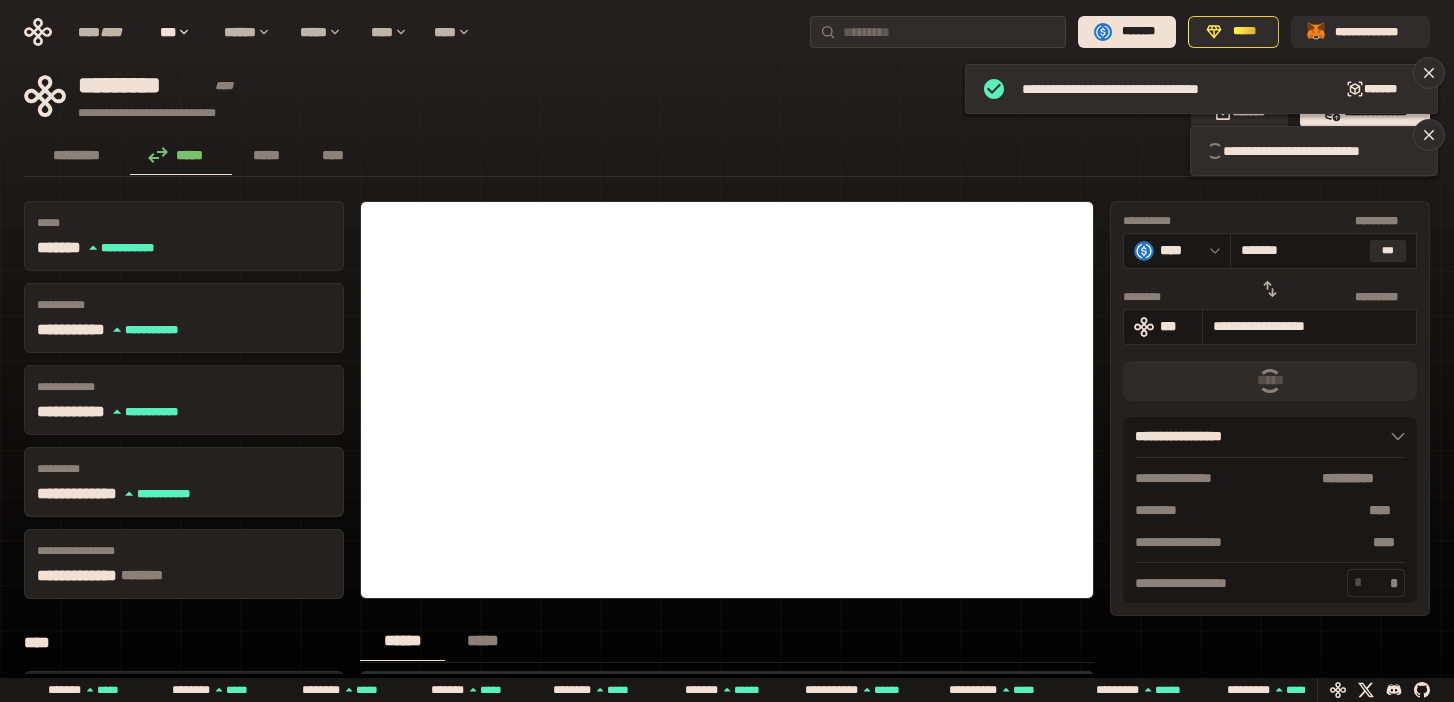 type 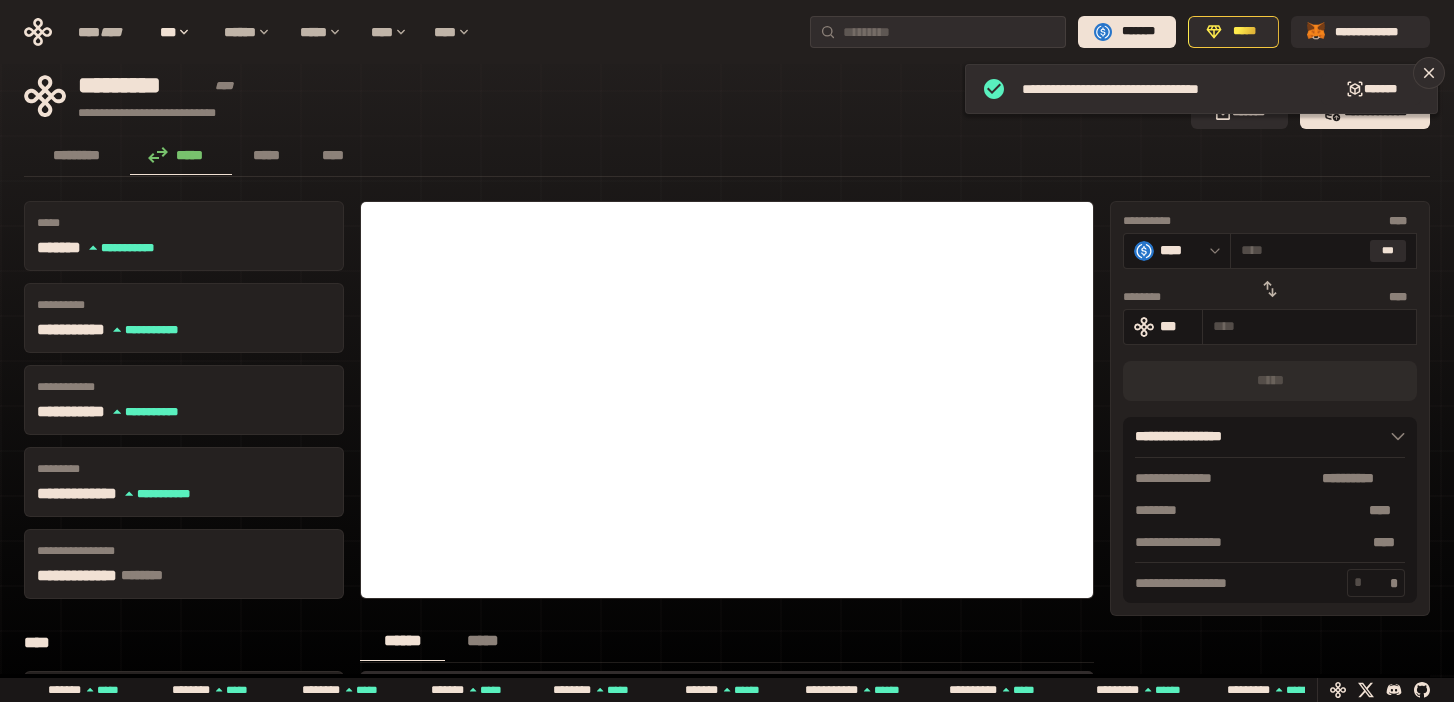 click 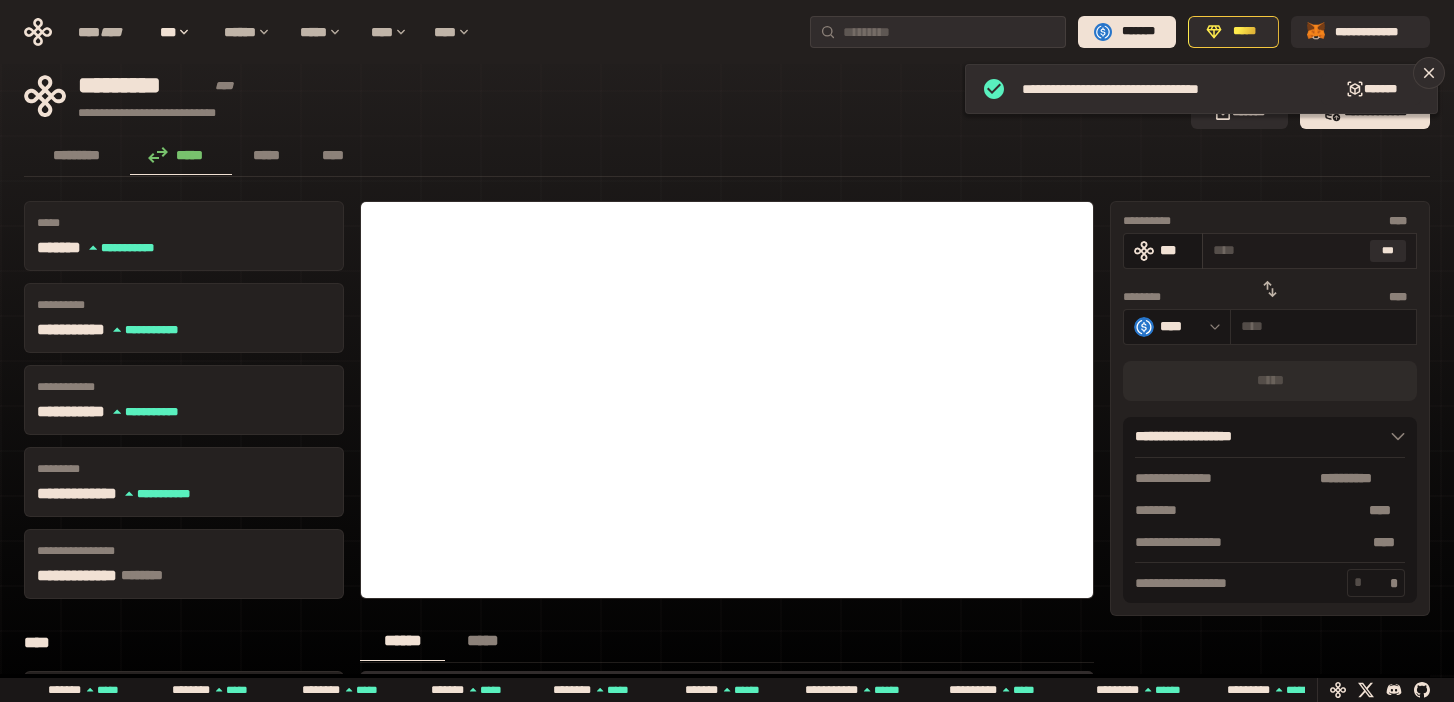 click at bounding box center (1287, 250) 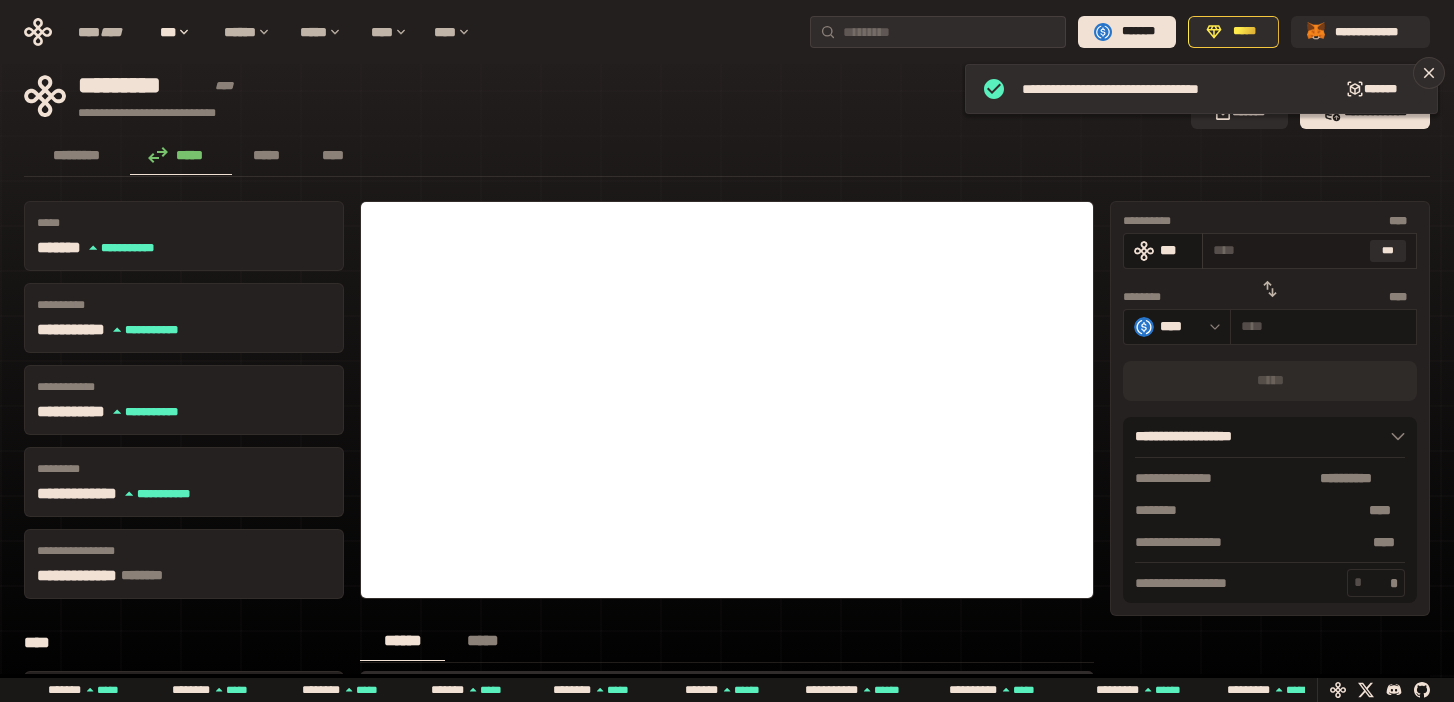 type on "*" 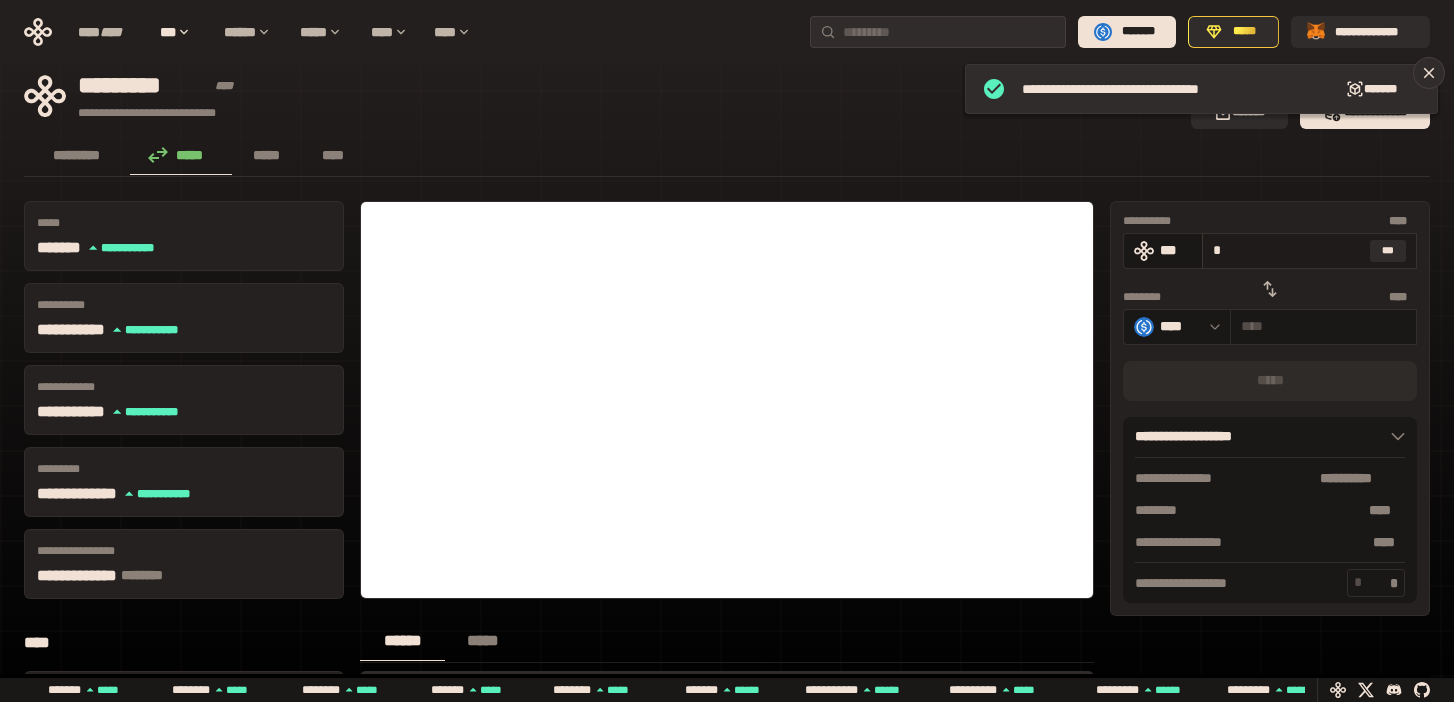 type on "*******" 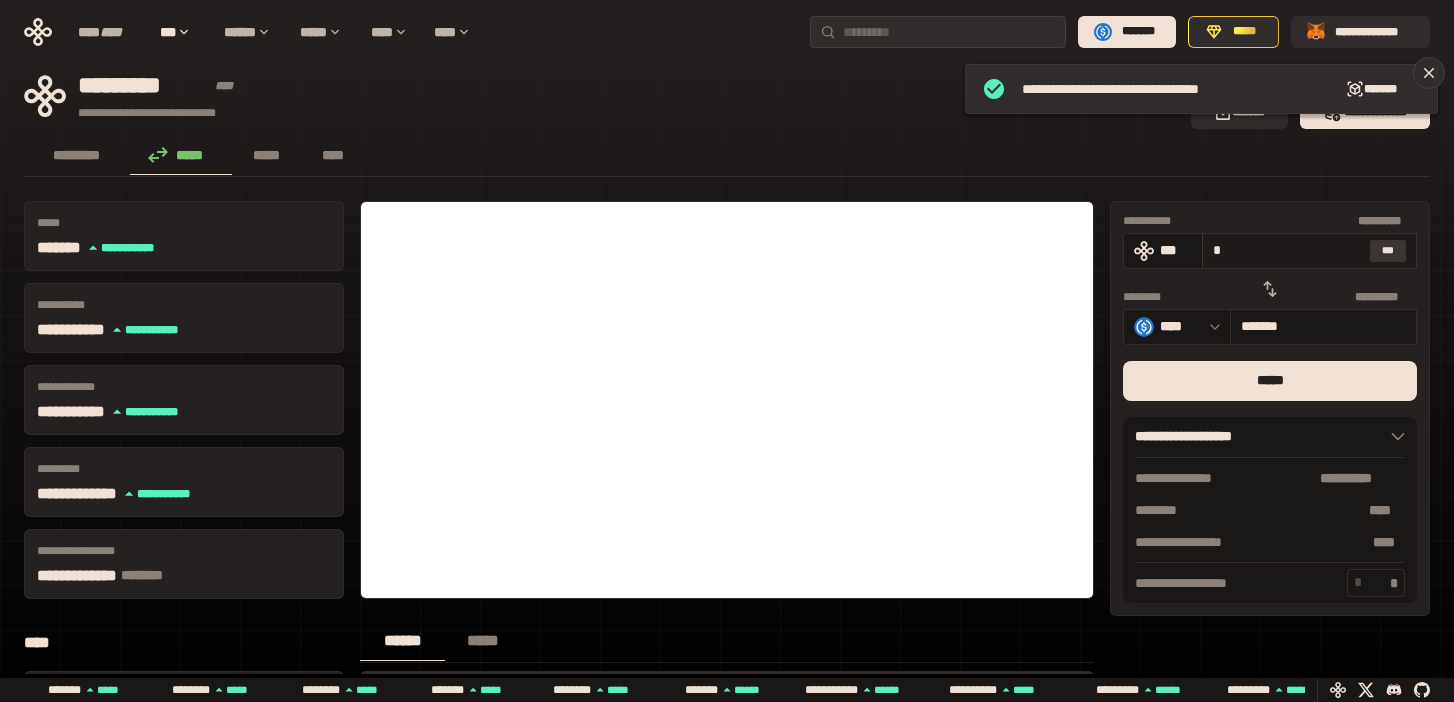 click on "***" at bounding box center [1388, 251] 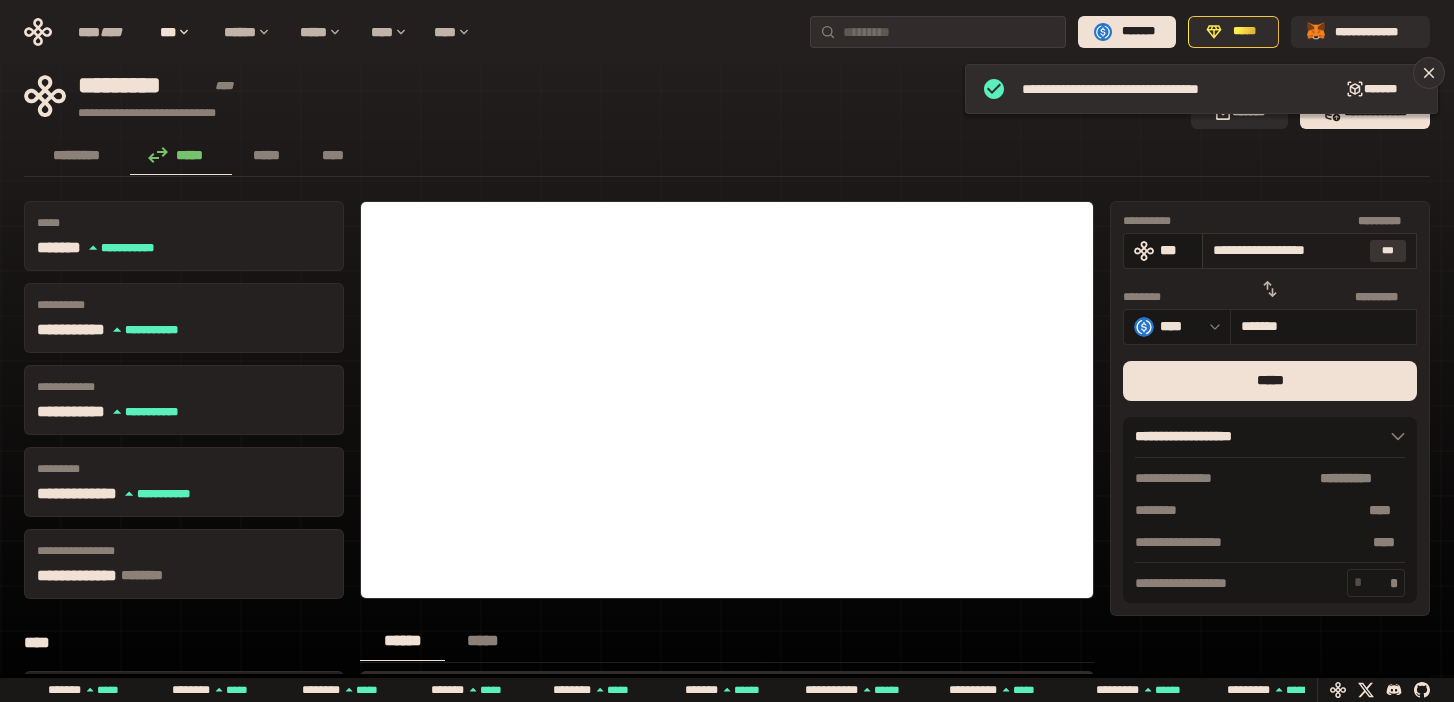 type on "********" 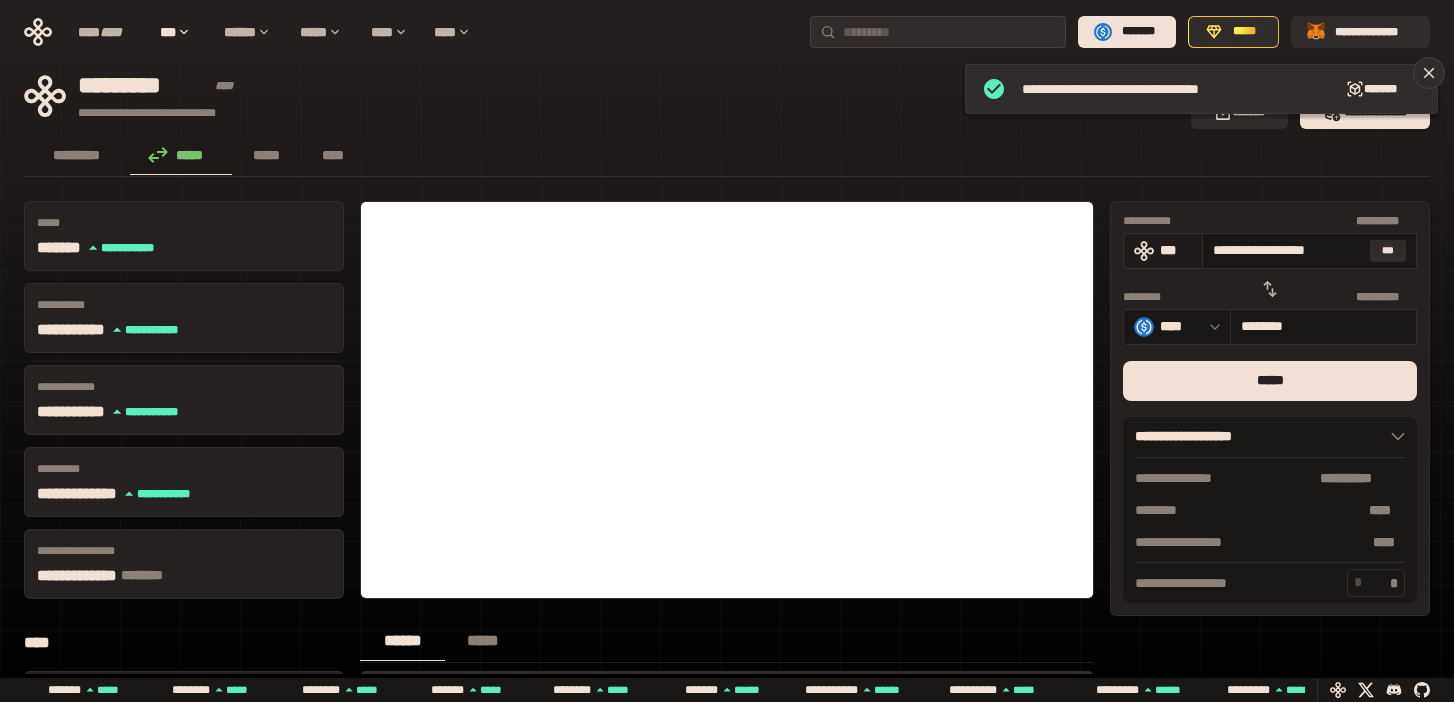 drag, startPoint x: 1358, startPoint y: 250, endPoint x: 1198, endPoint y: 243, distance: 160.15305 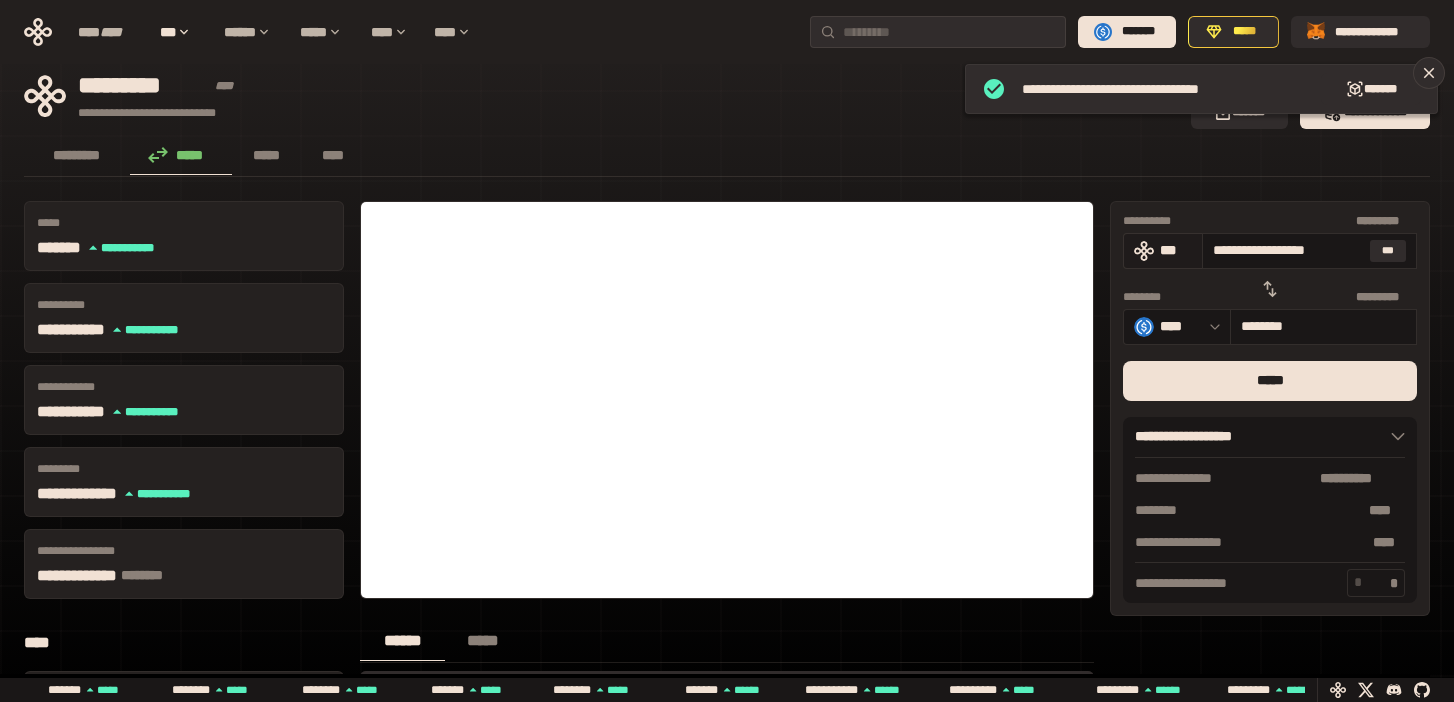 click on "**********" at bounding box center (1270, 251) 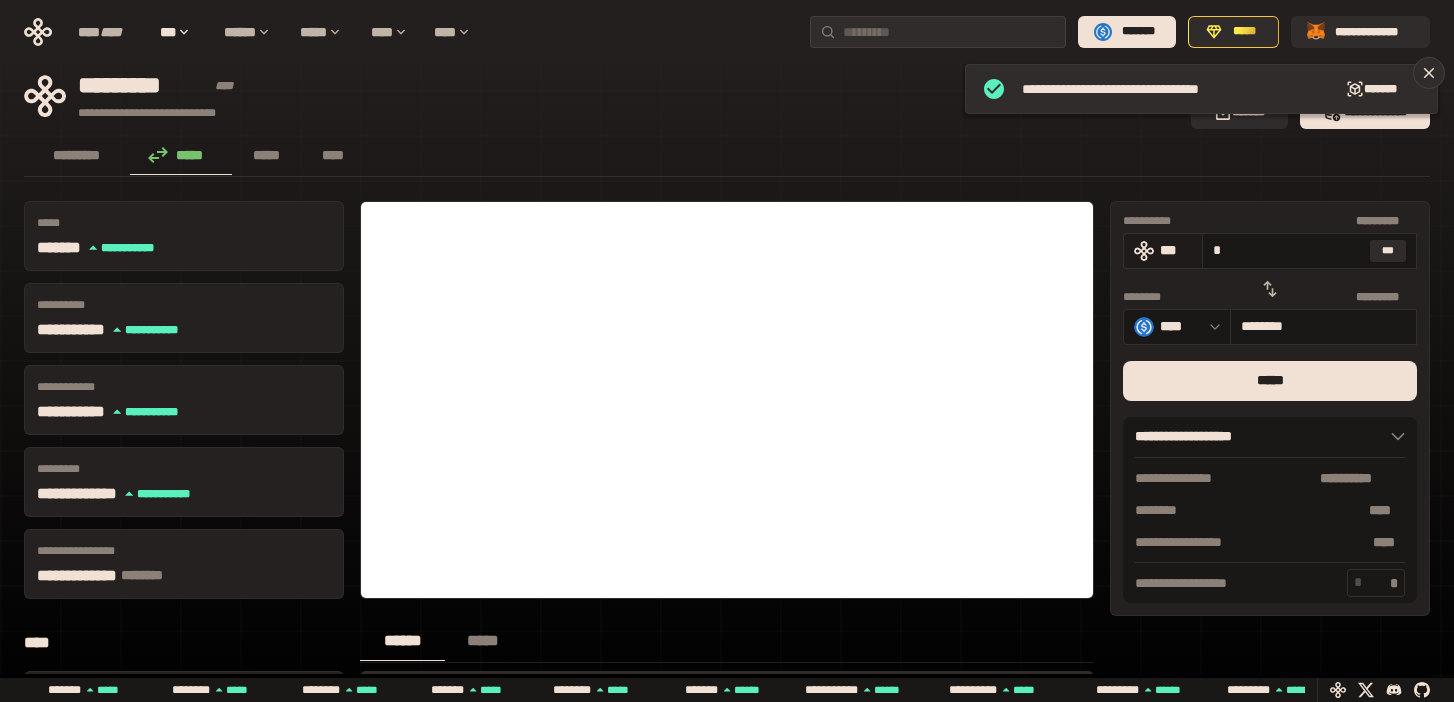 type on "*******" 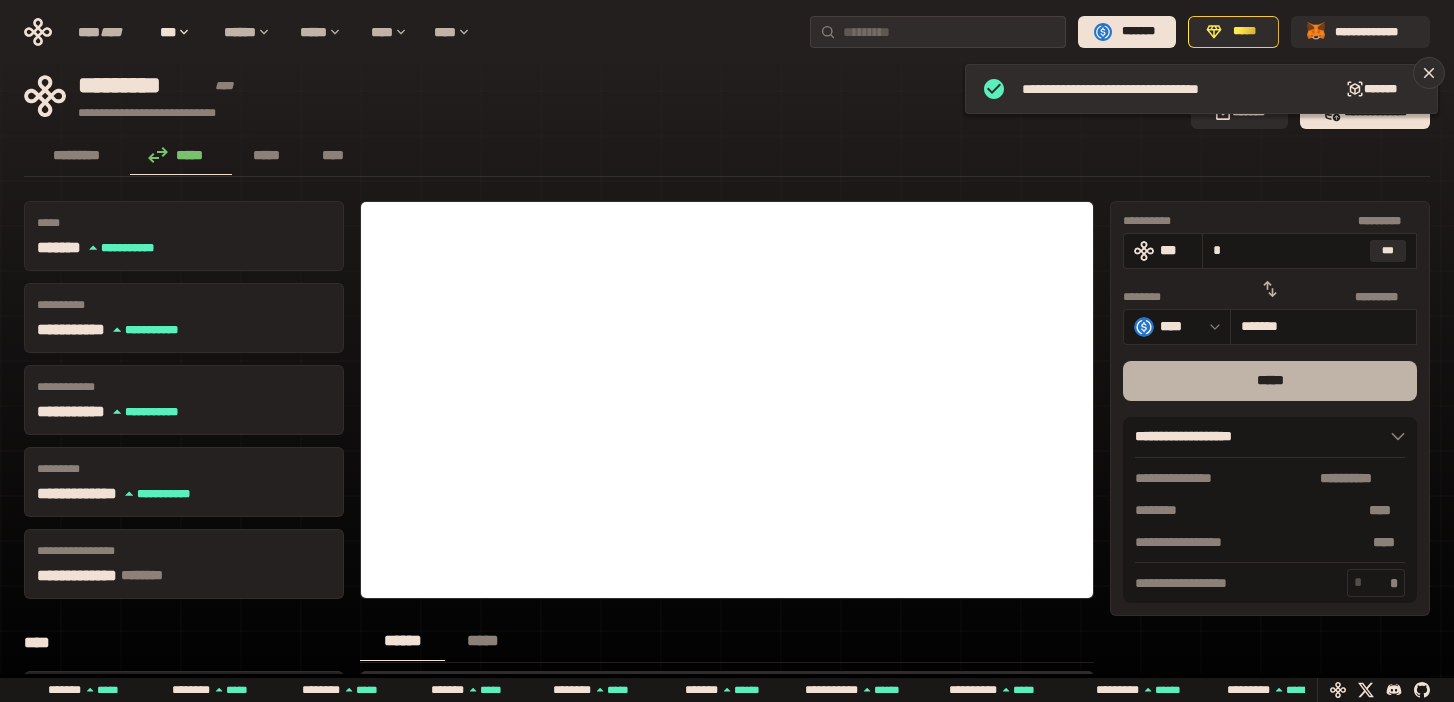 type on "*" 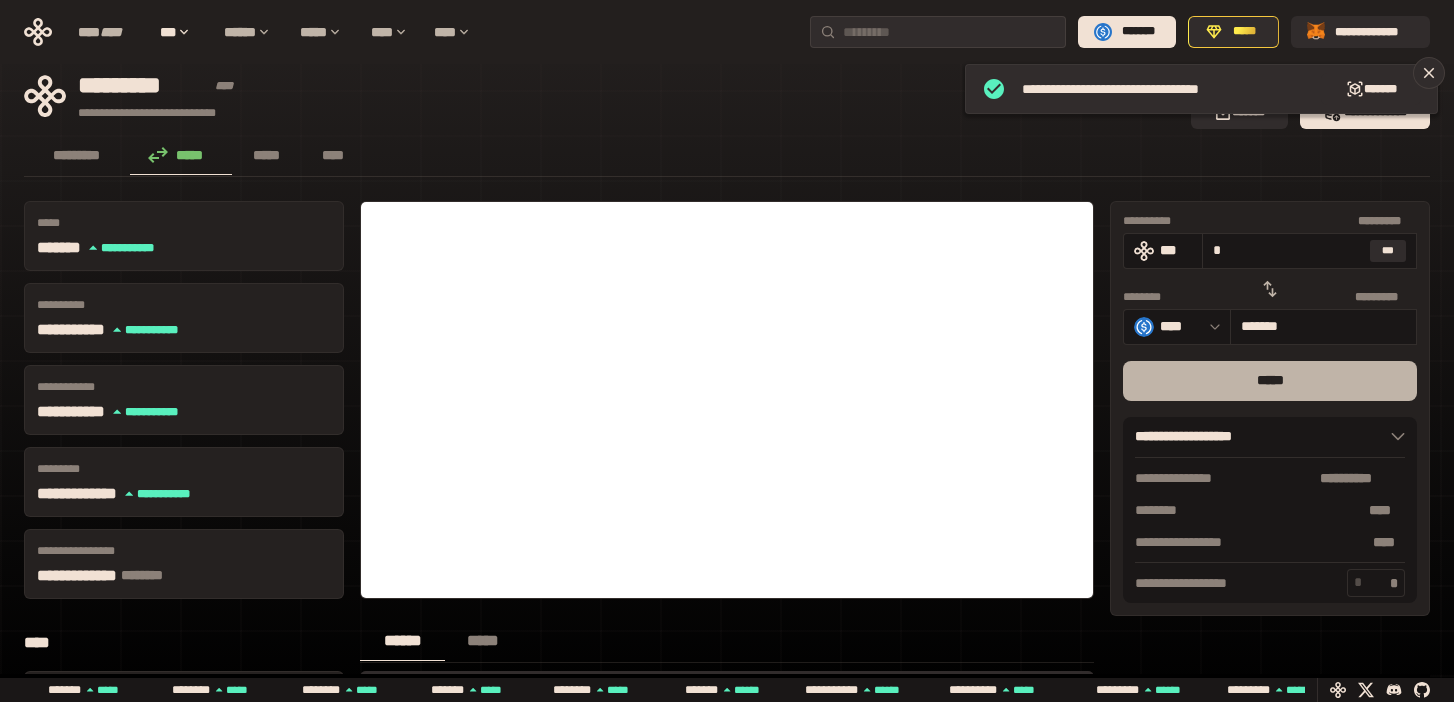 click on "*****" at bounding box center [1270, 381] 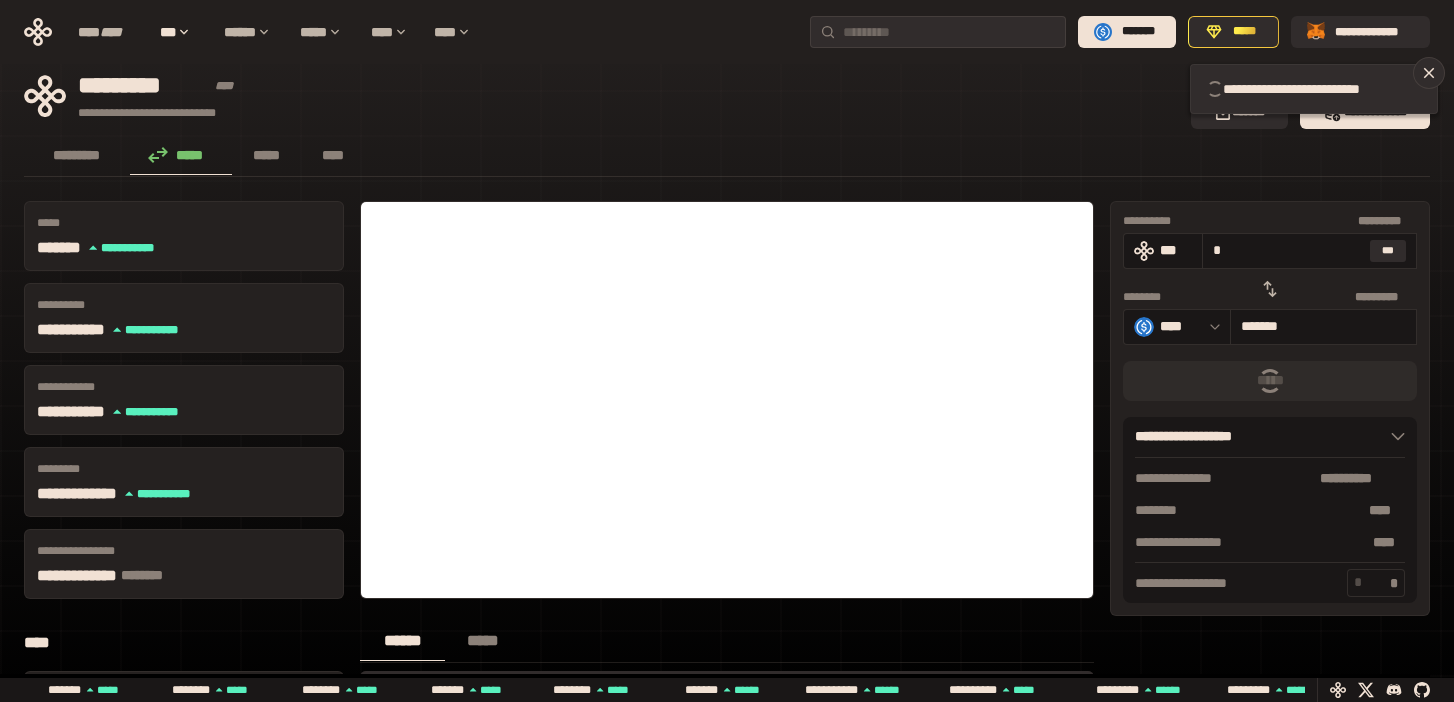 type 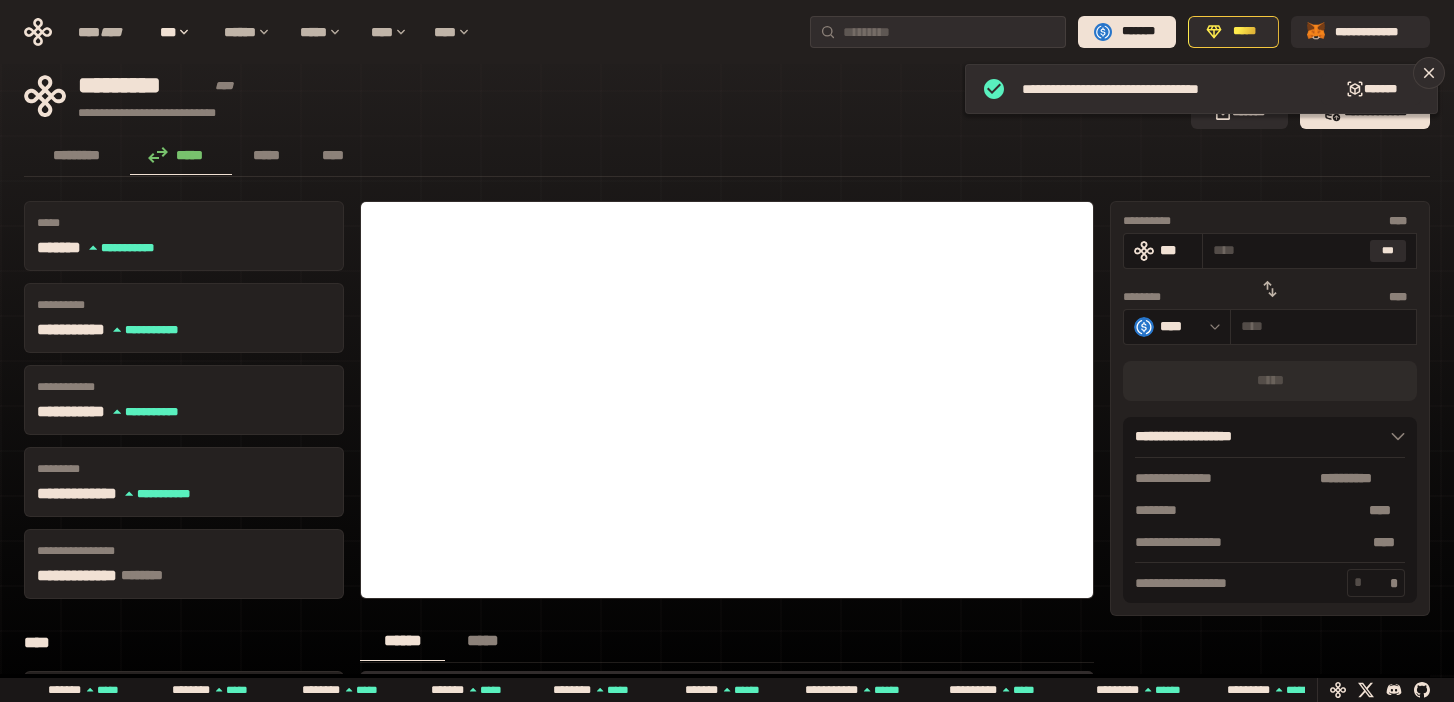 click 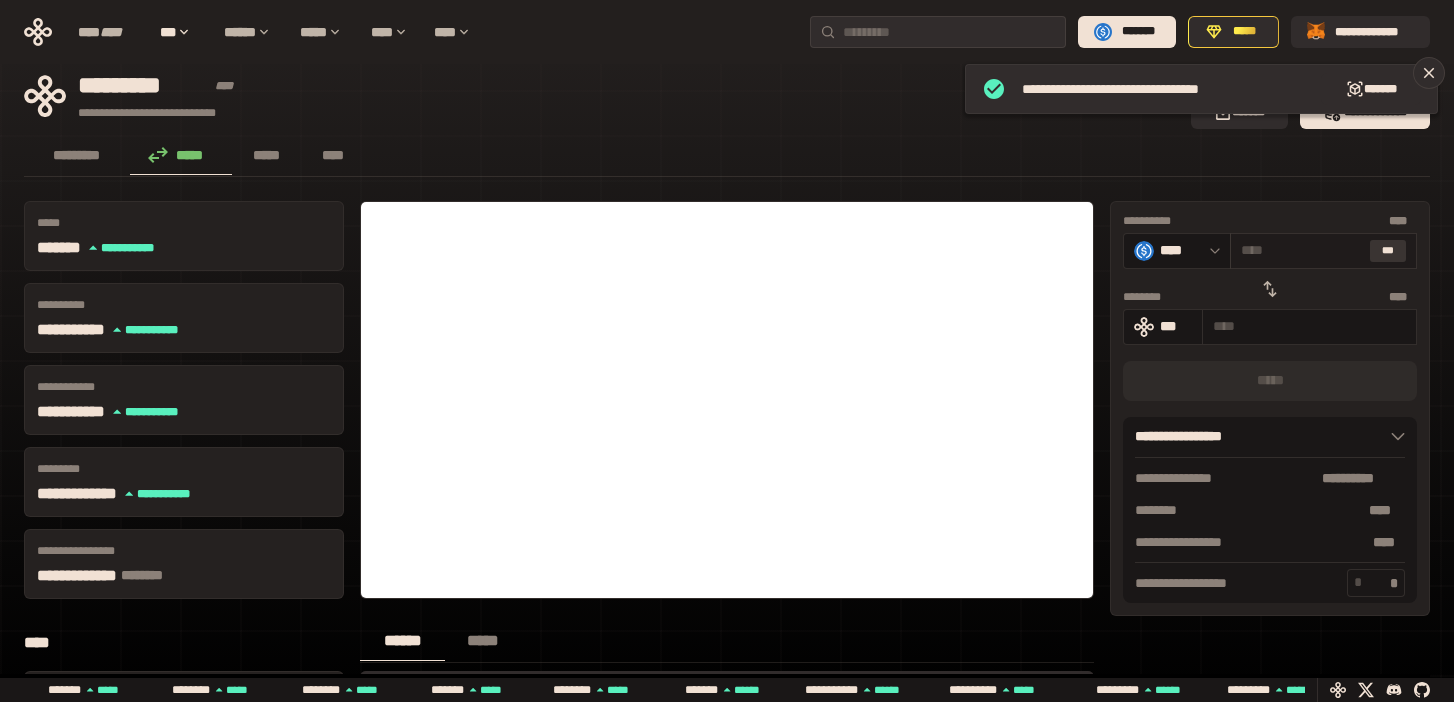 click on "***" at bounding box center (1388, 251) 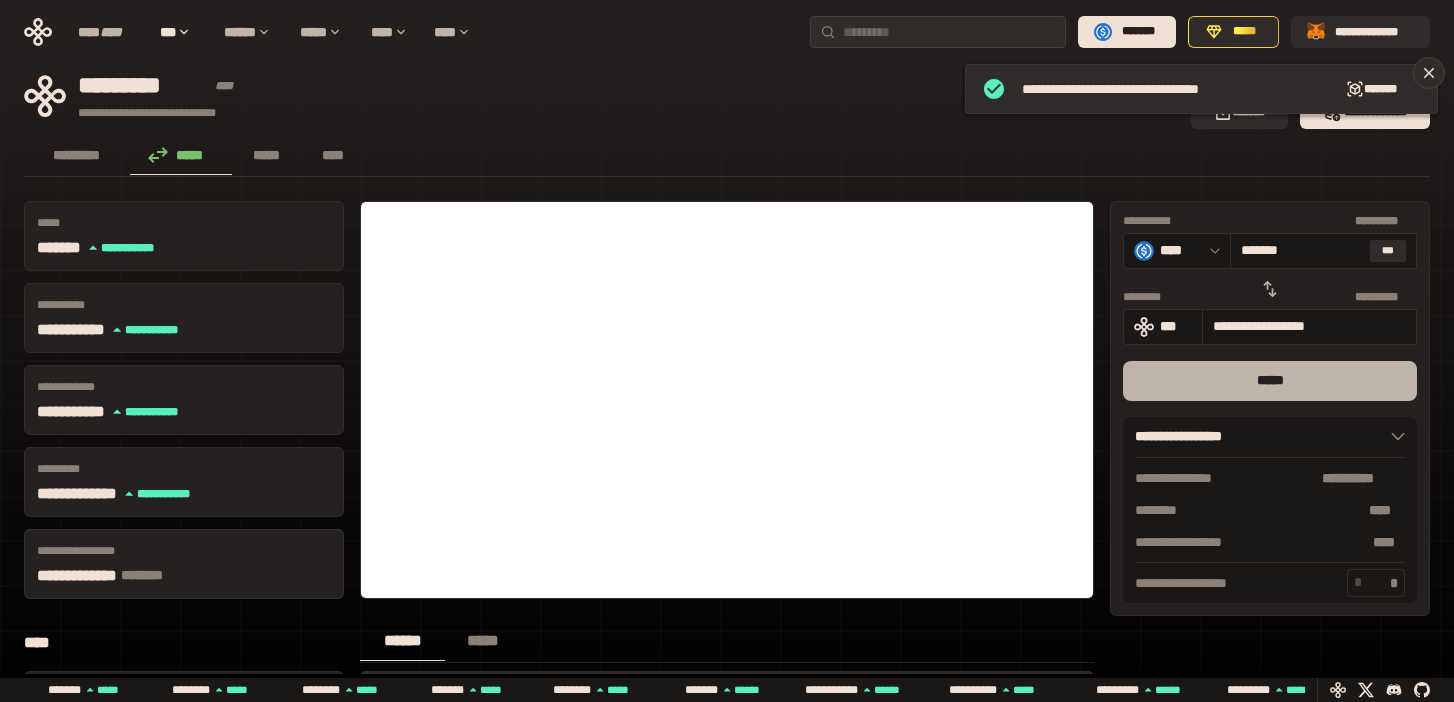 click on "*****" at bounding box center [1270, 381] 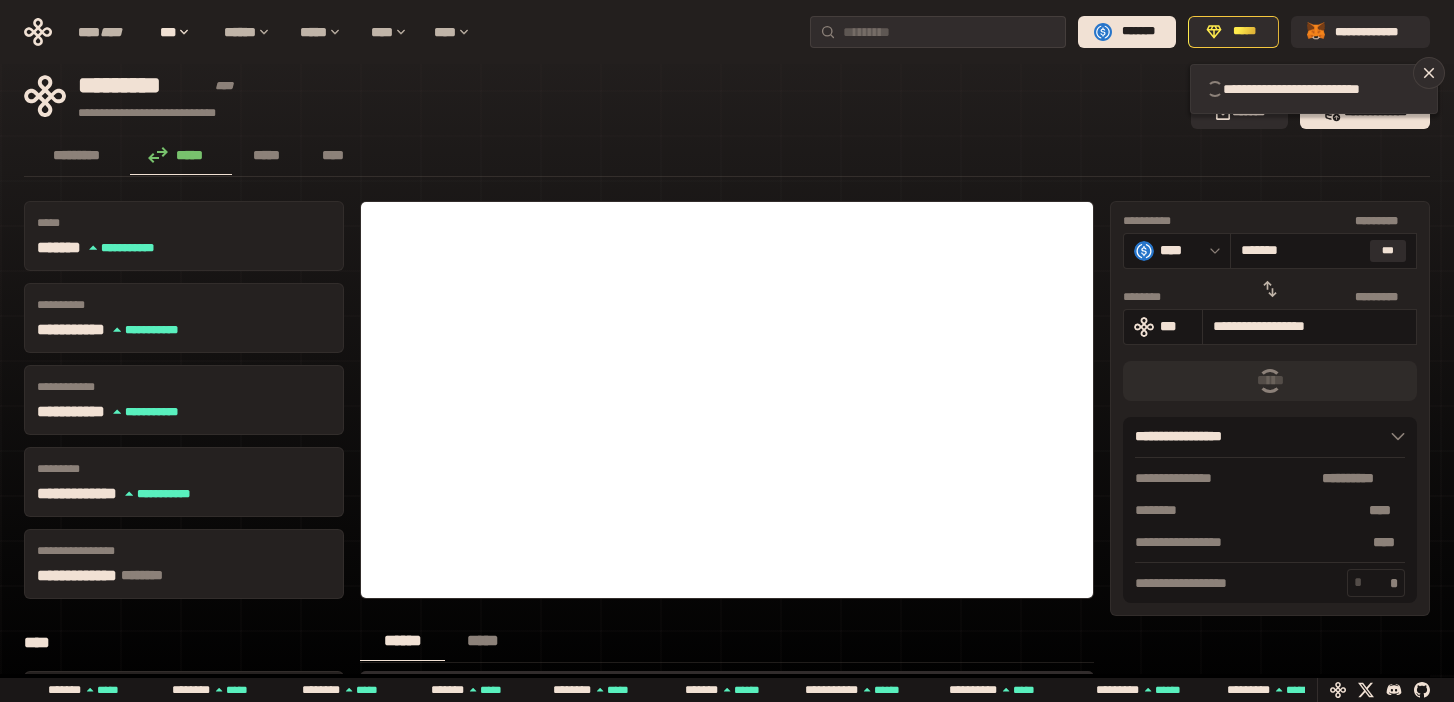 type 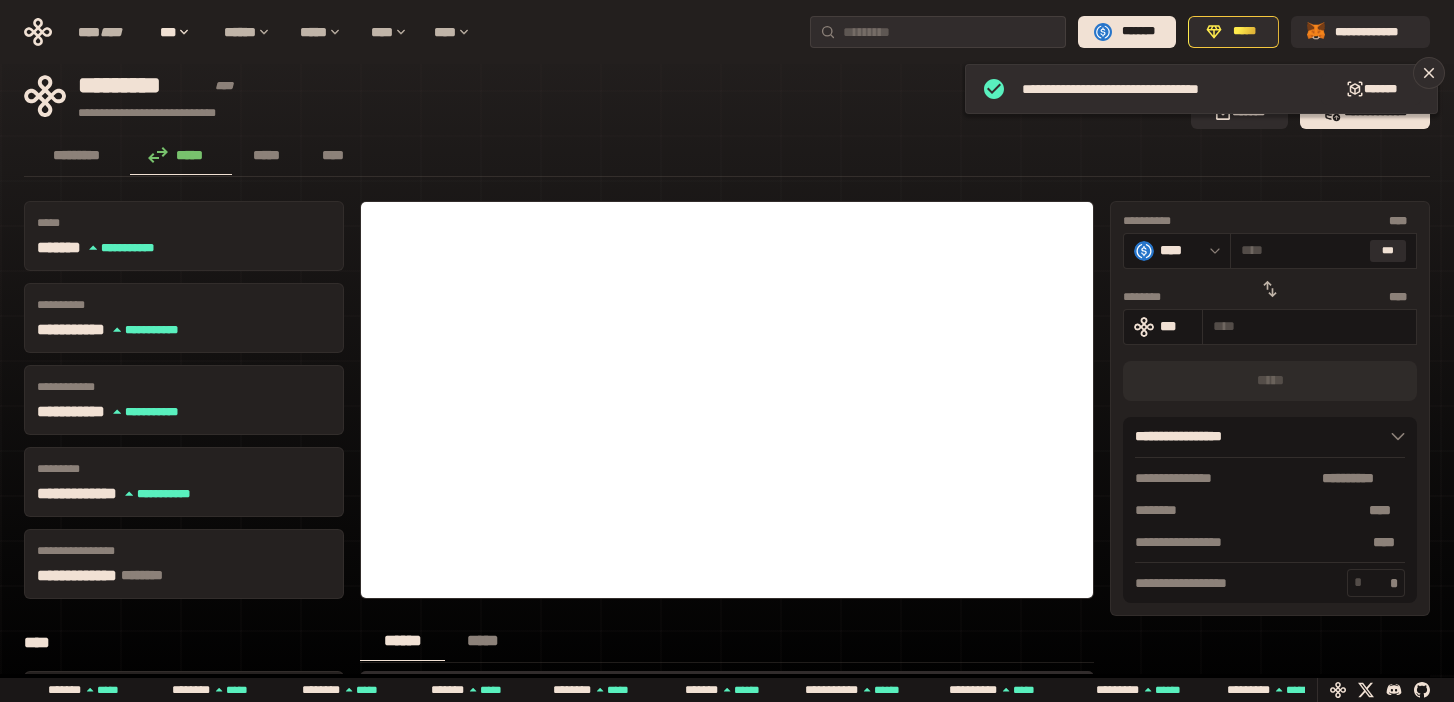 click 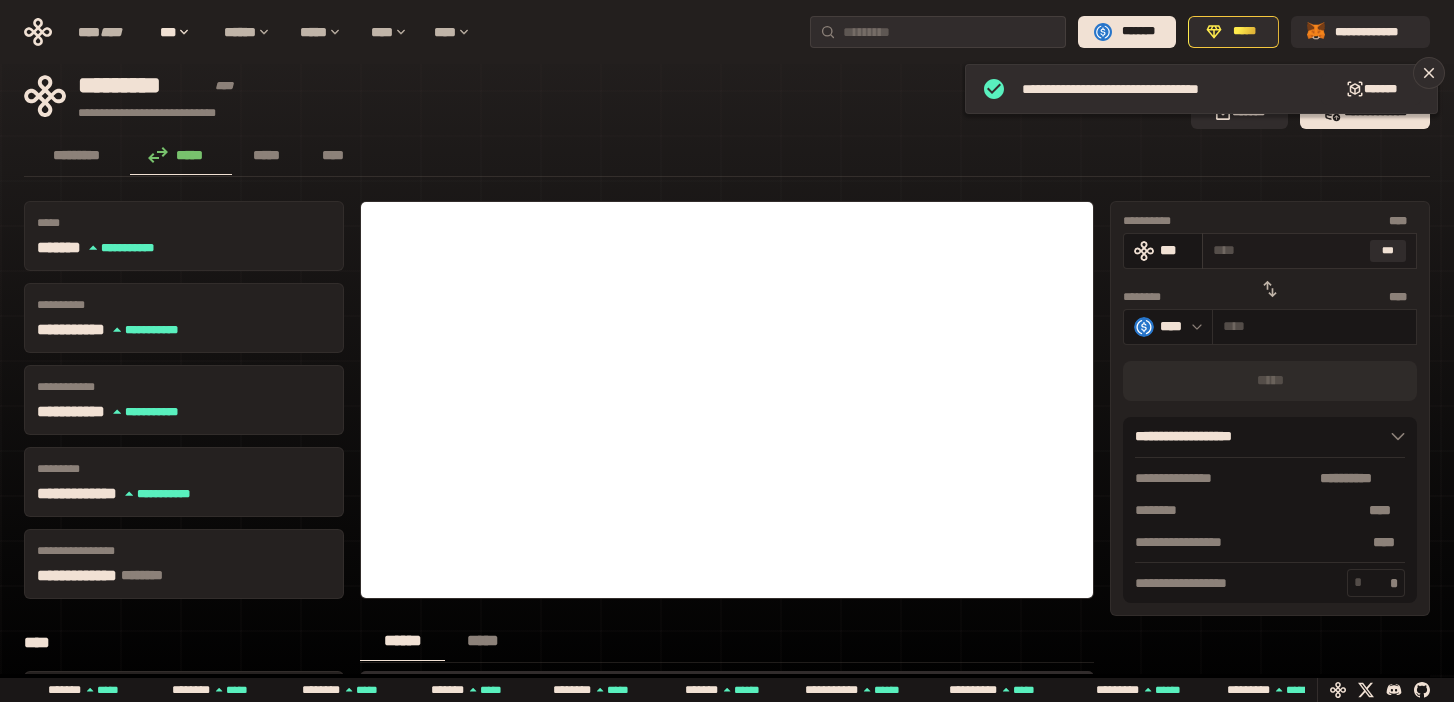 click at bounding box center [1287, 250] 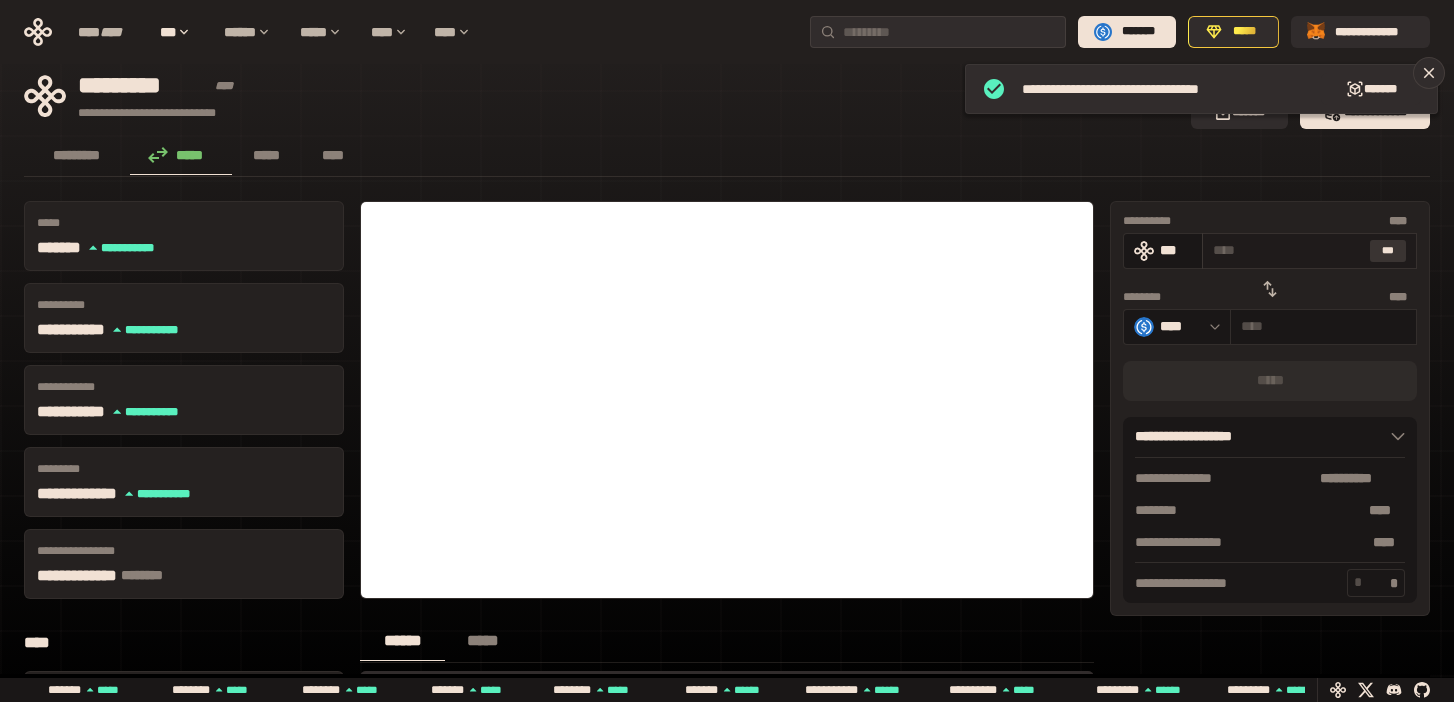click on "***" at bounding box center [1388, 251] 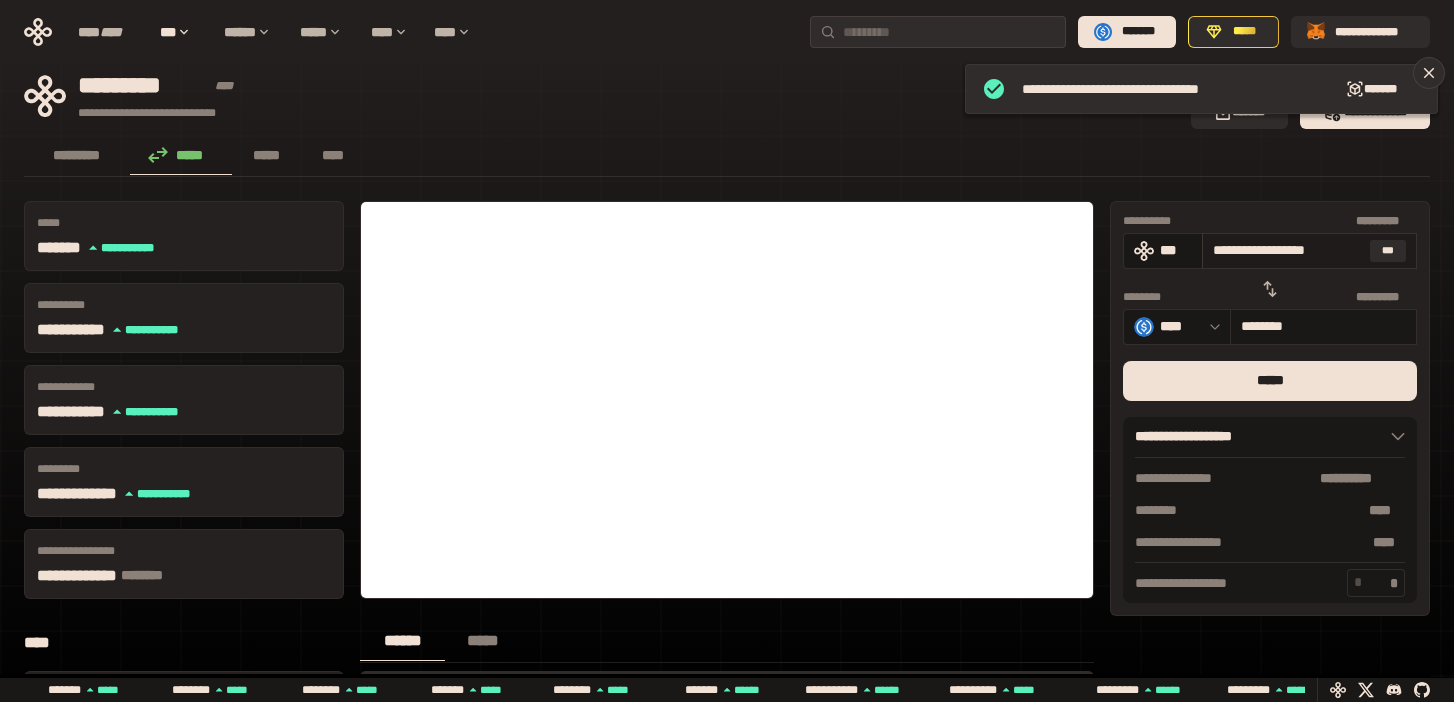 drag, startPoint x: 1363, startPoint y: 248, endPoint x: 1292, endPoint y: 251, distance: 71.063354 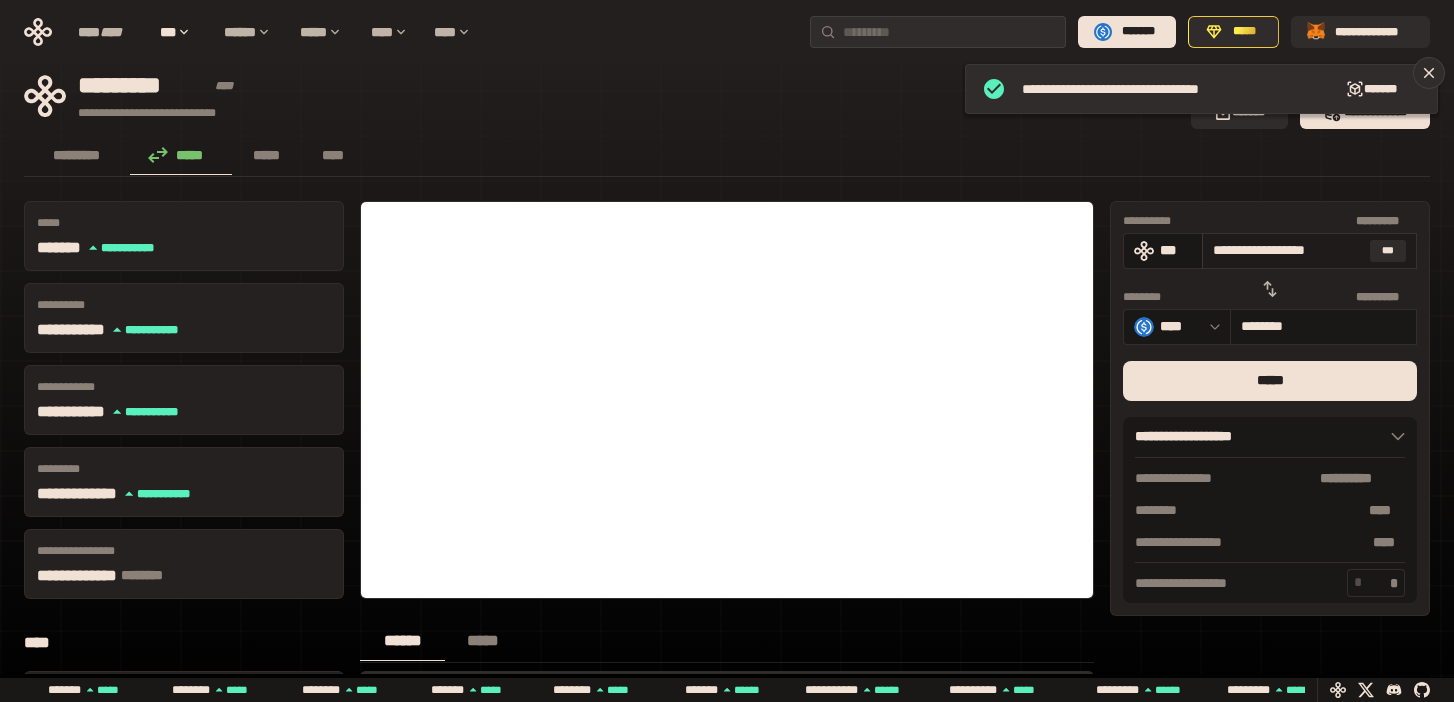 click on "**********" at bounding box center (1309, 251) 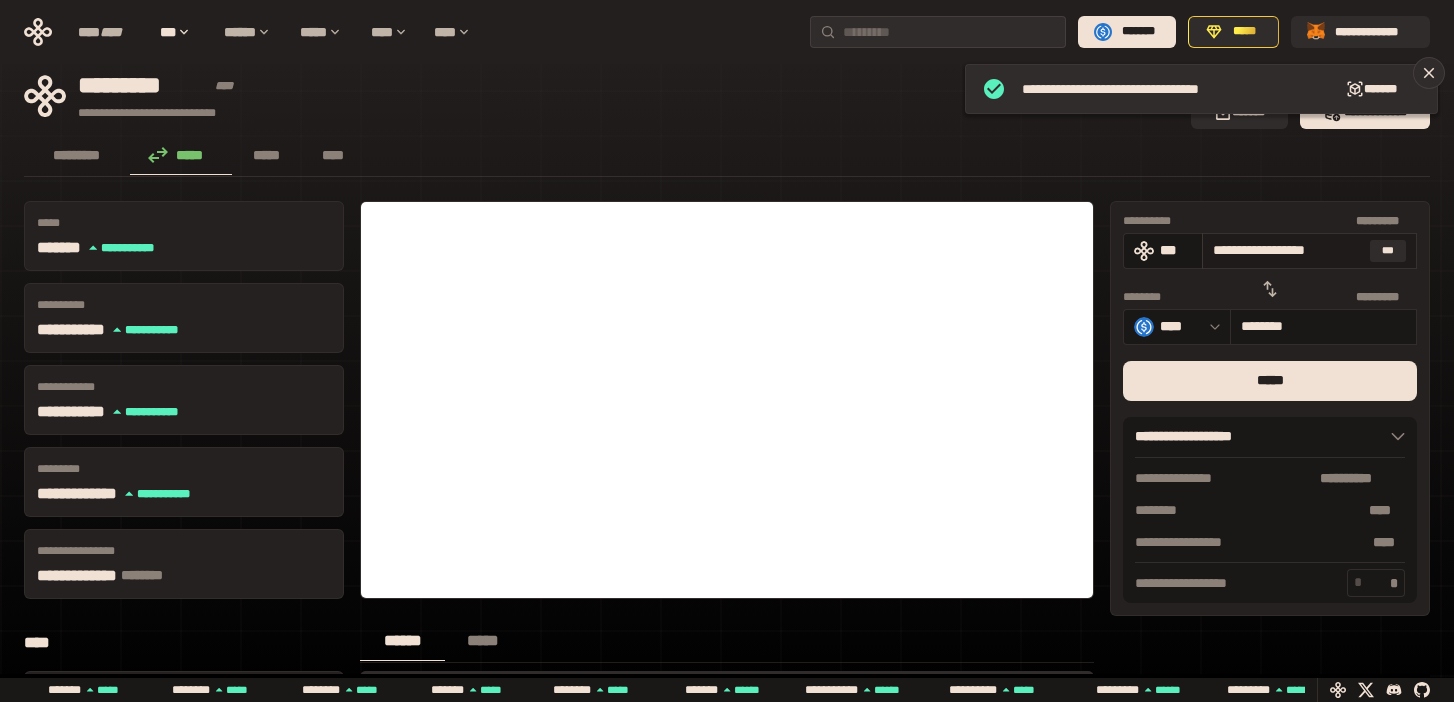 drag, startPoint x: 1351, startPoint y: 250, endPoint x: 1212, endPoint y: 247, distance: 139.03236 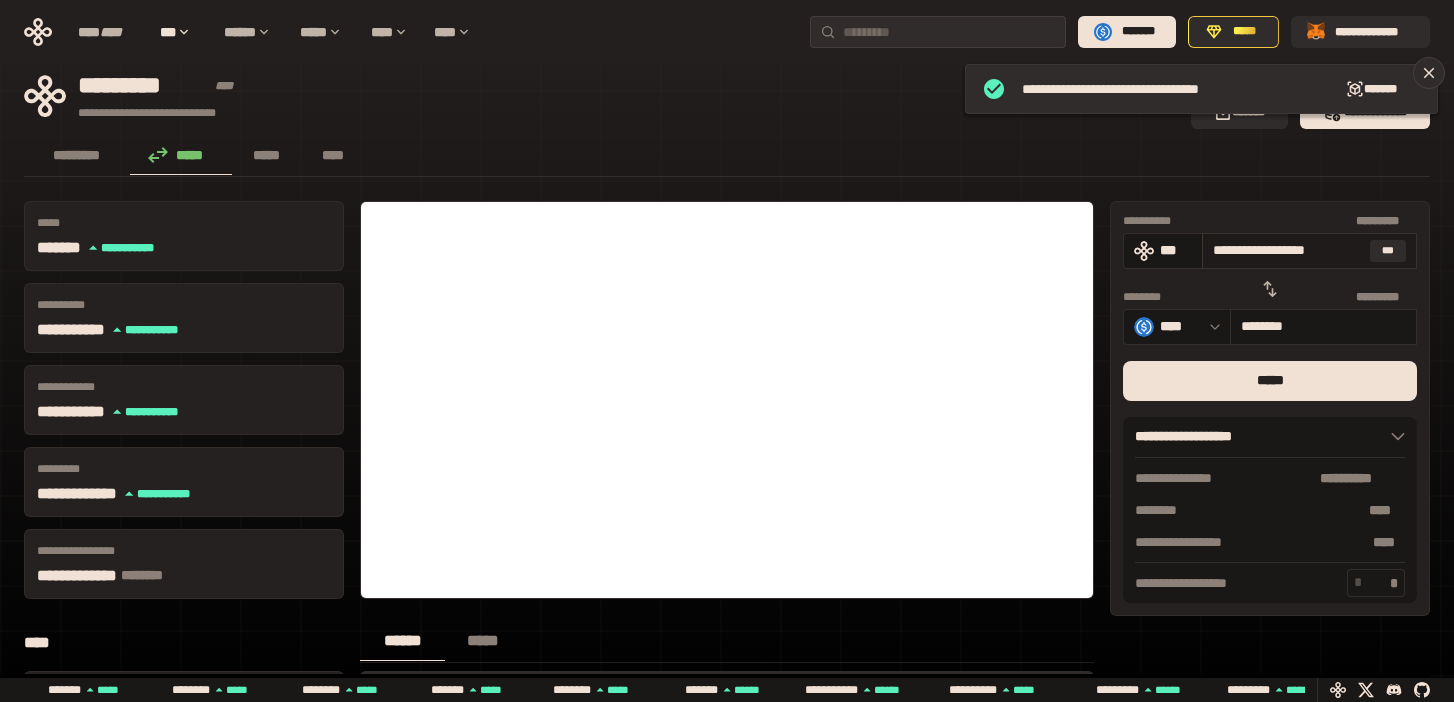 click on "**********" at bounding box center (1309, 251) 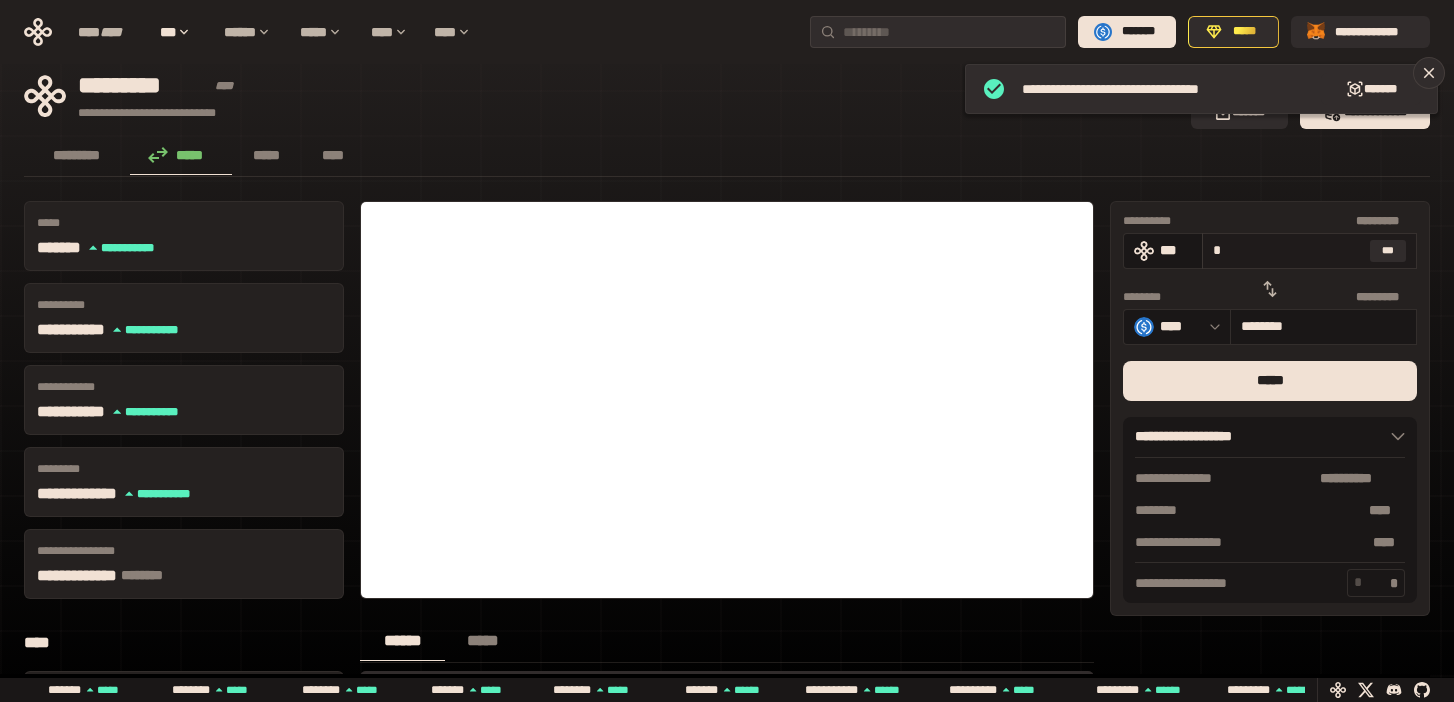 type on "*******" 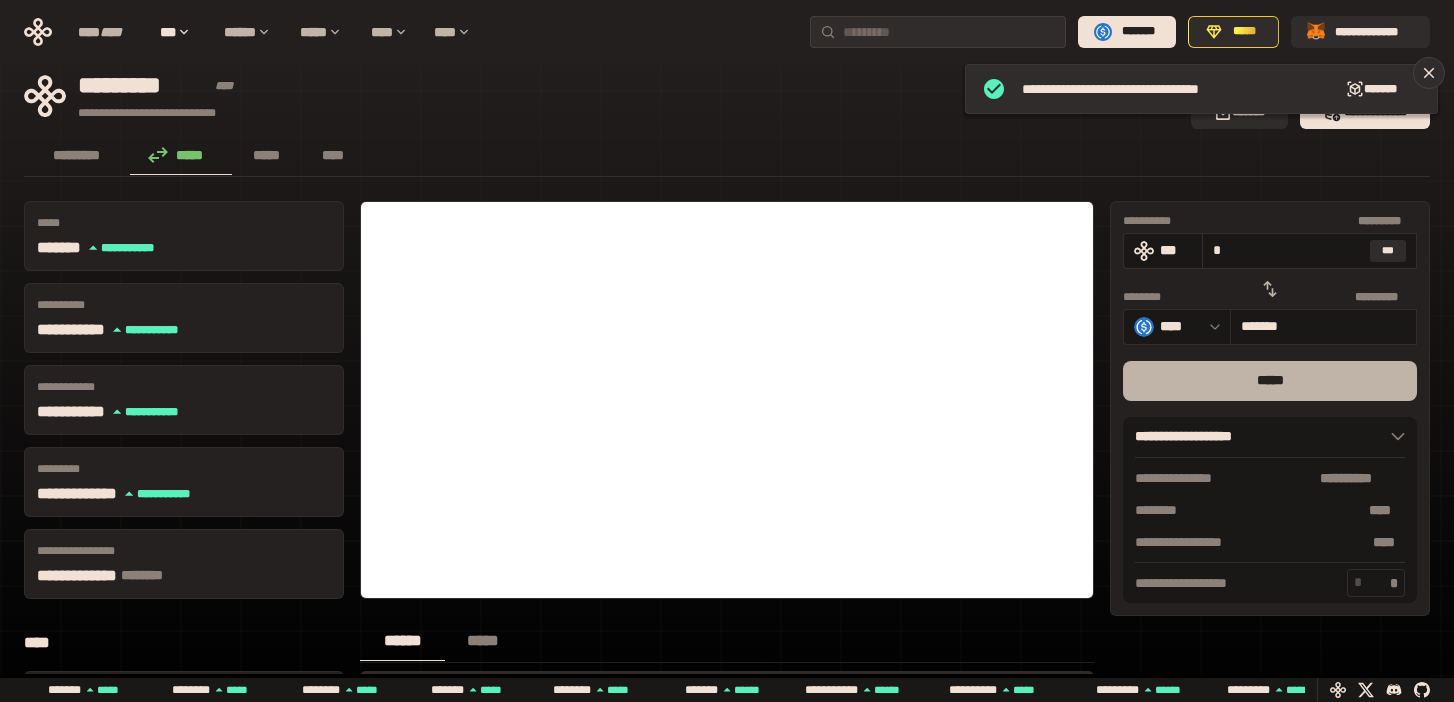type on "*" 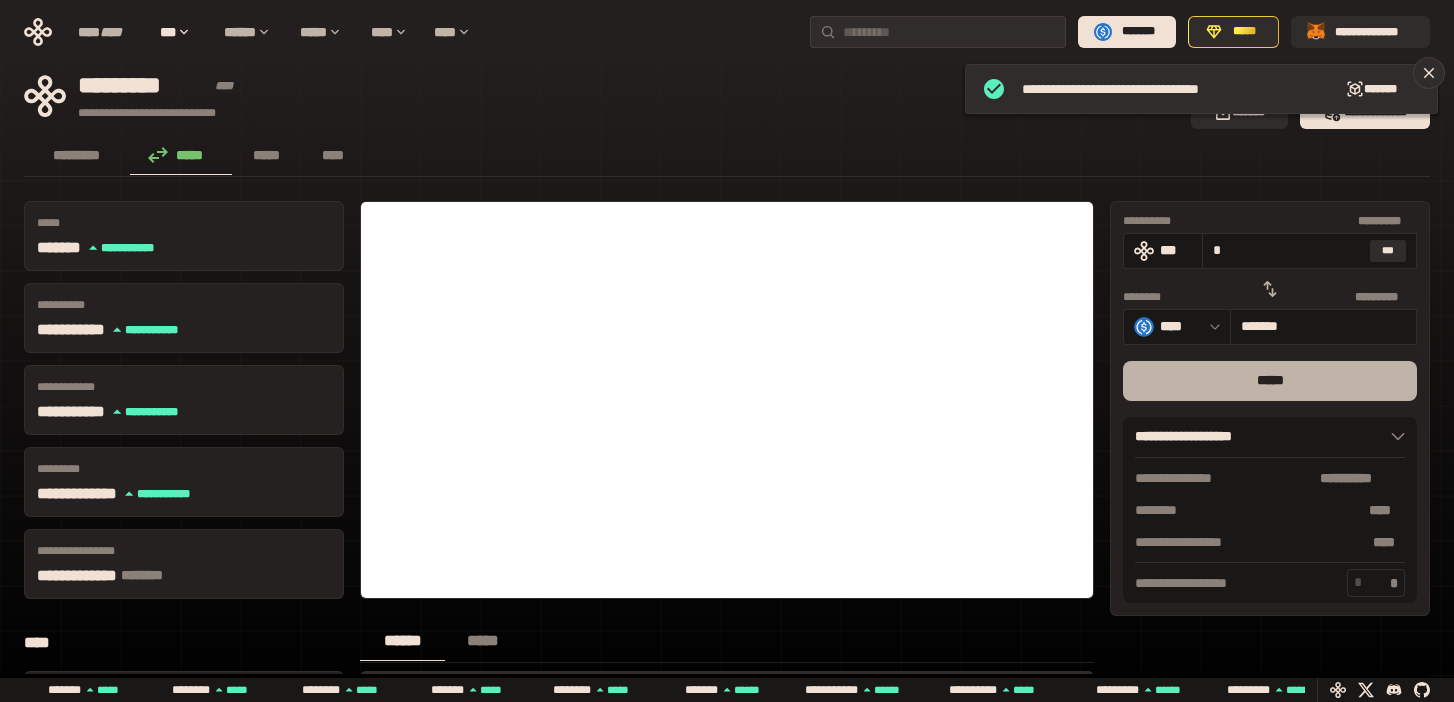 click on "*****" at bounding box center (1270, 381) 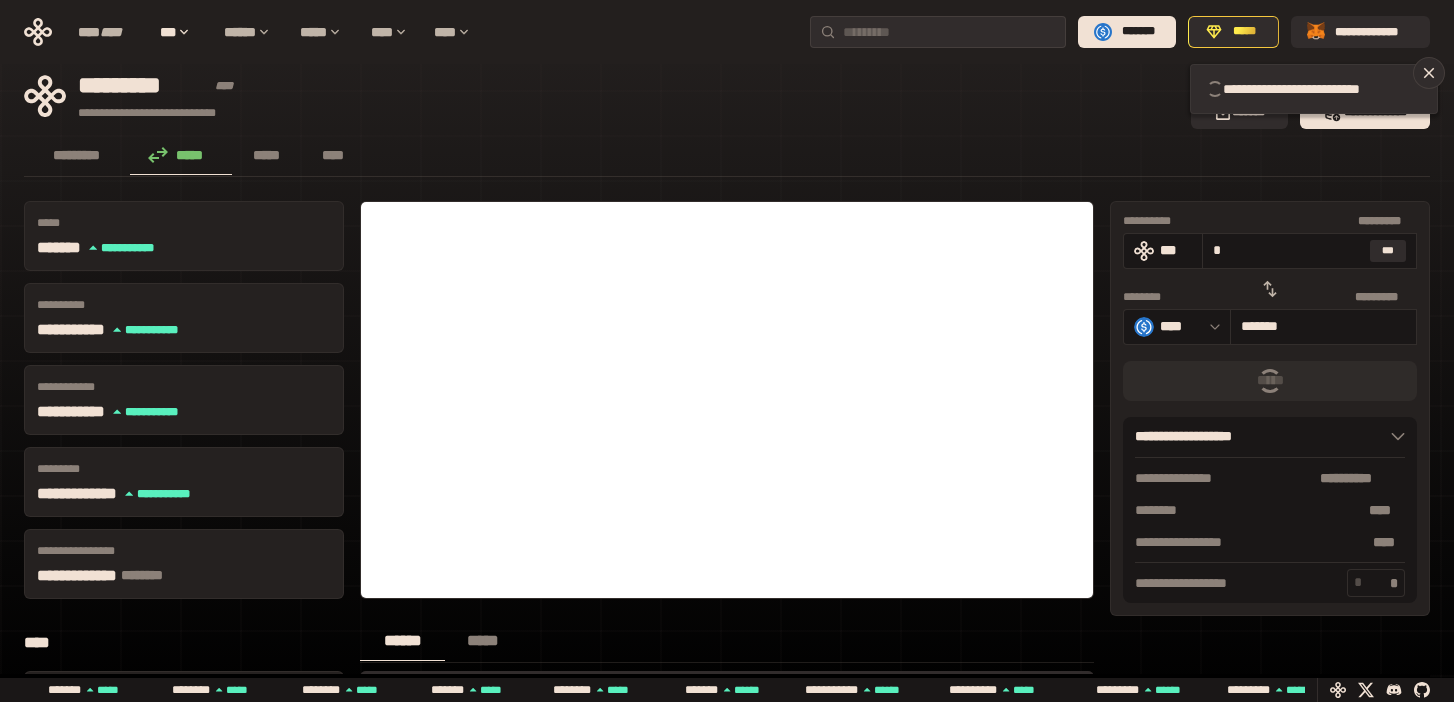 type 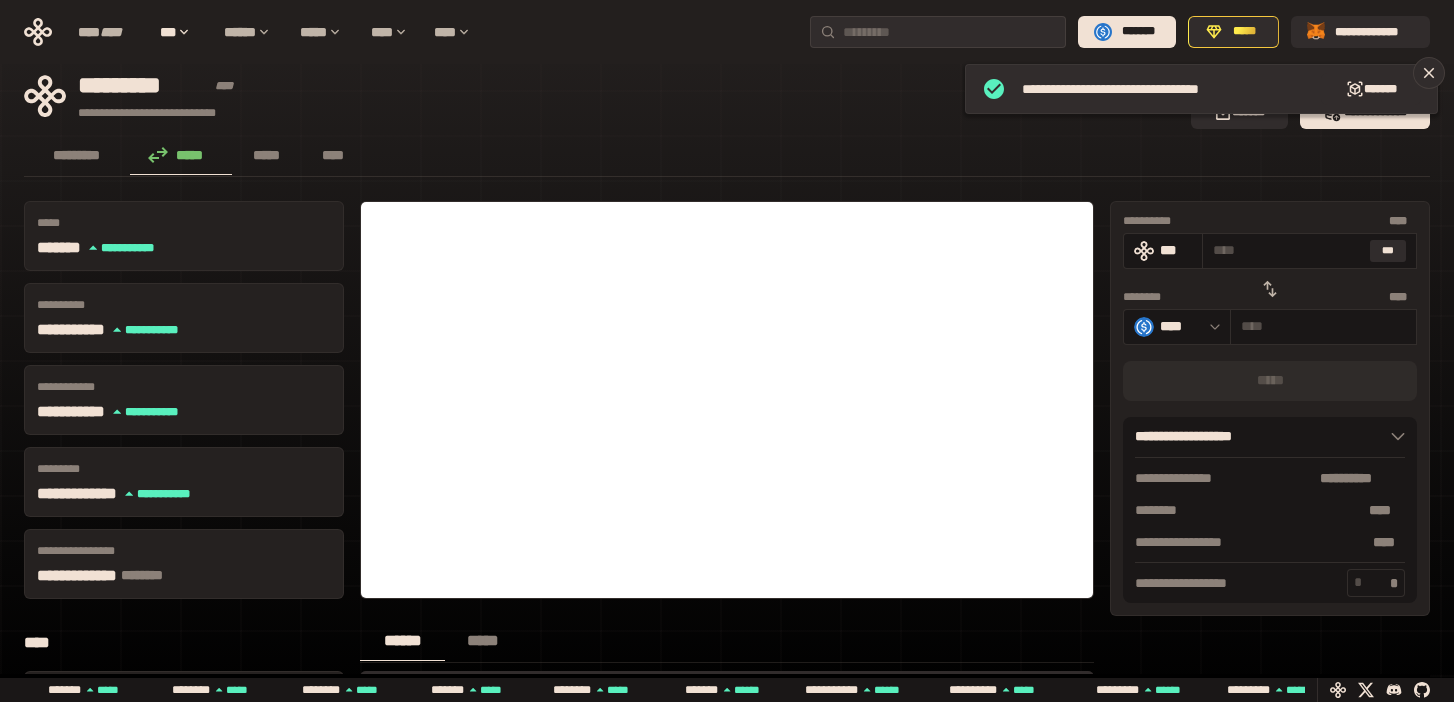 click 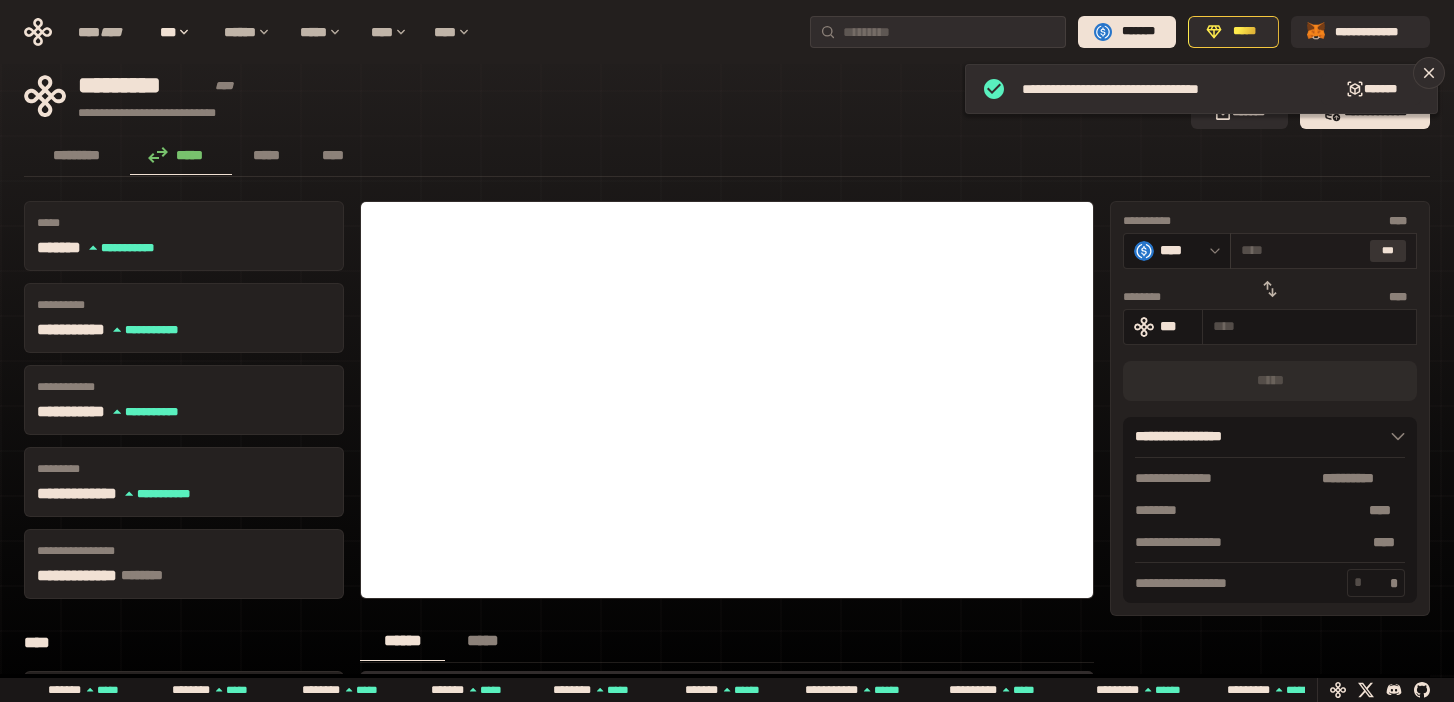 click on "***" at bounding box center (1388, 251) 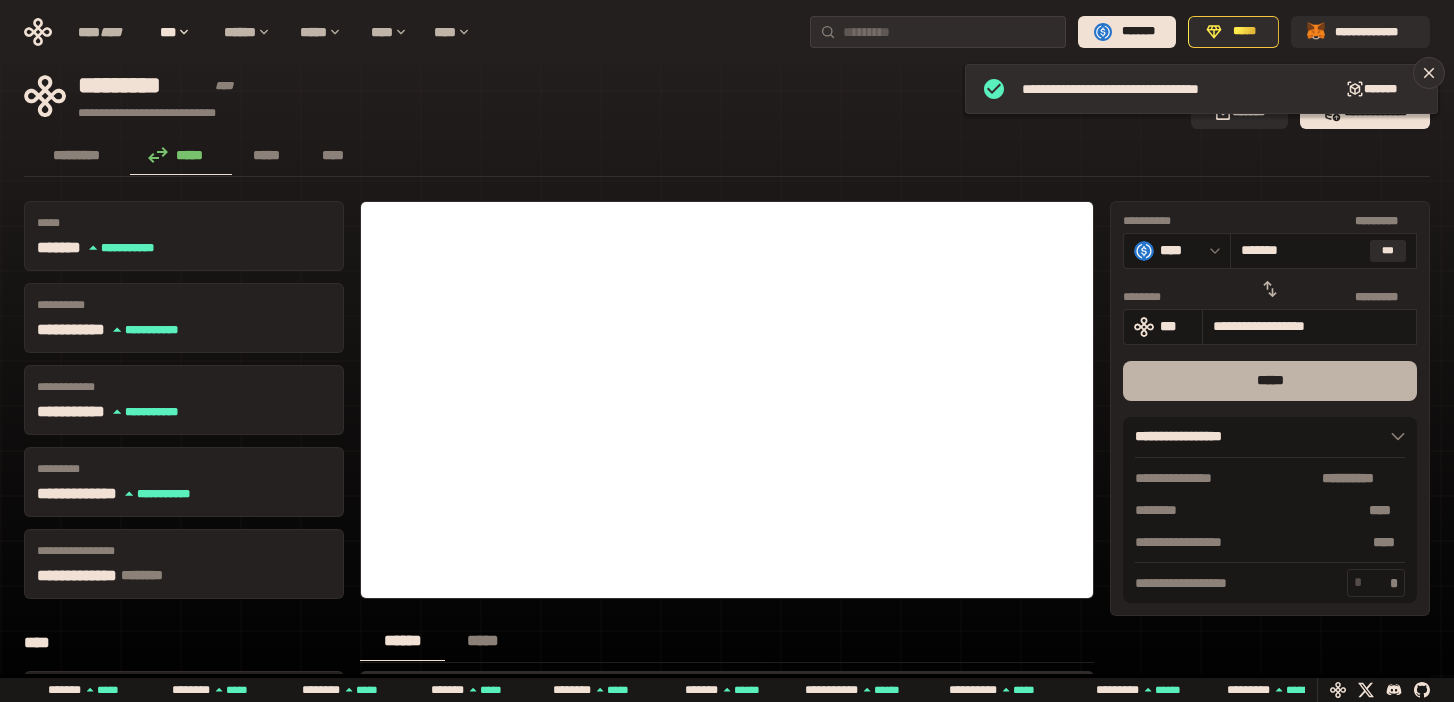 click on "*****" at bounding box center [1270, 381] 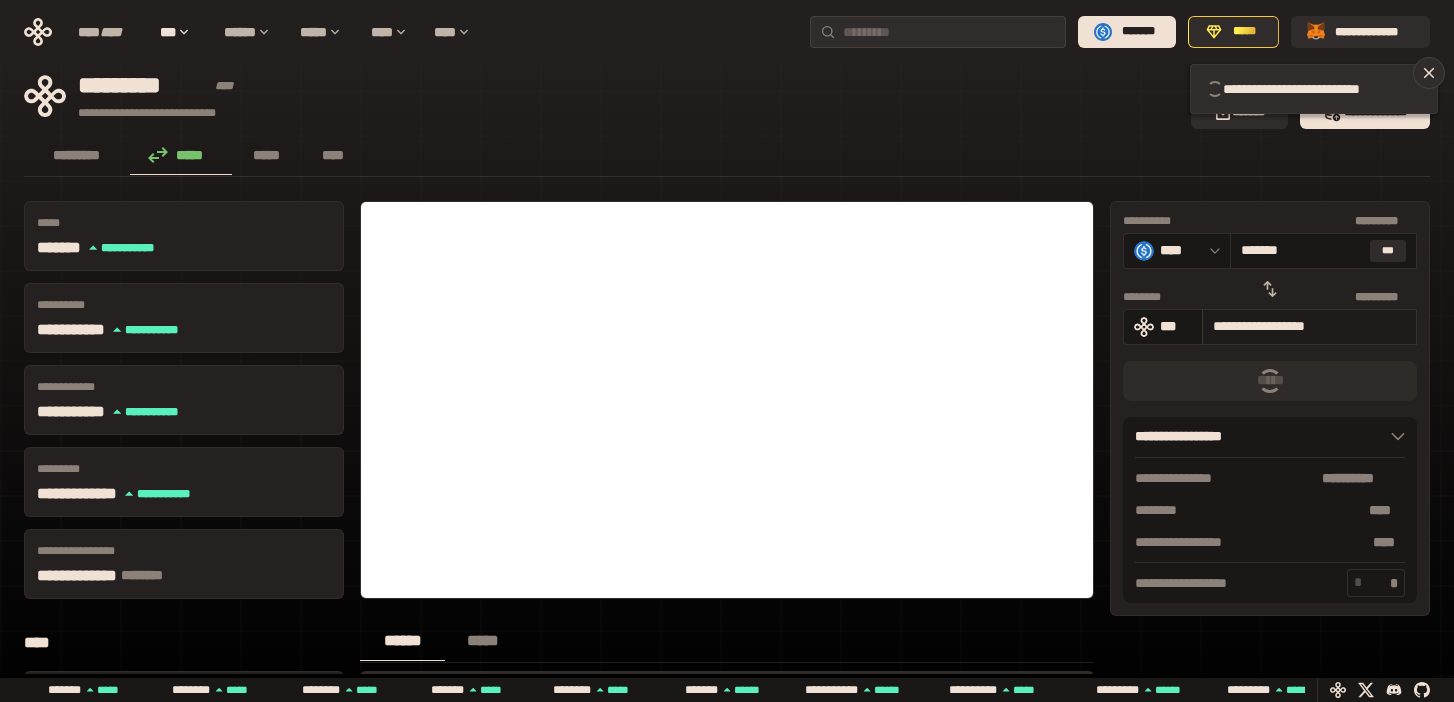 type 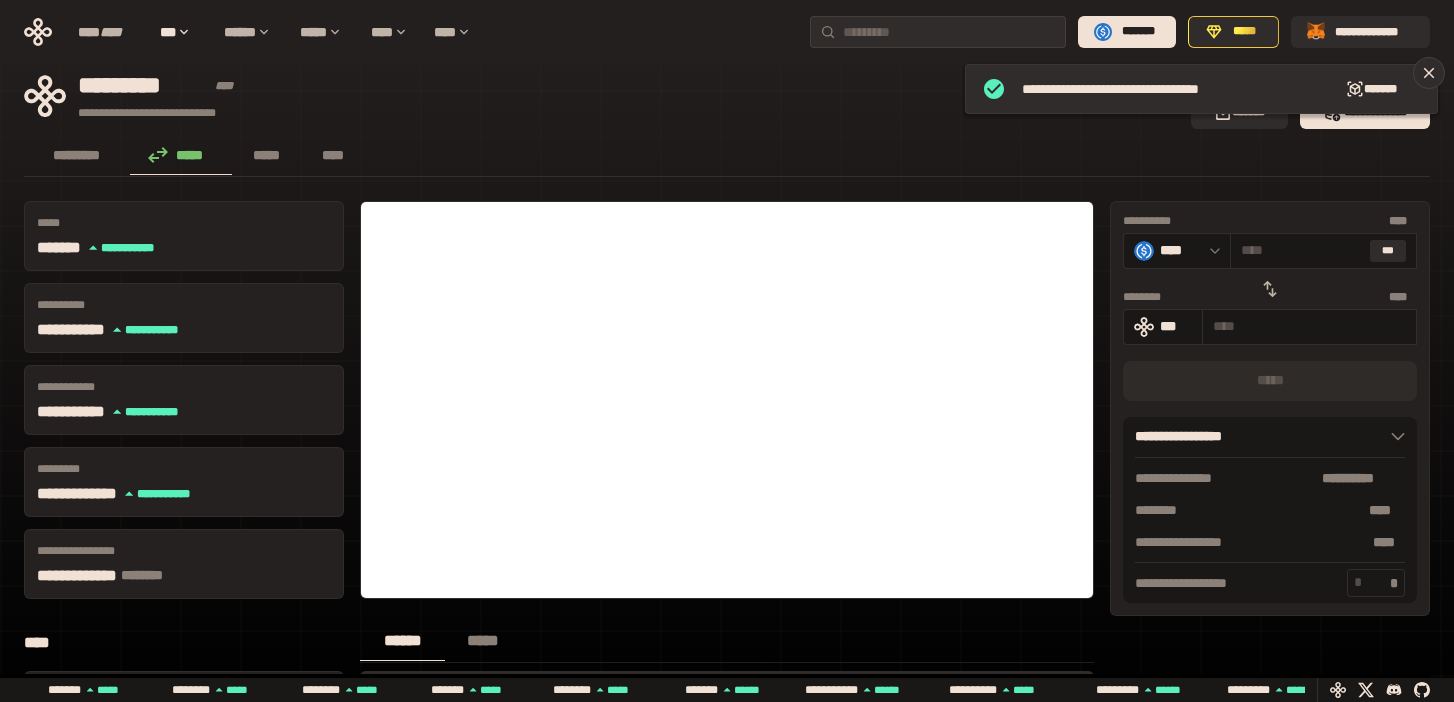 click 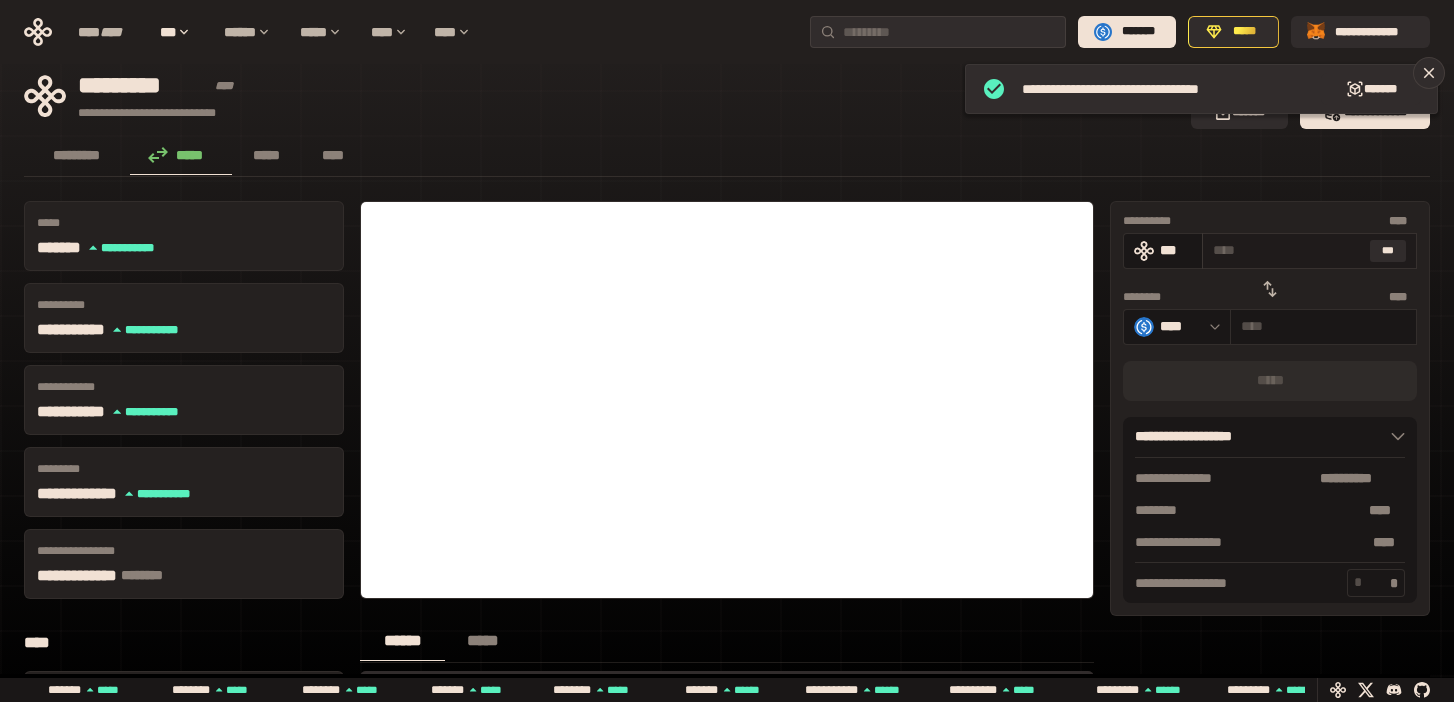 click at bounding box center (1287, 250) 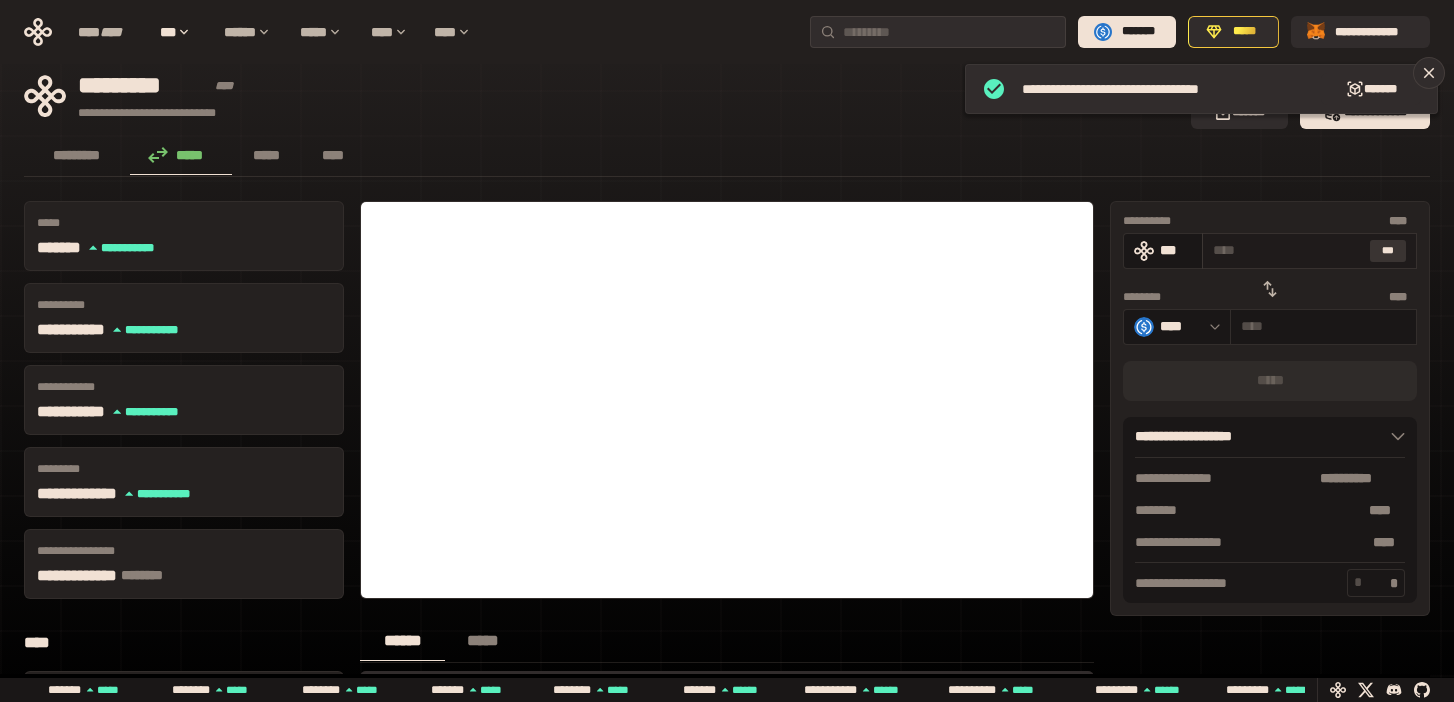 click on "***" at bounding box center (1388, 251) 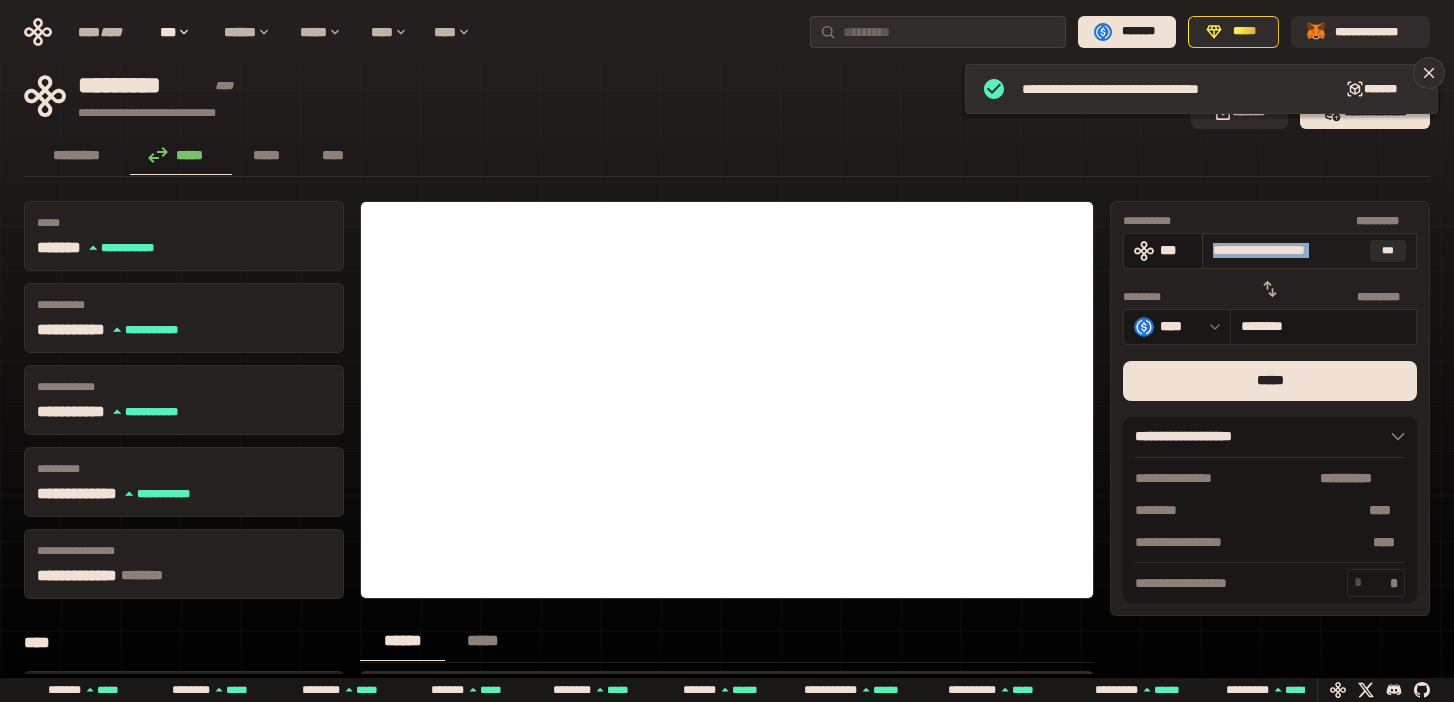 drag, startPoint x: 1363, startPoint y: 252, endPoint x: 1215, endPoint y: 249, distance: 148.0304 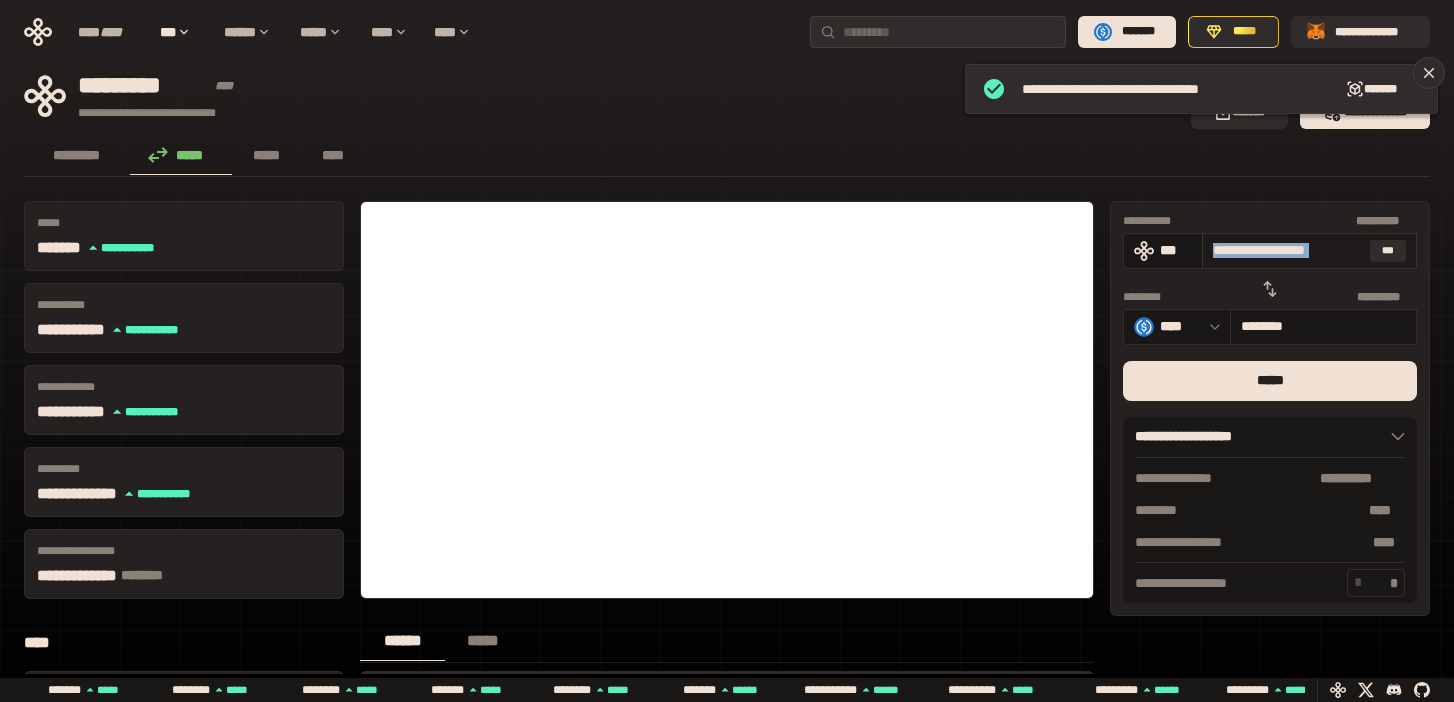 click on "**********" at bounding box center [1309, 251] 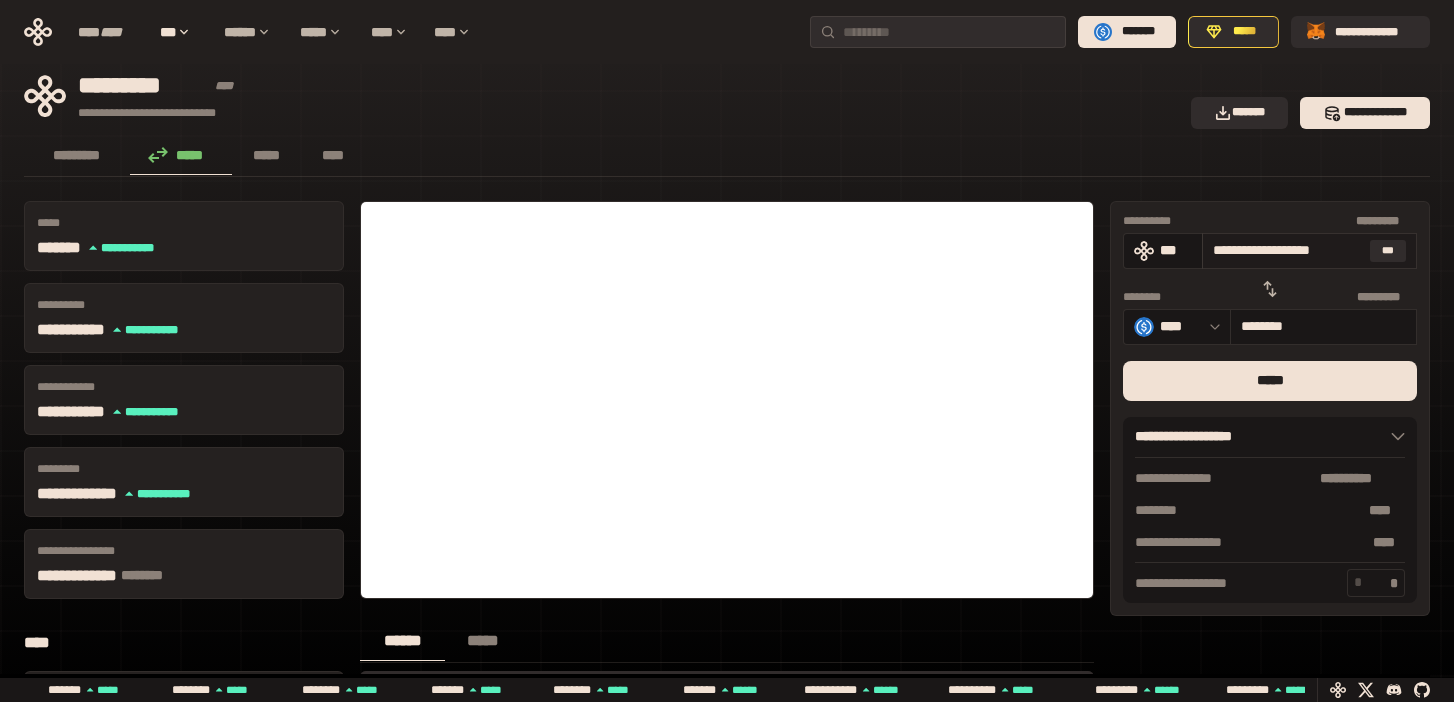scroll, scrollTop: 0, scrollLeft: 0, axis: both 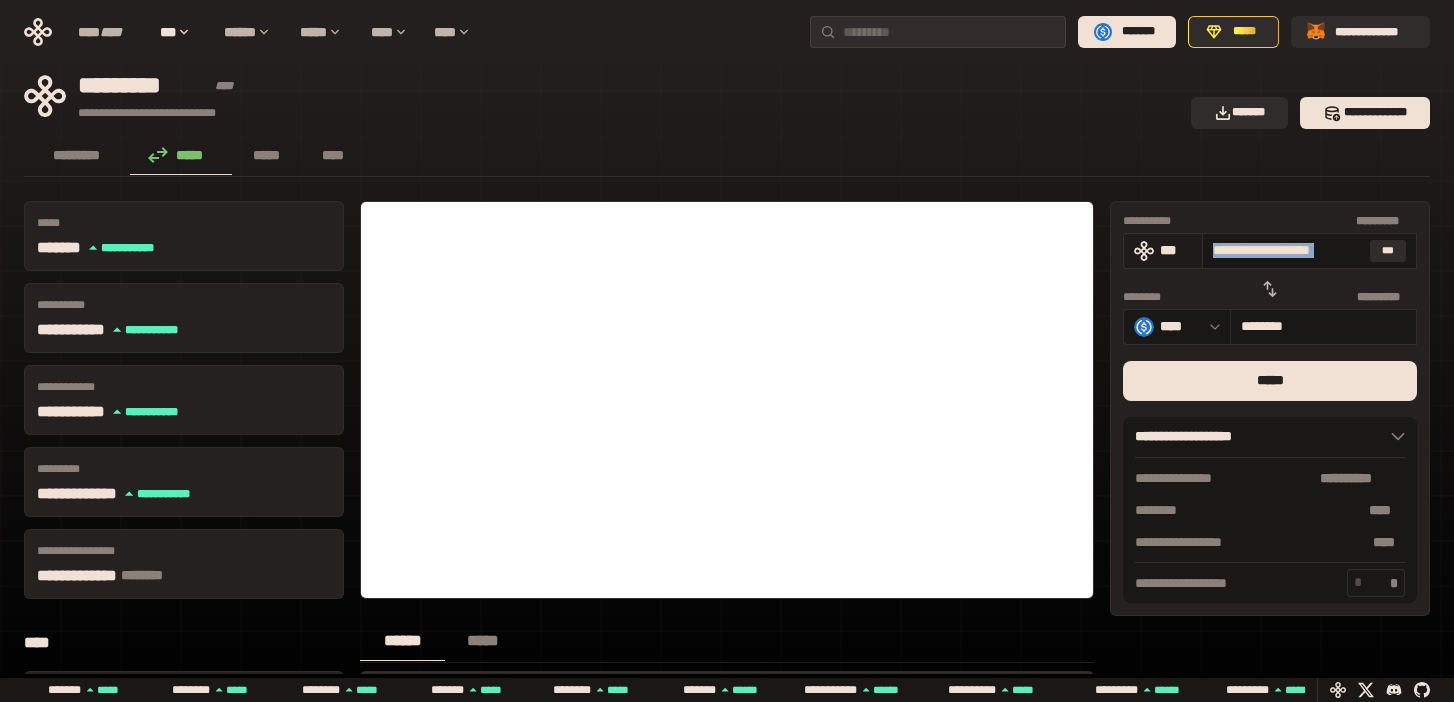 drag, startPoint x: 1362, startPoint y: 249, endPoint x: 1190, endPoint y: 259, distance: 172.29045 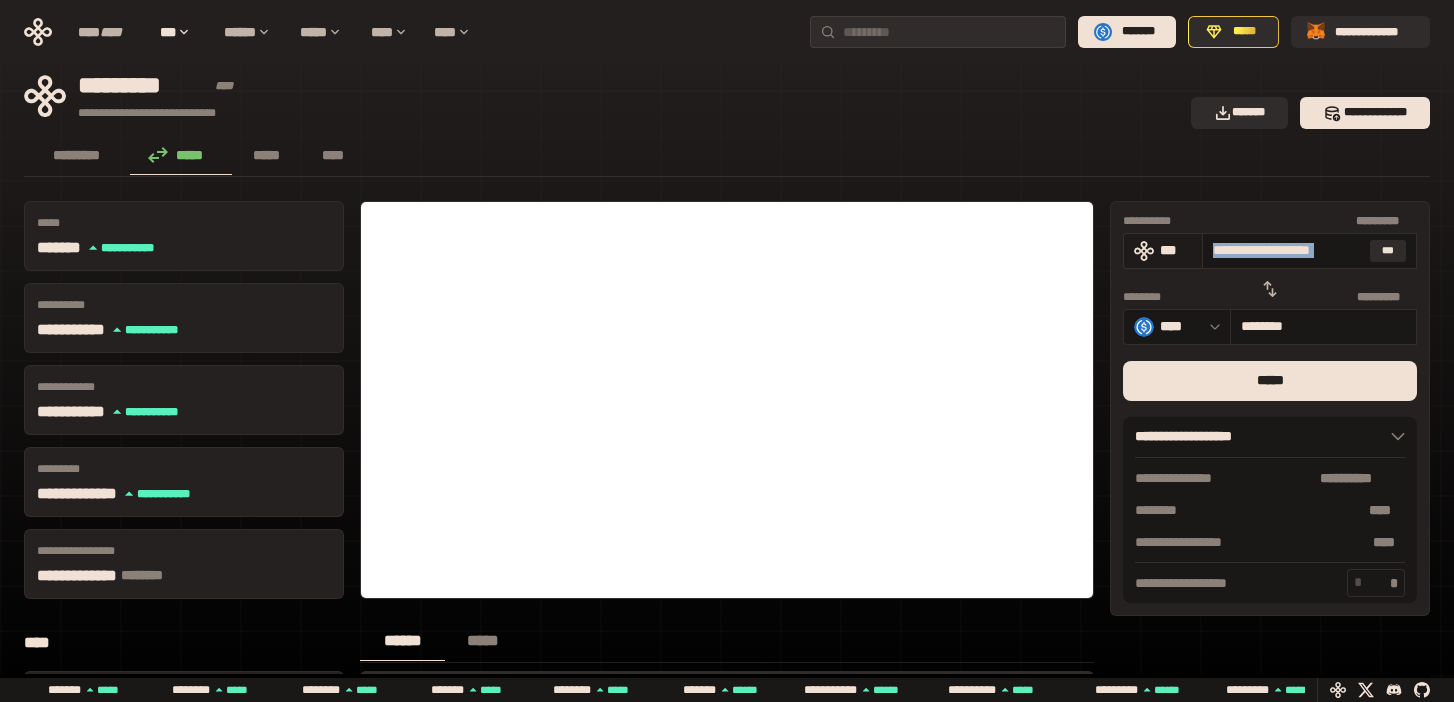 click on "**********" at bounding box center (1270, 251) 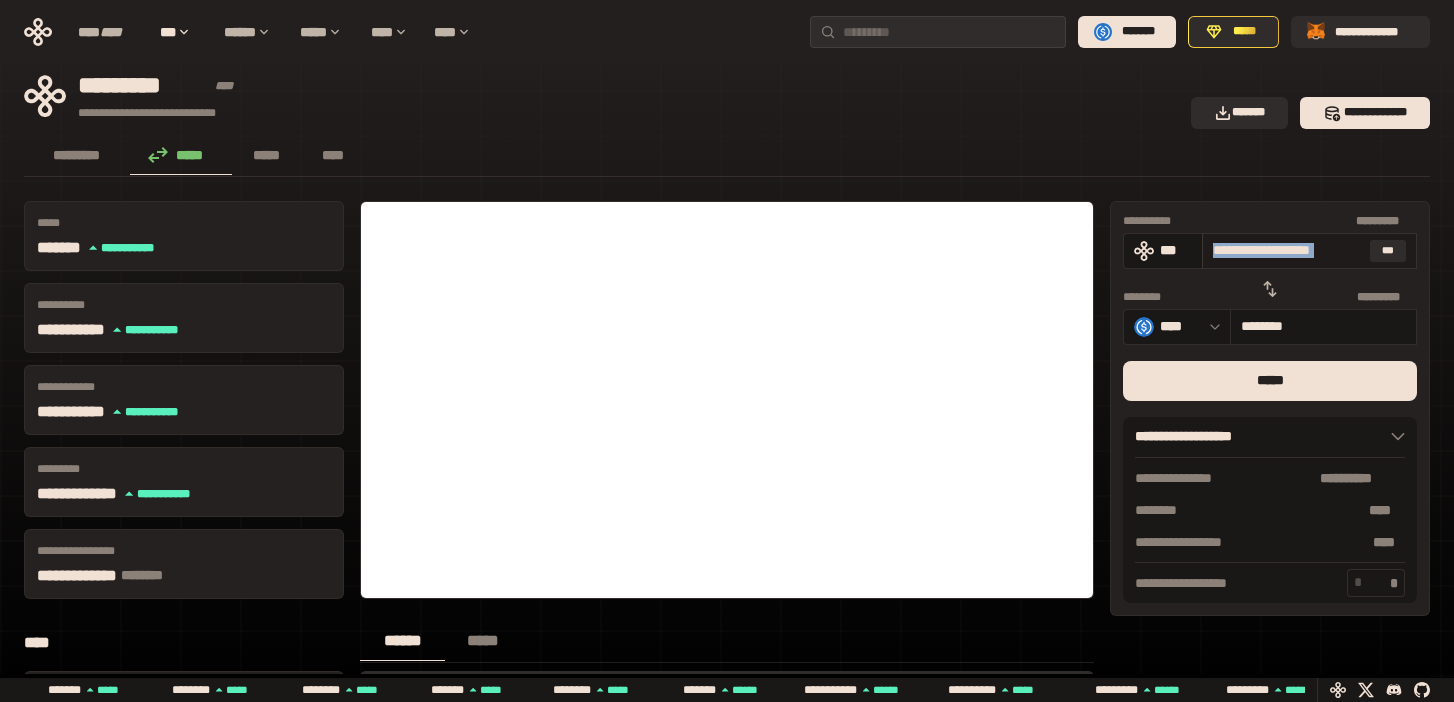 click on "**********" at bounding box center (1309, 251) 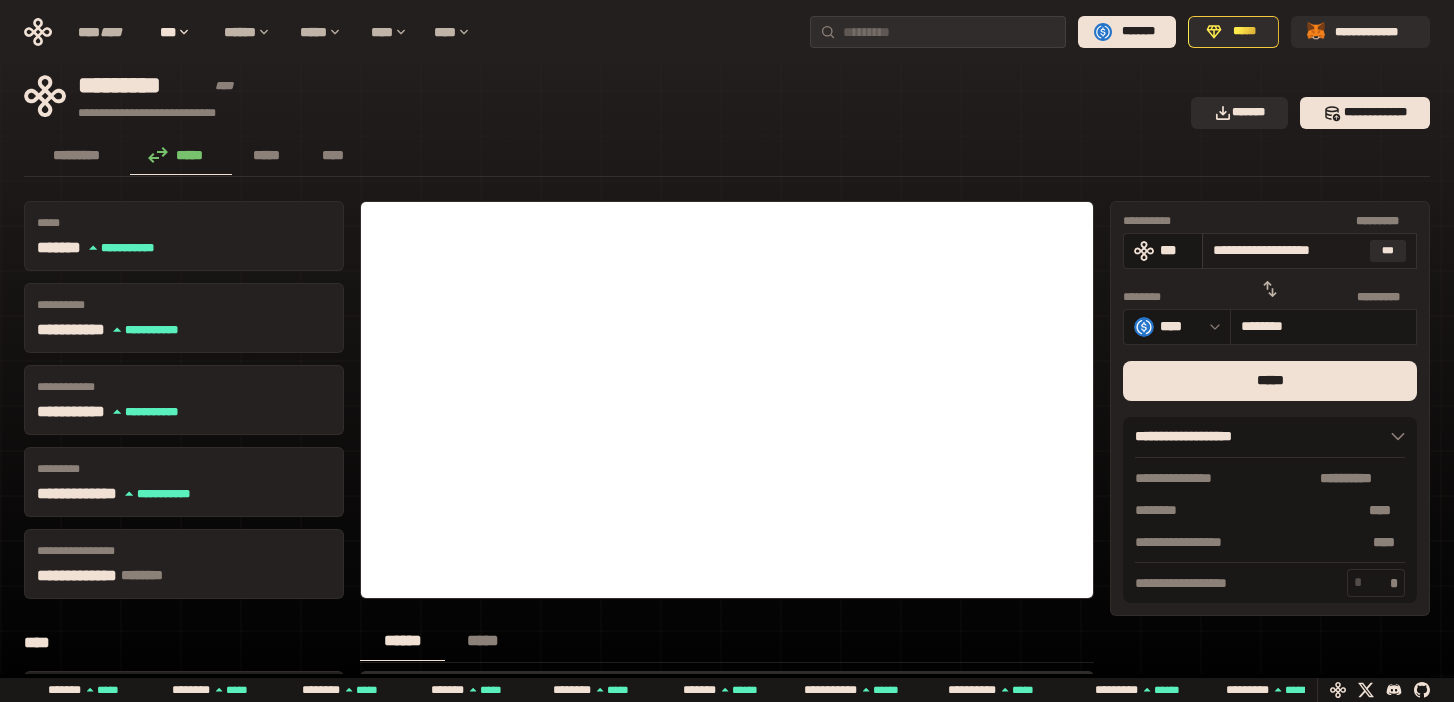 scroll, scrollTop: 0, scrollLeft: 7, axis: horizontal 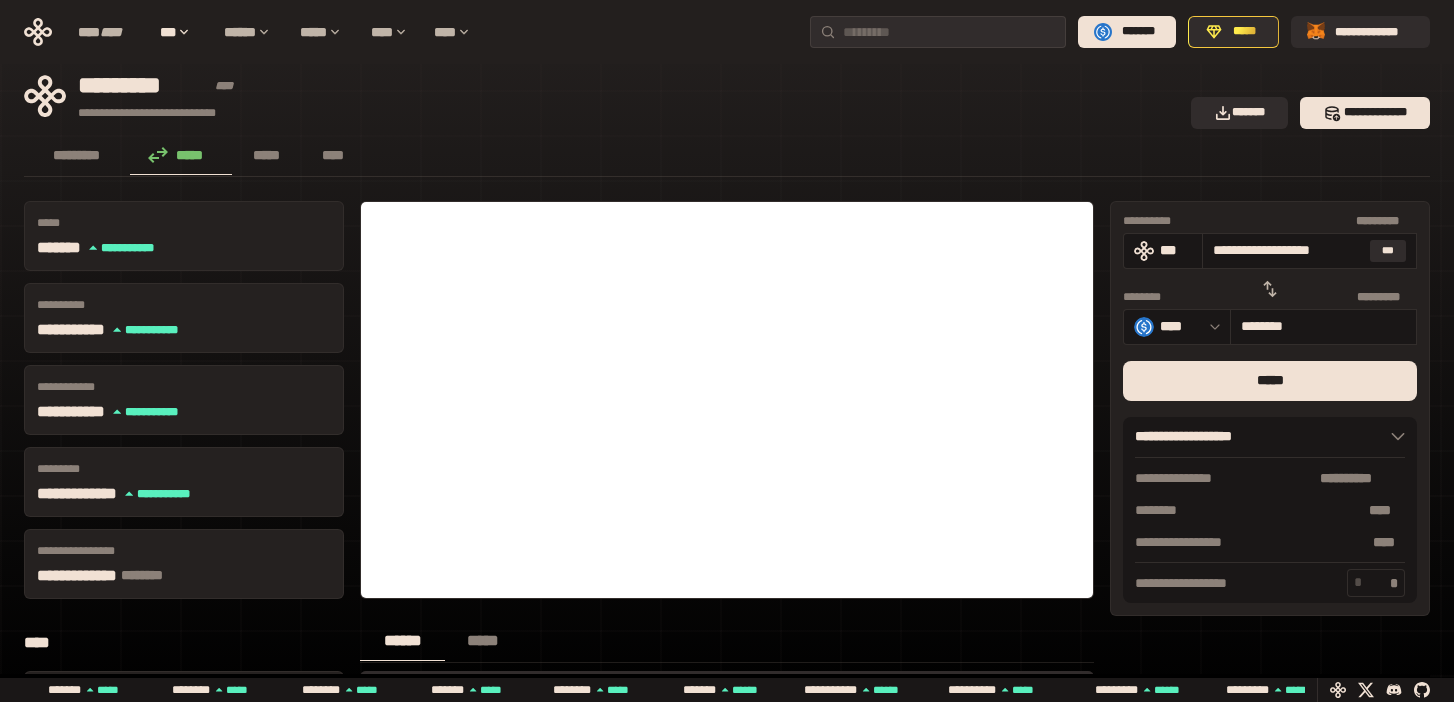 drag, startPoint x: 1277, startPoint y: 248, endPoint x: 1401, endPoint y: 272, distance: 126.30122 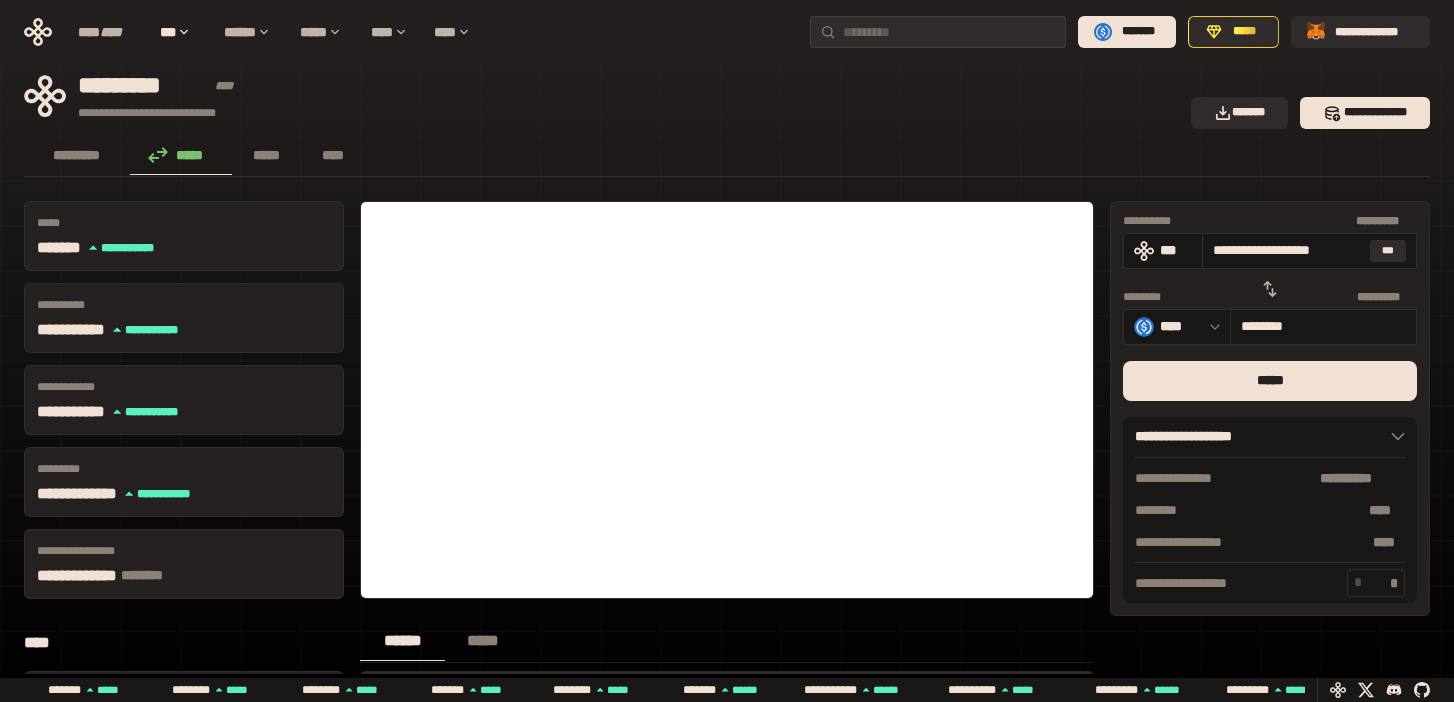 click on "**********" at bounding box center (1270, 263) 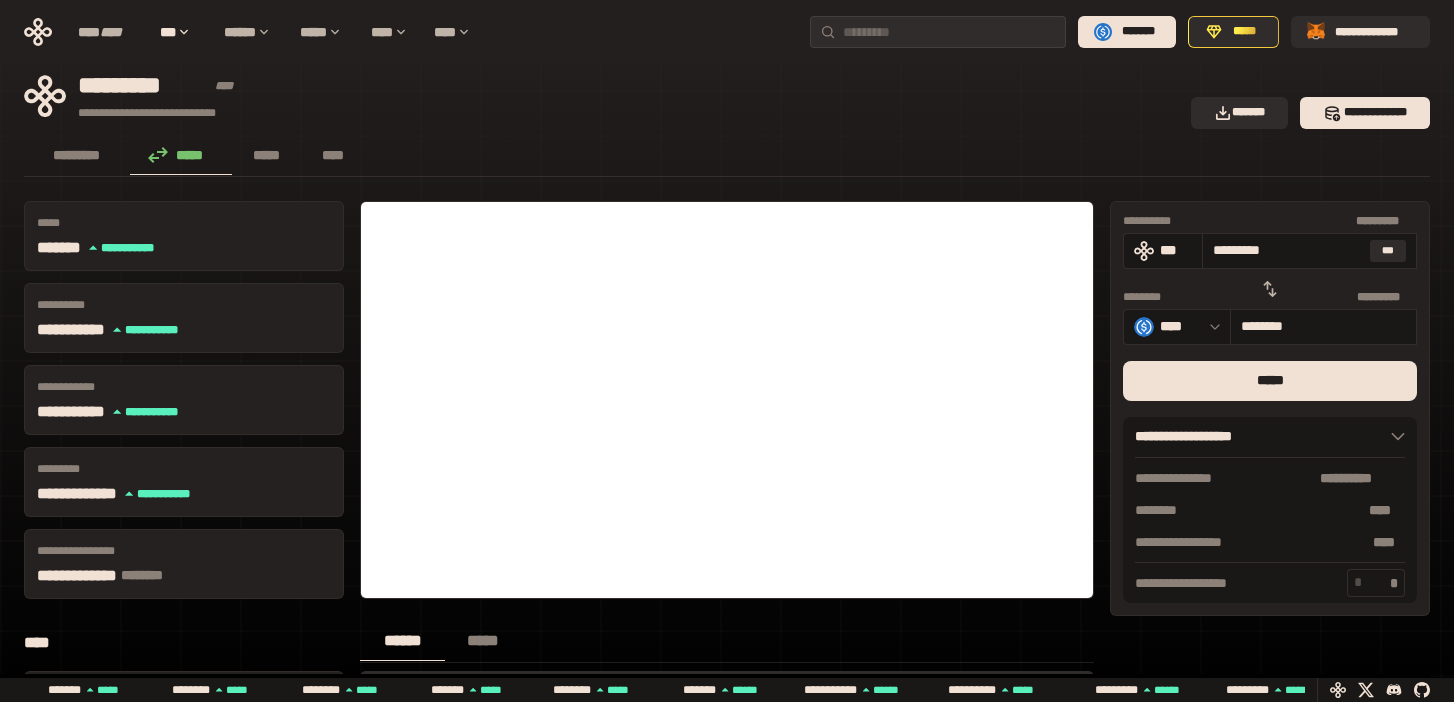 scroll, scrollTop: 0, scrollLeft: 0, axis: both 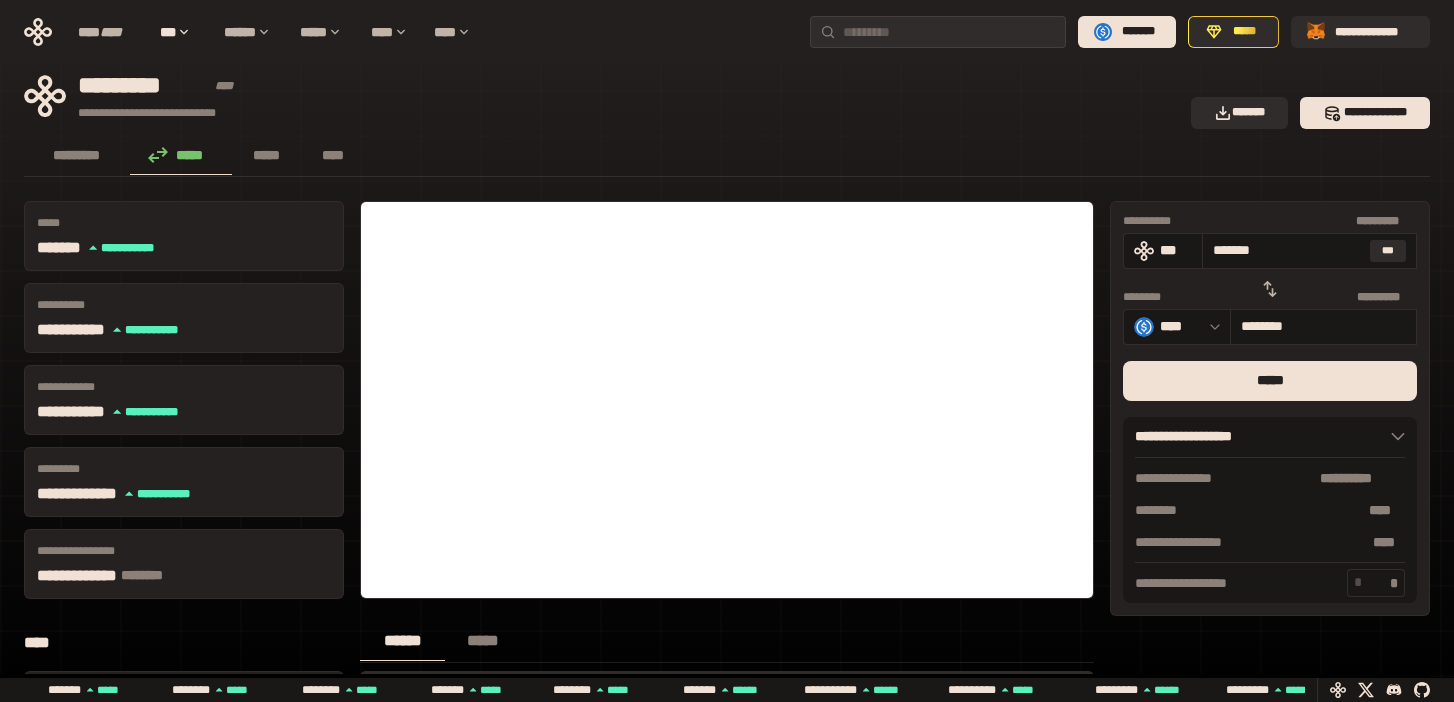 type on "******" 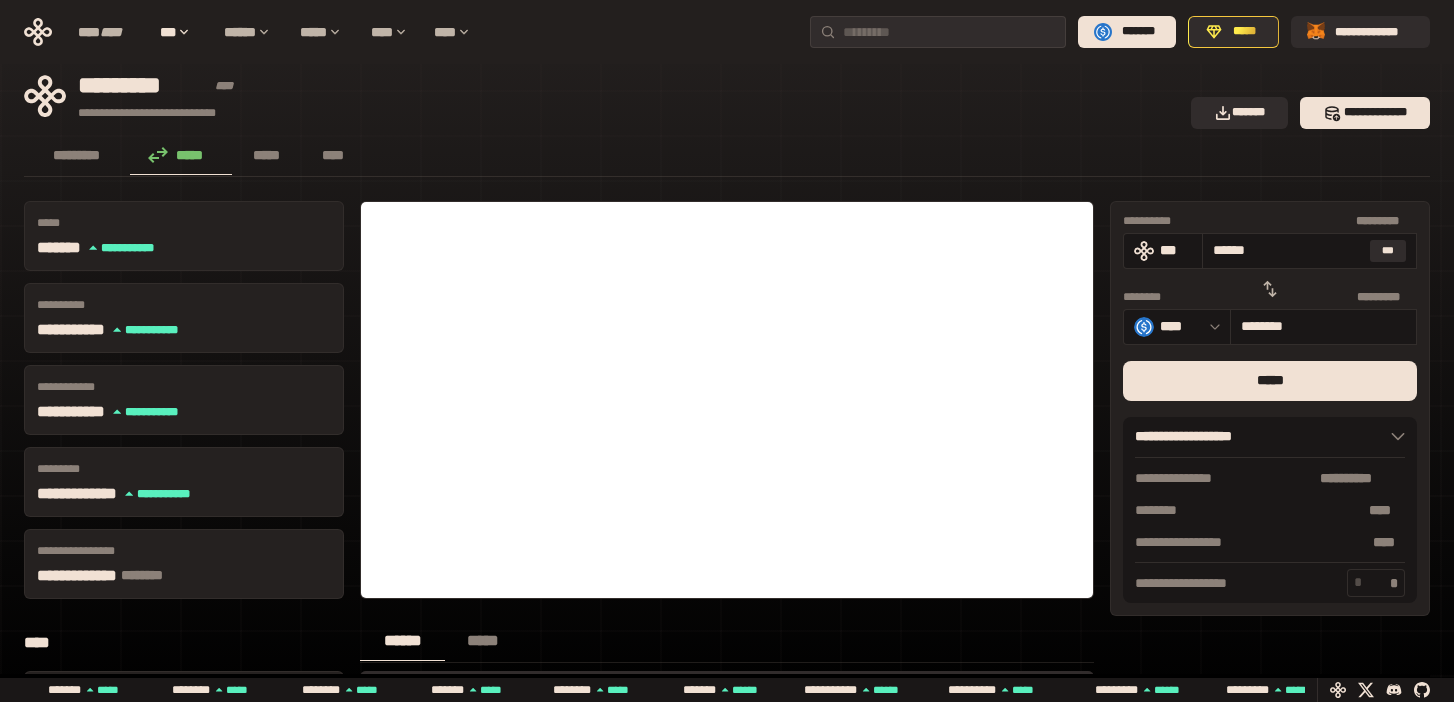 type on "*****" 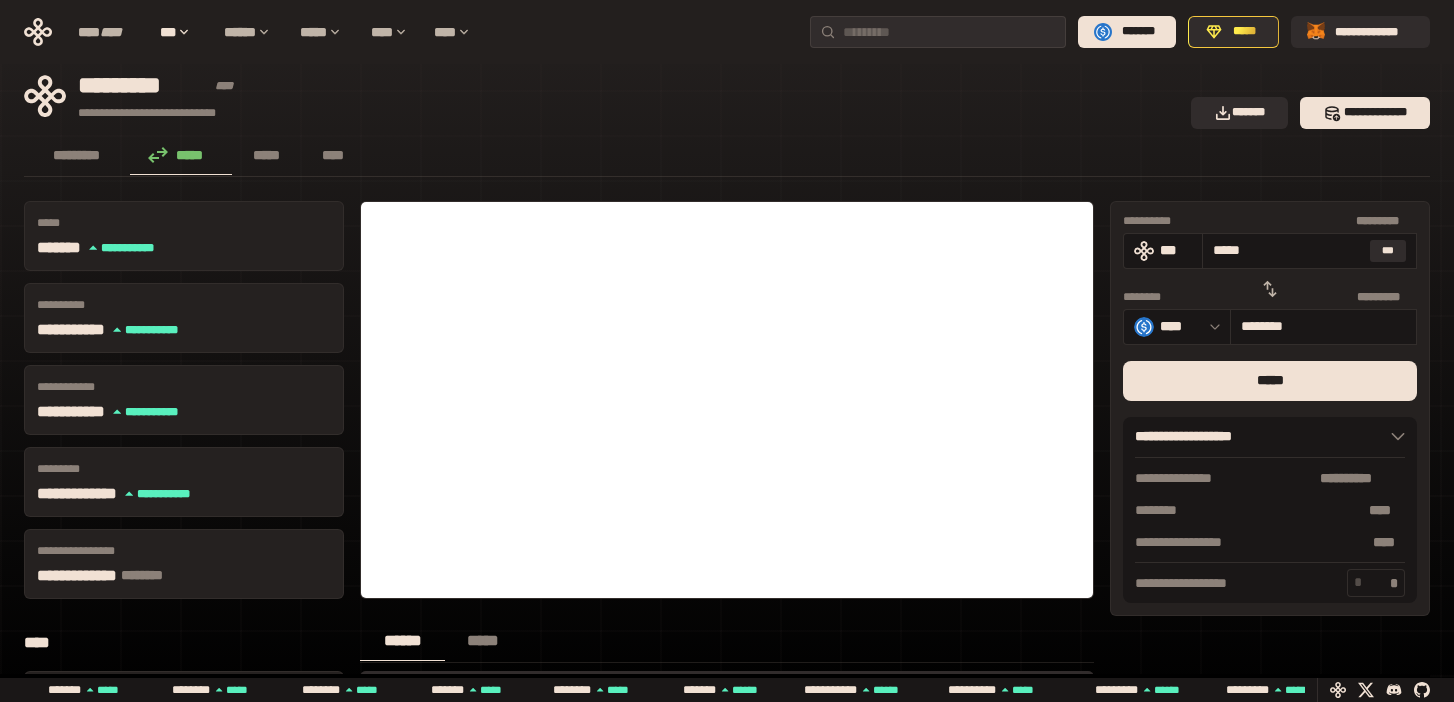 type on "********" 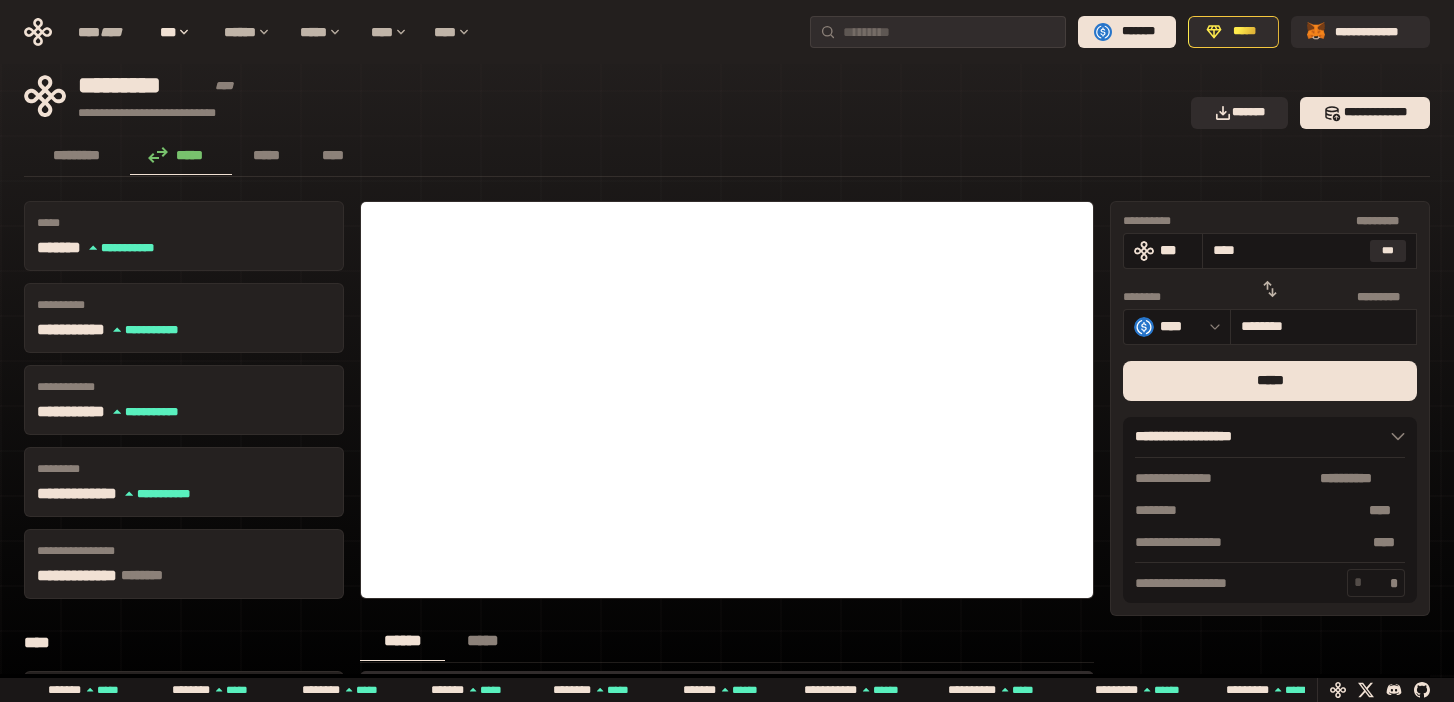 type on "********" 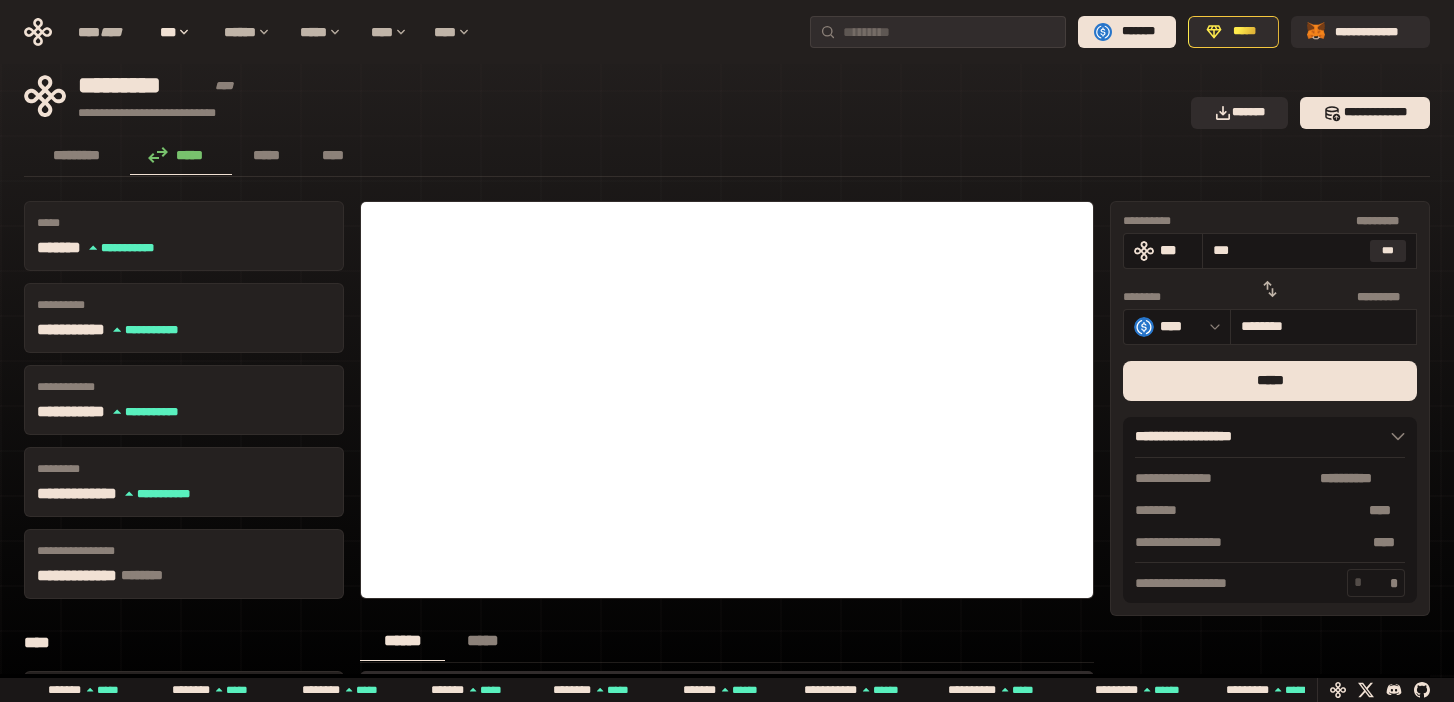 type on "********" 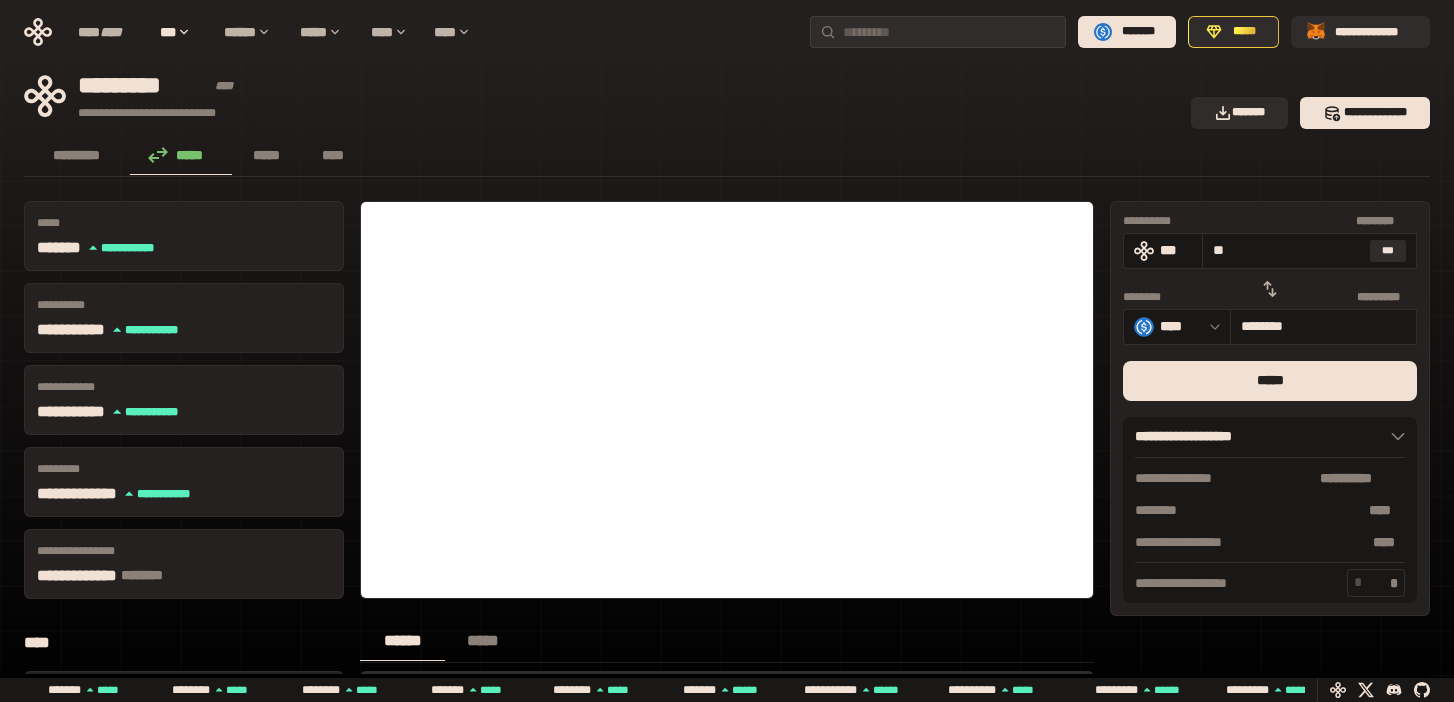 type on "*" 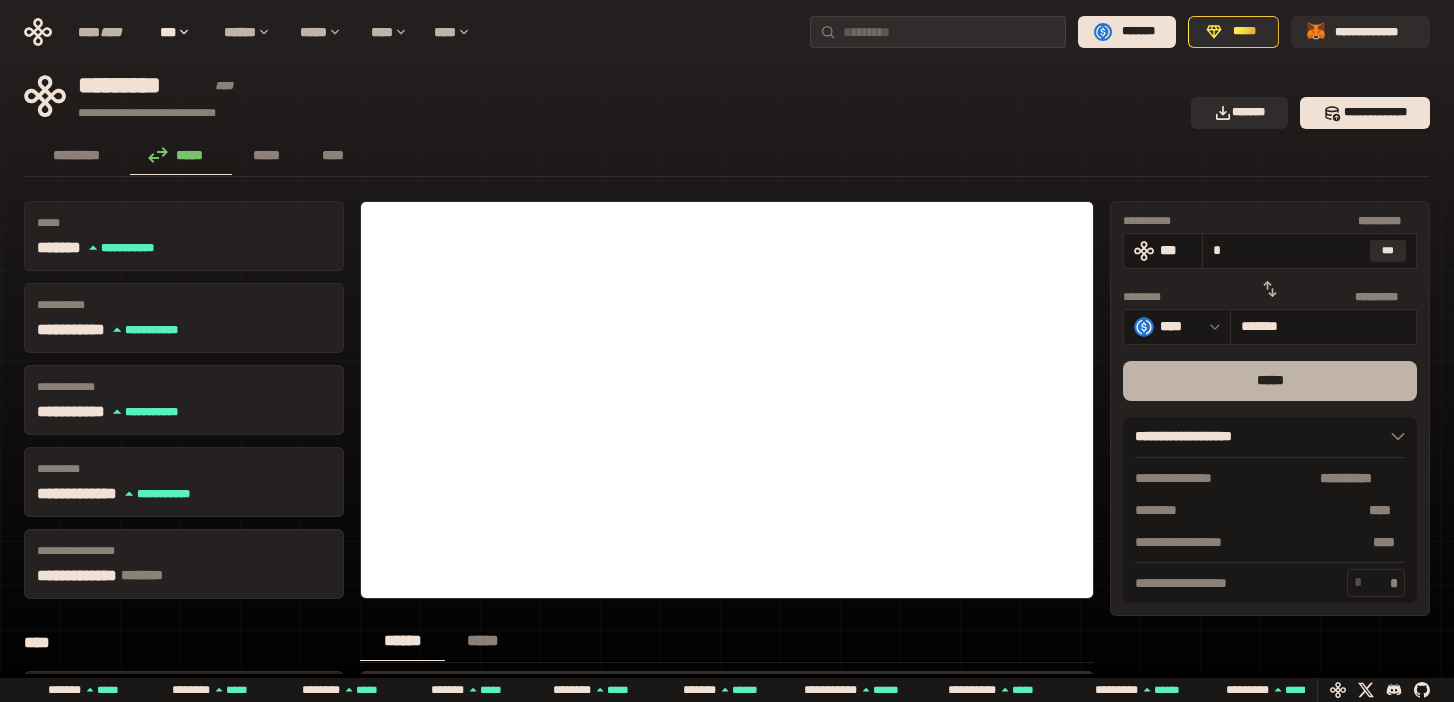 type on "*" 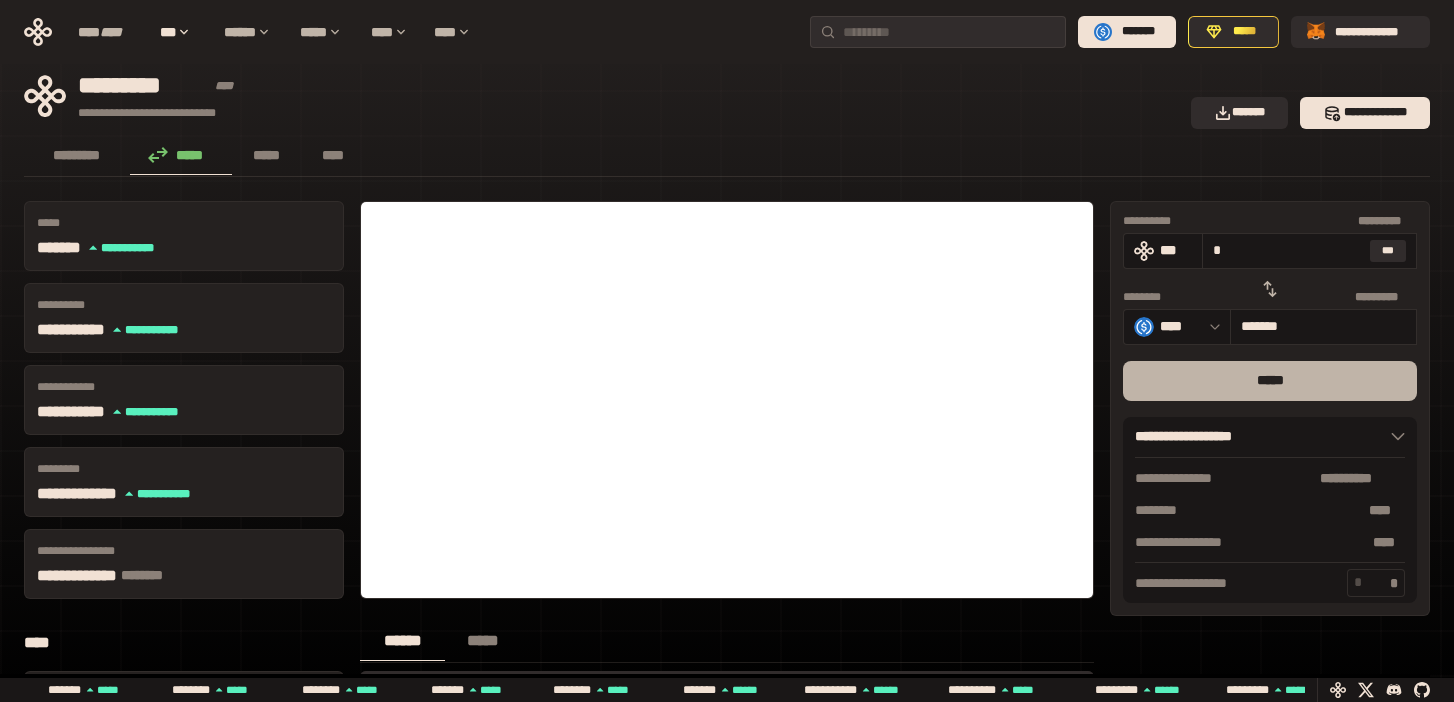 click on "*****" at bounding box center (1270, 381) 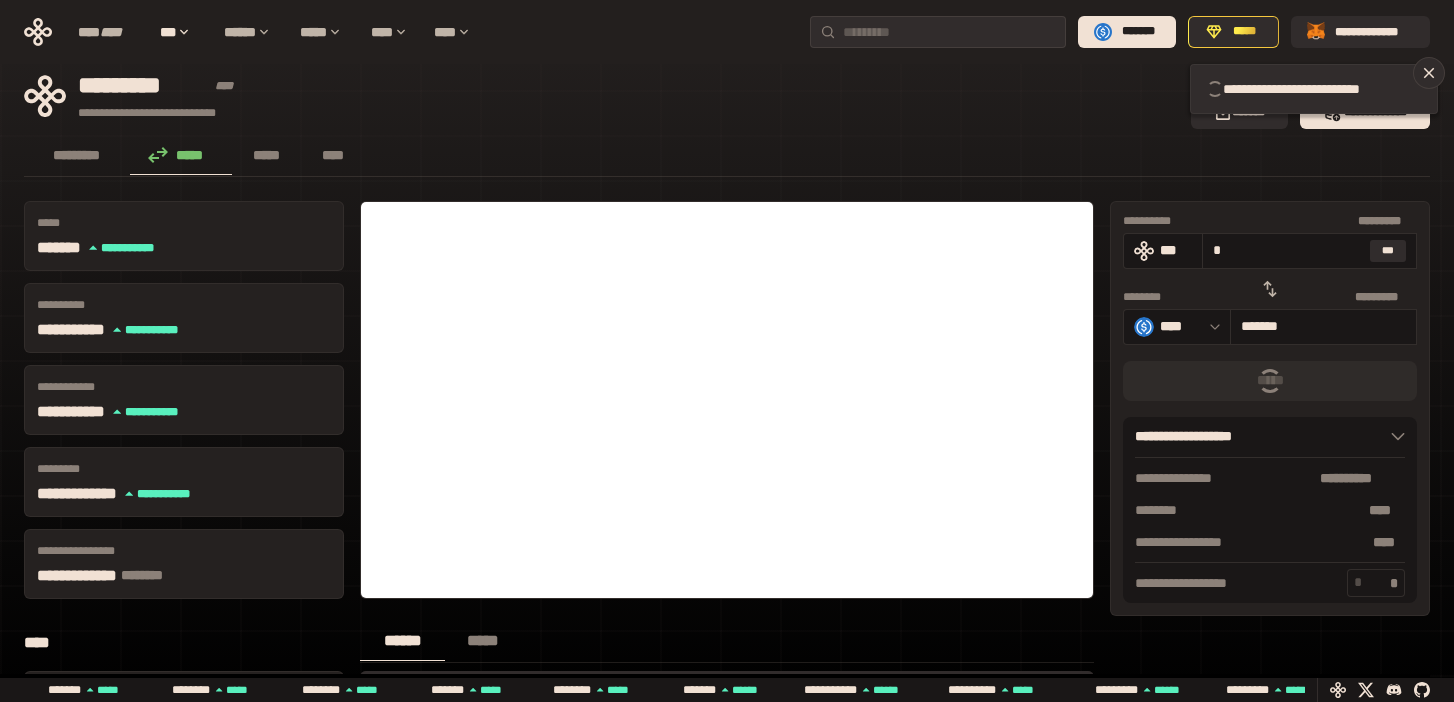 type 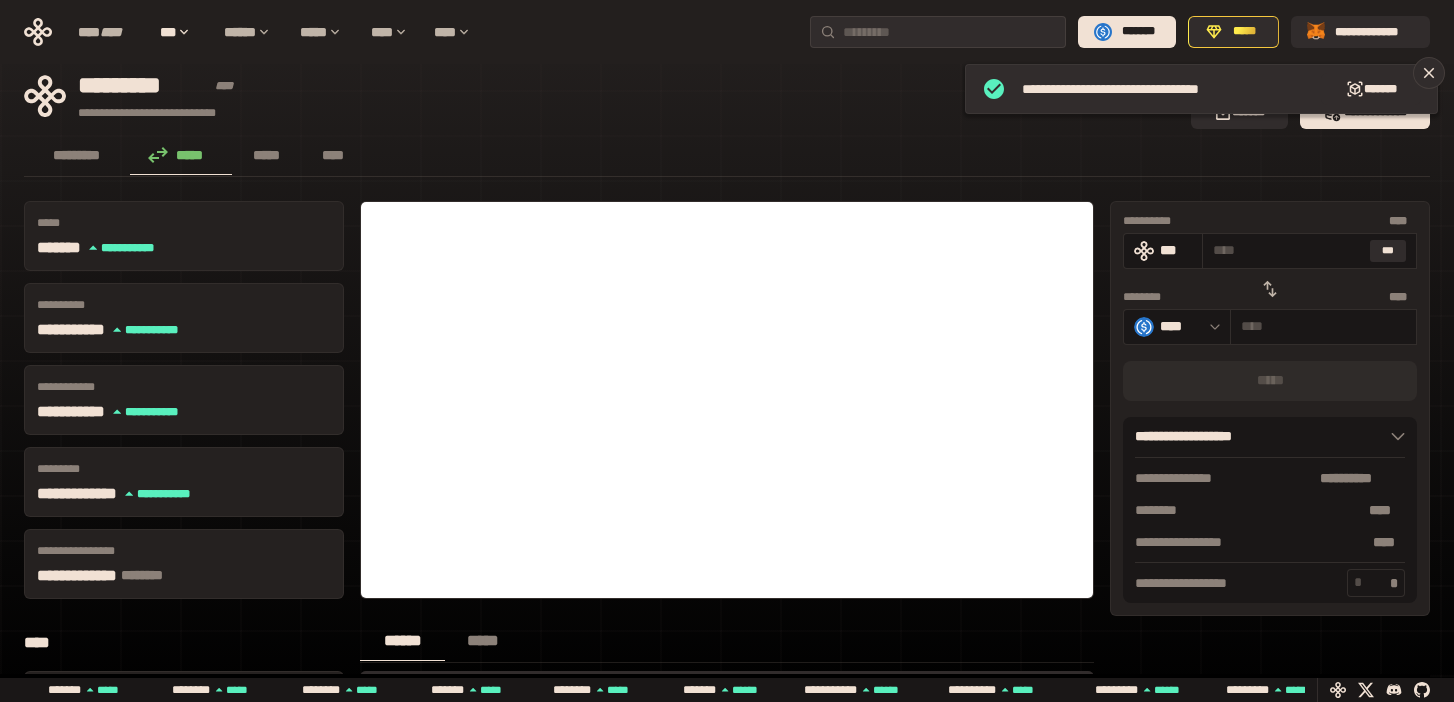 click 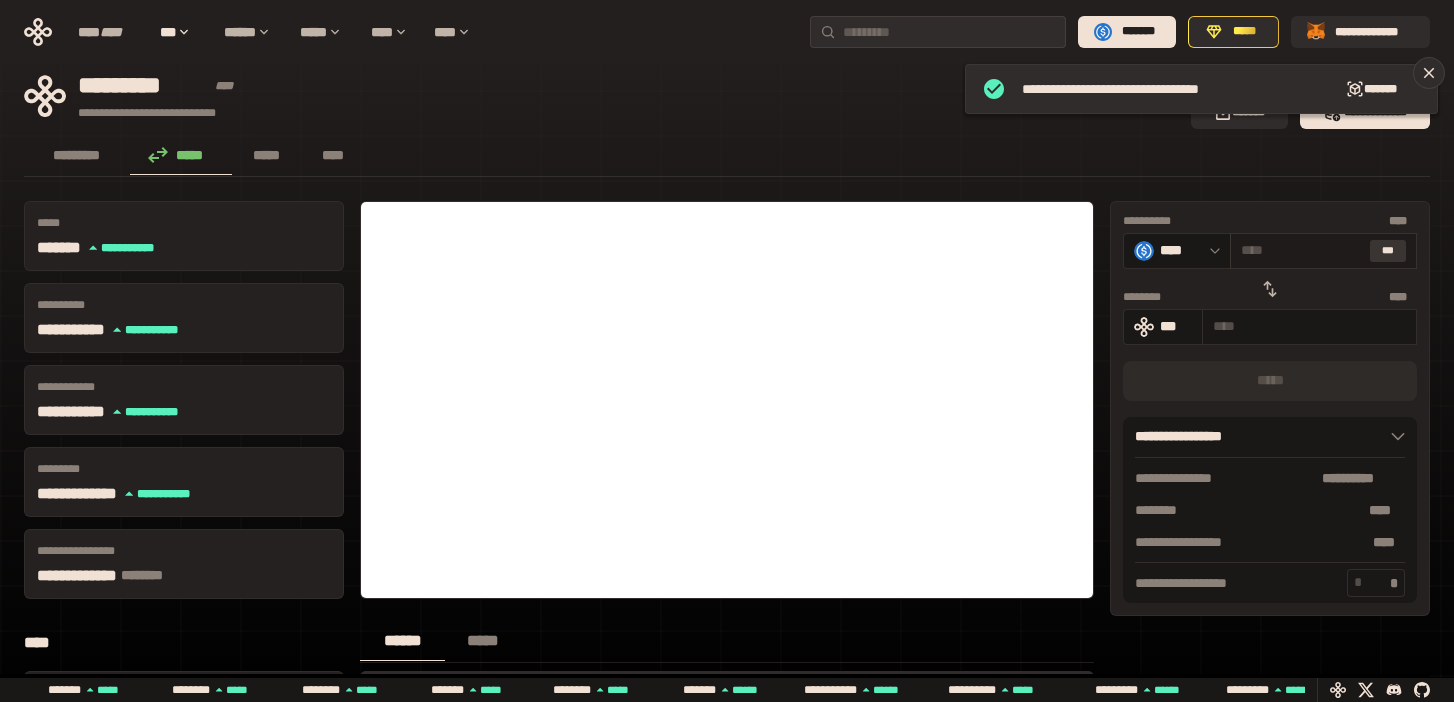 click on "***" at bounding box center (1388, 251) 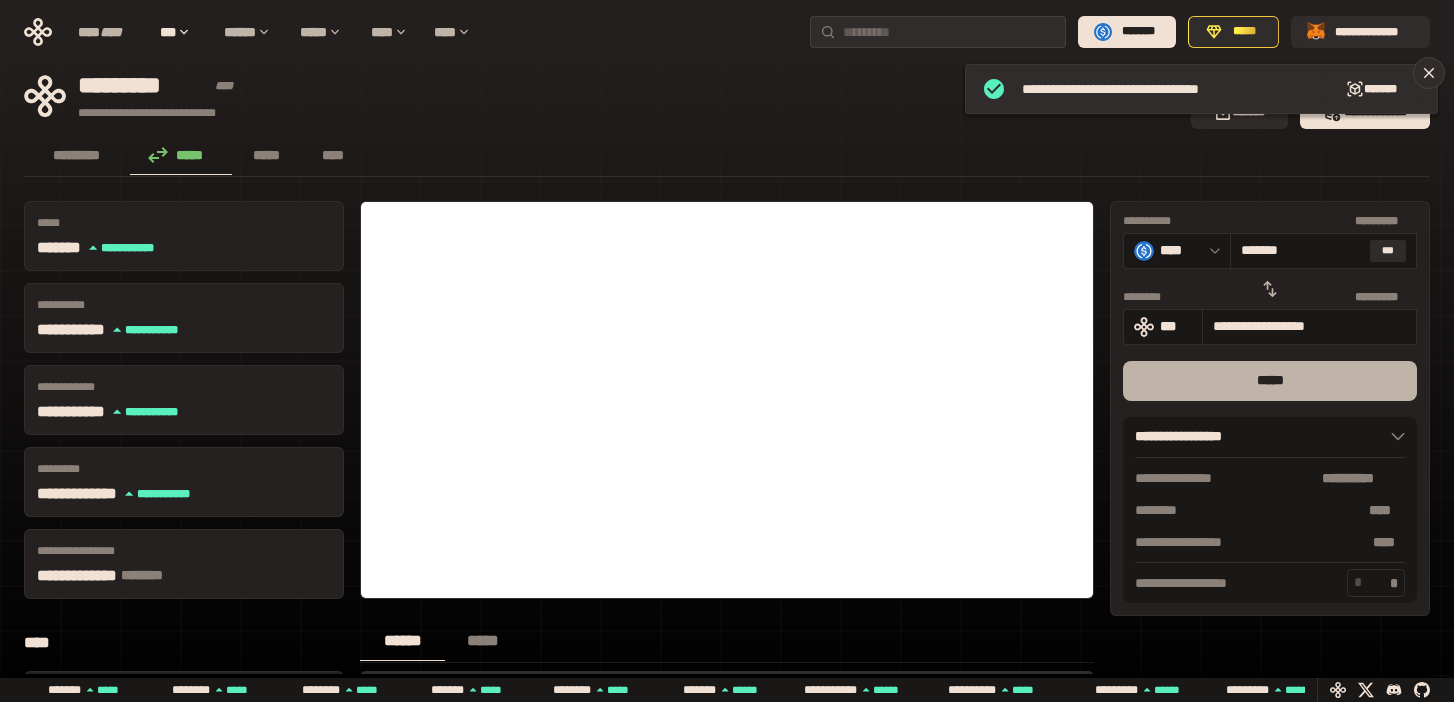 click on "*****" at bounding box center [1270, 381] 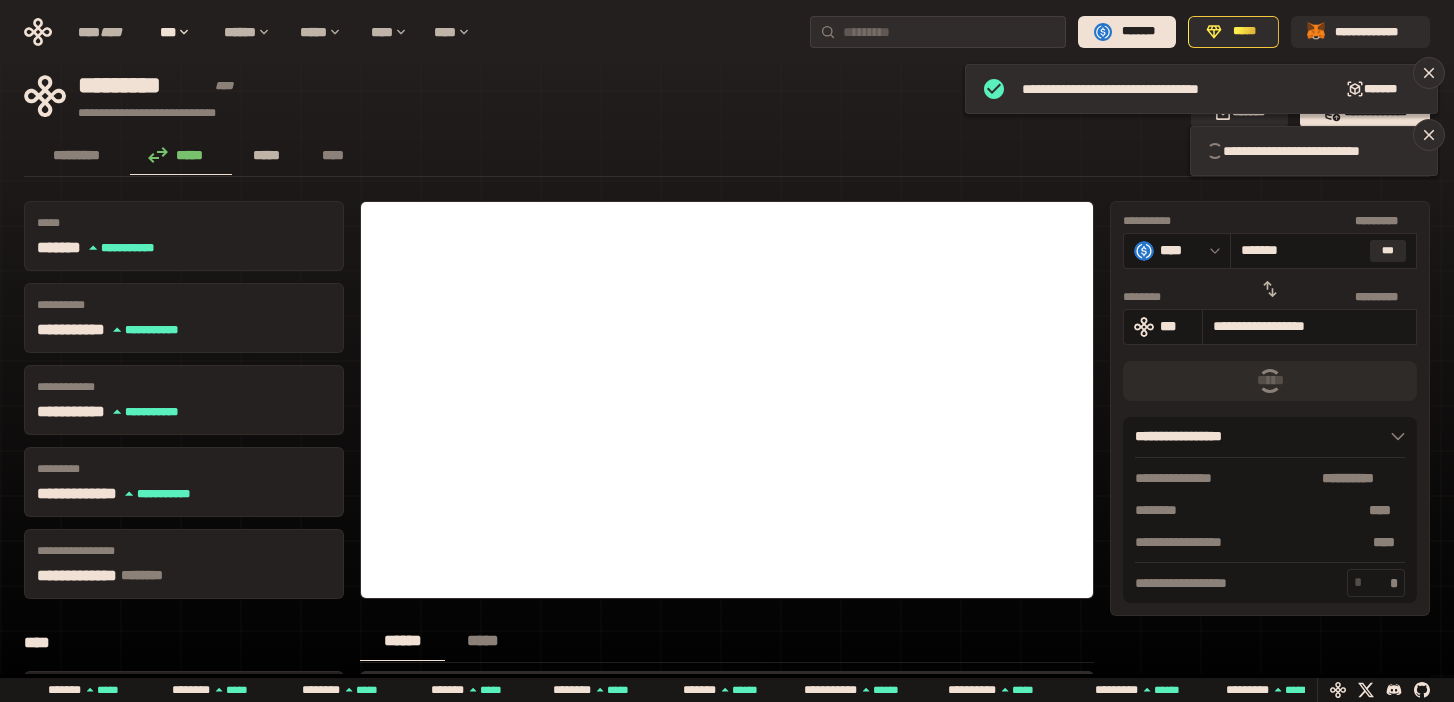click on "*****" at bounding box center [267, 155] 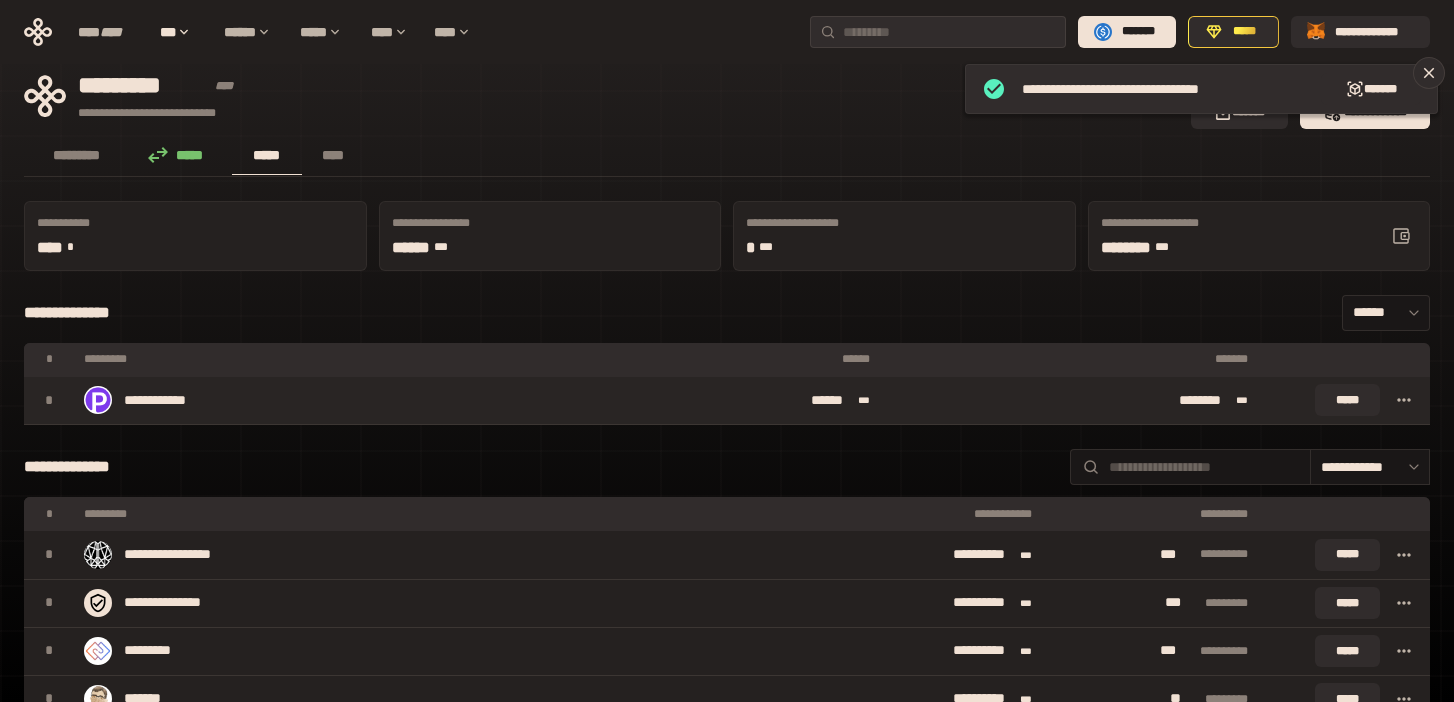 click on "**********" at bounding box center [324, 400] 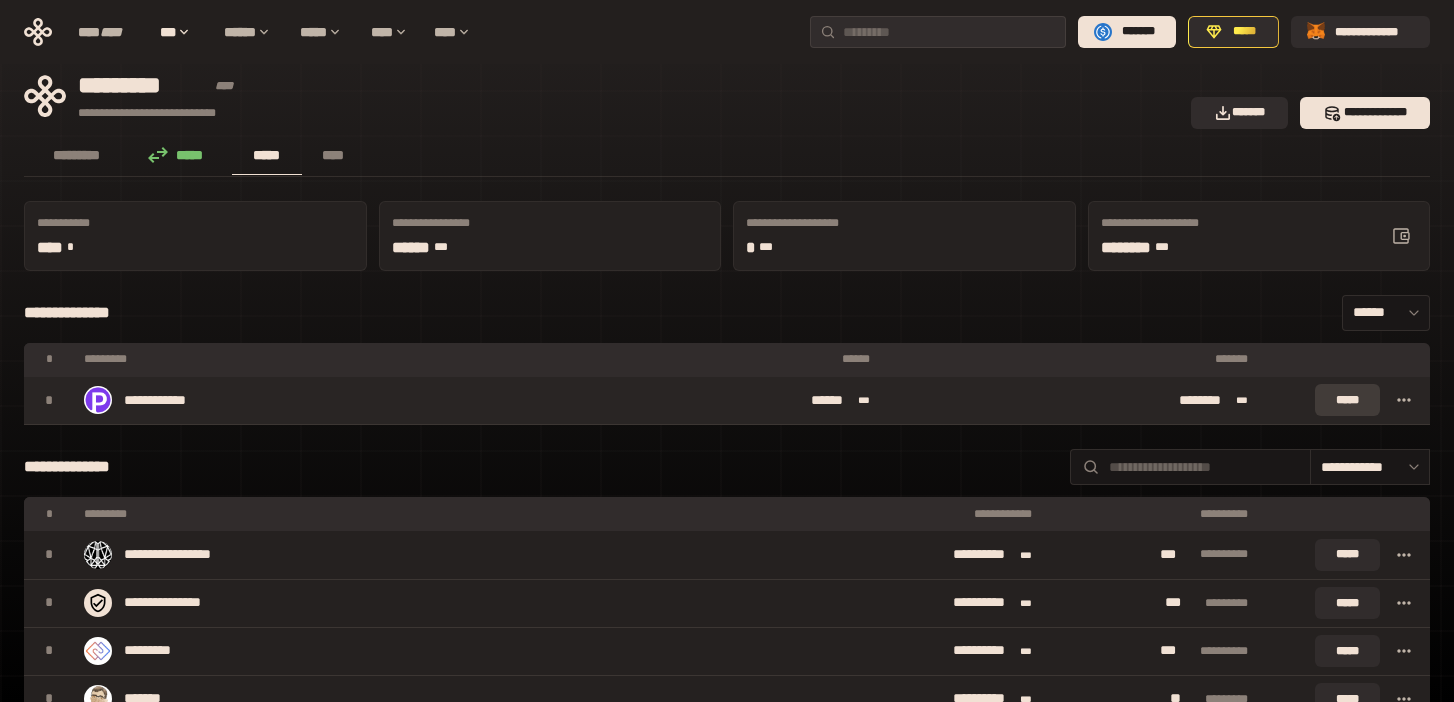 click on "*****" at bounding box center (1347, 400) 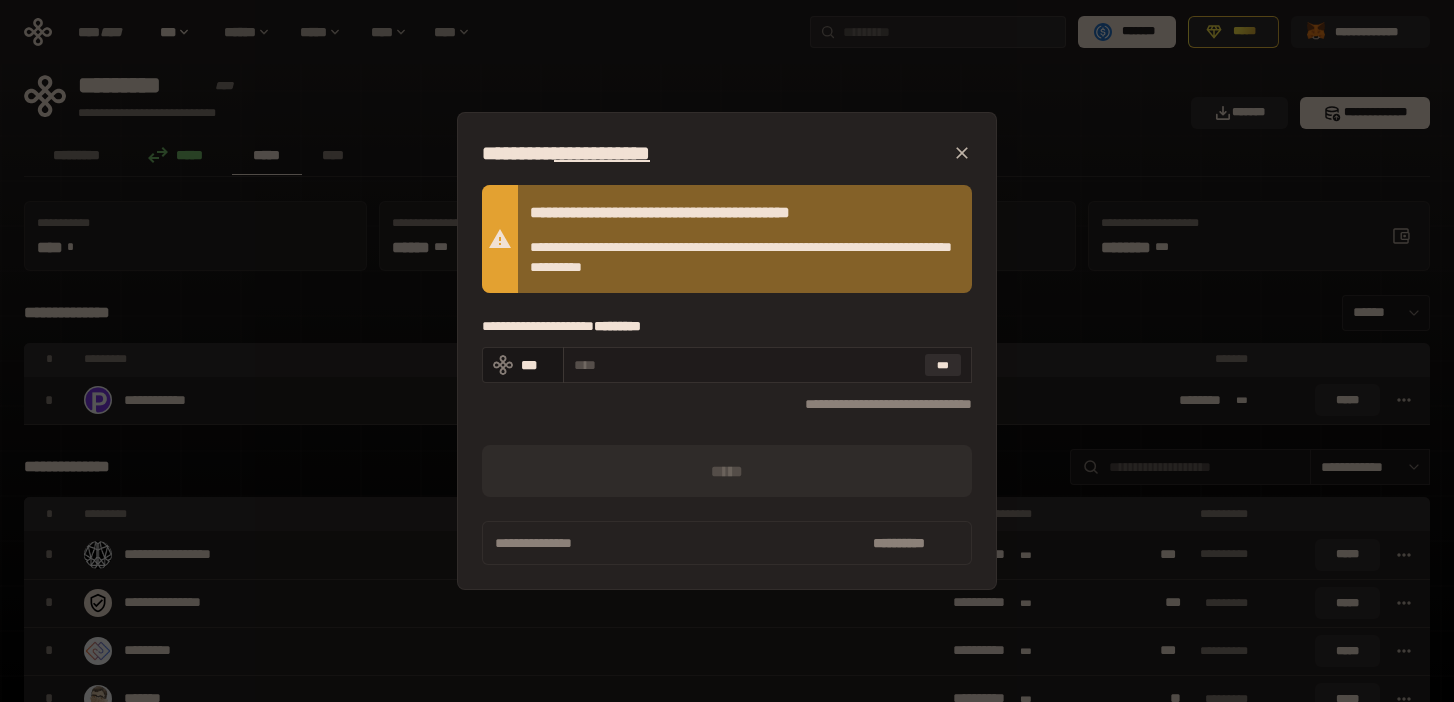 click at bounding box center (745, 365) 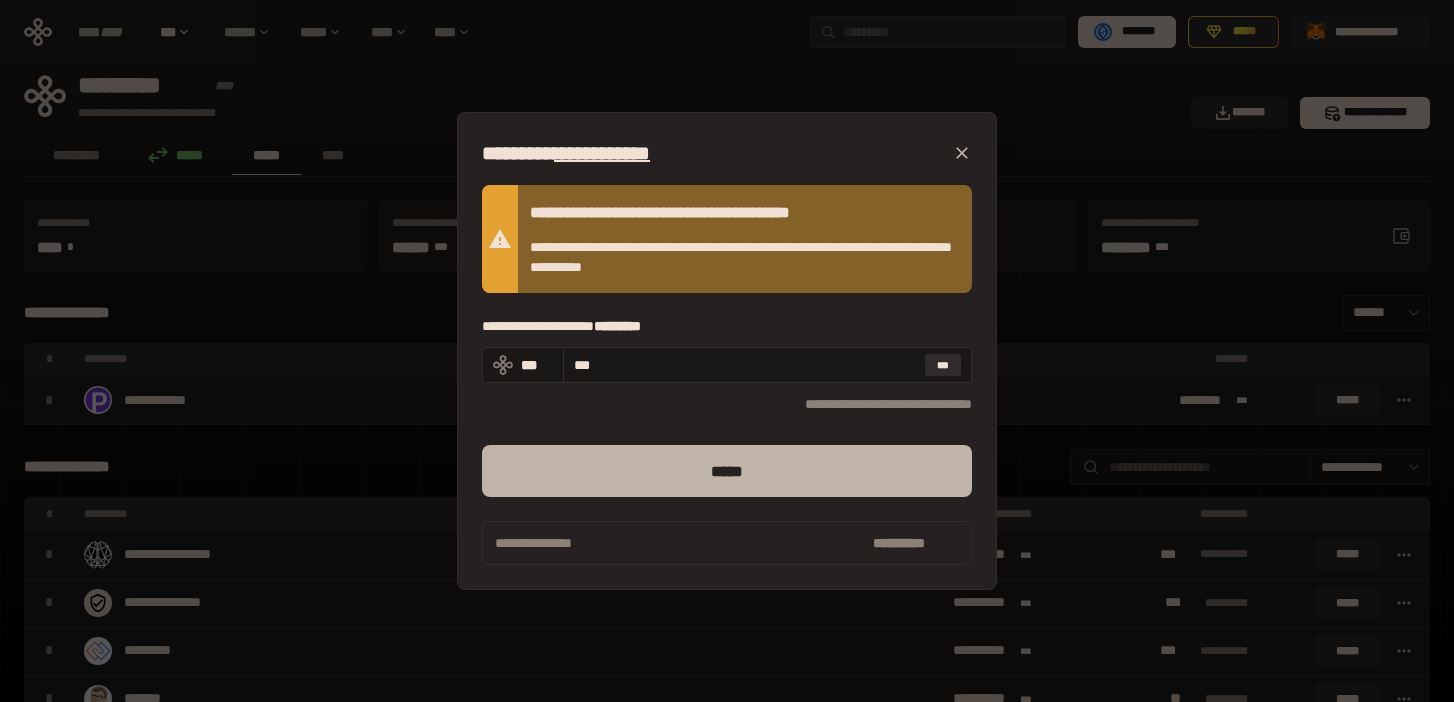 type on "***" 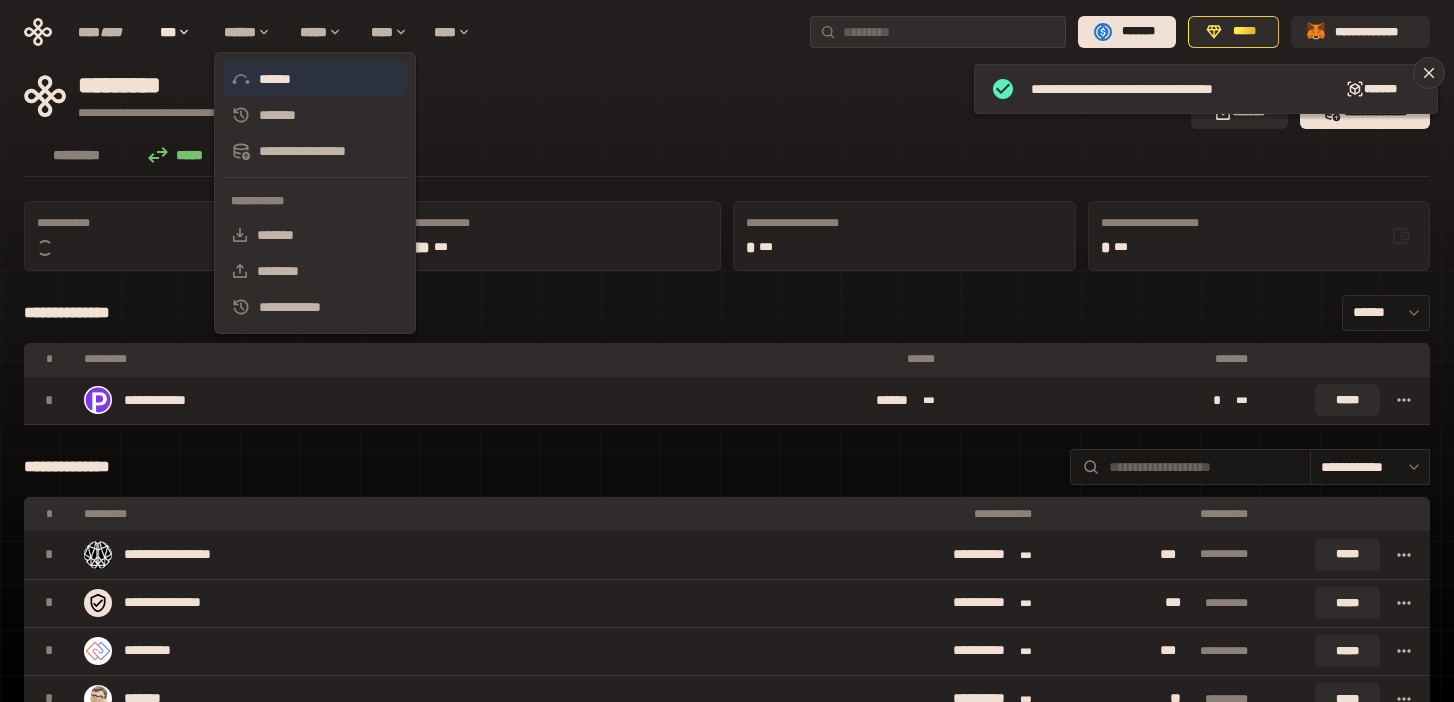 click on "******" at bounding box center [315, 79] 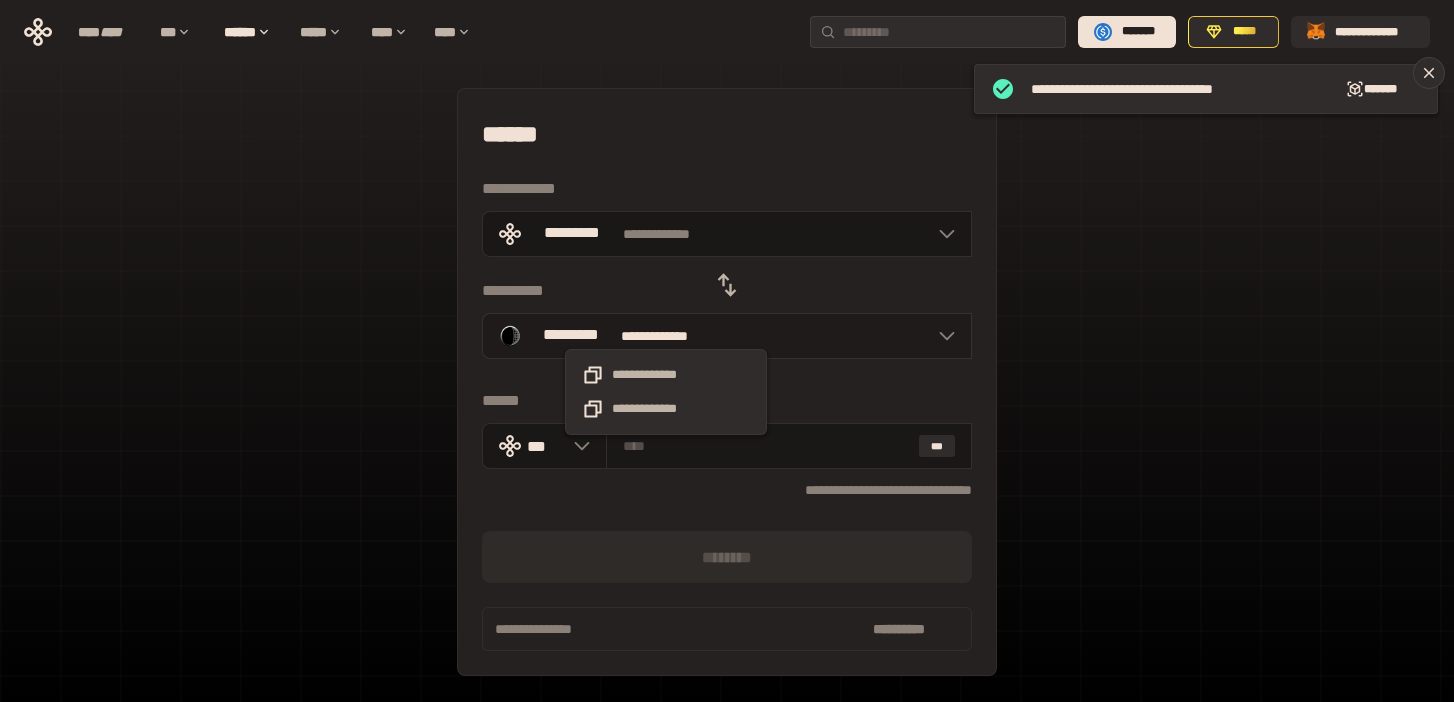 click on "**********" at bounding box center [666, 336] 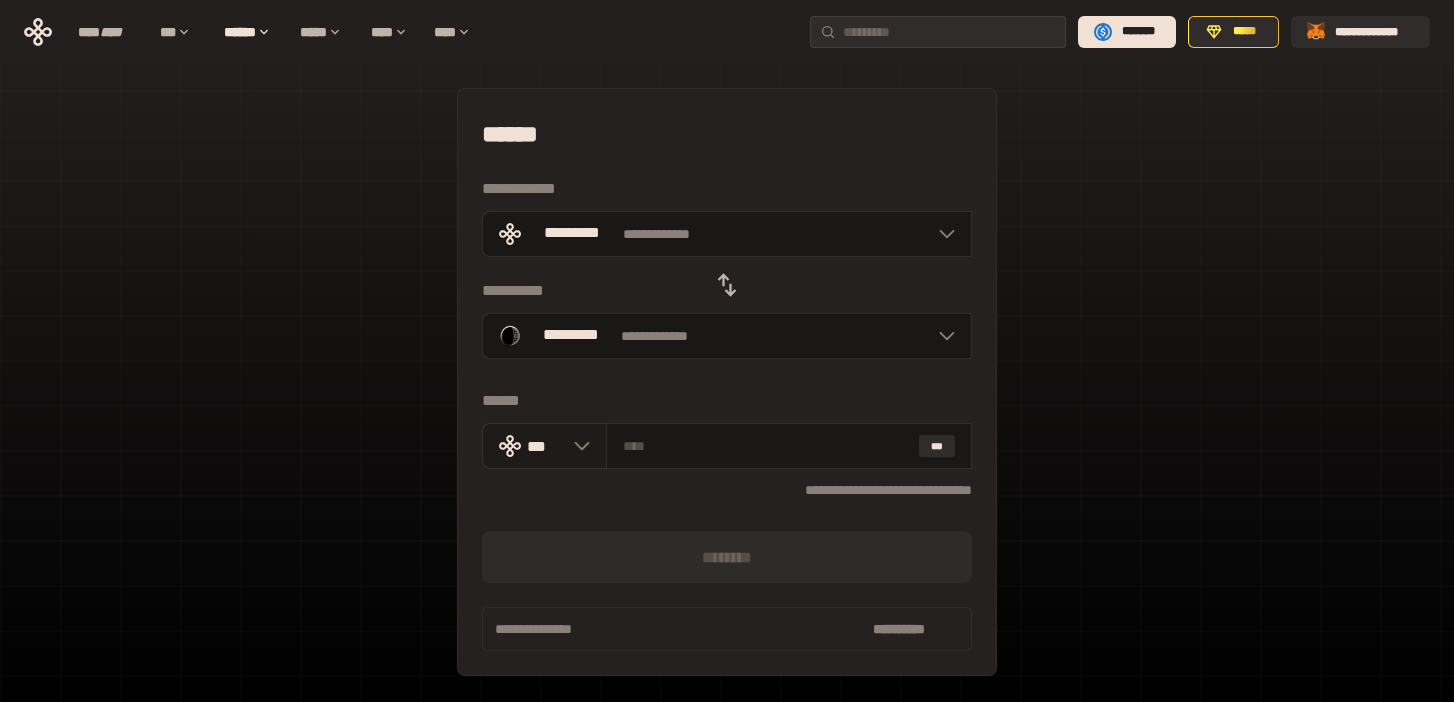click 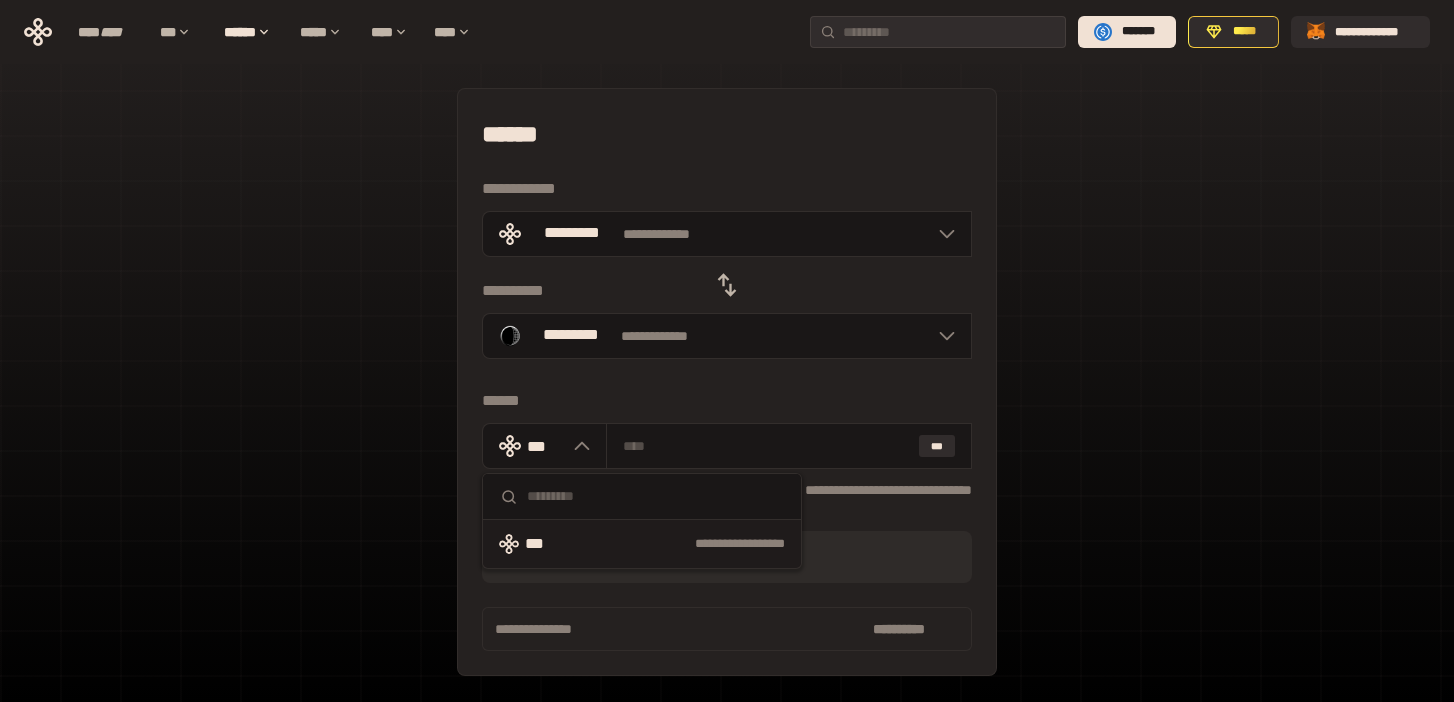 click on "******" at bounding box center (727, 401) 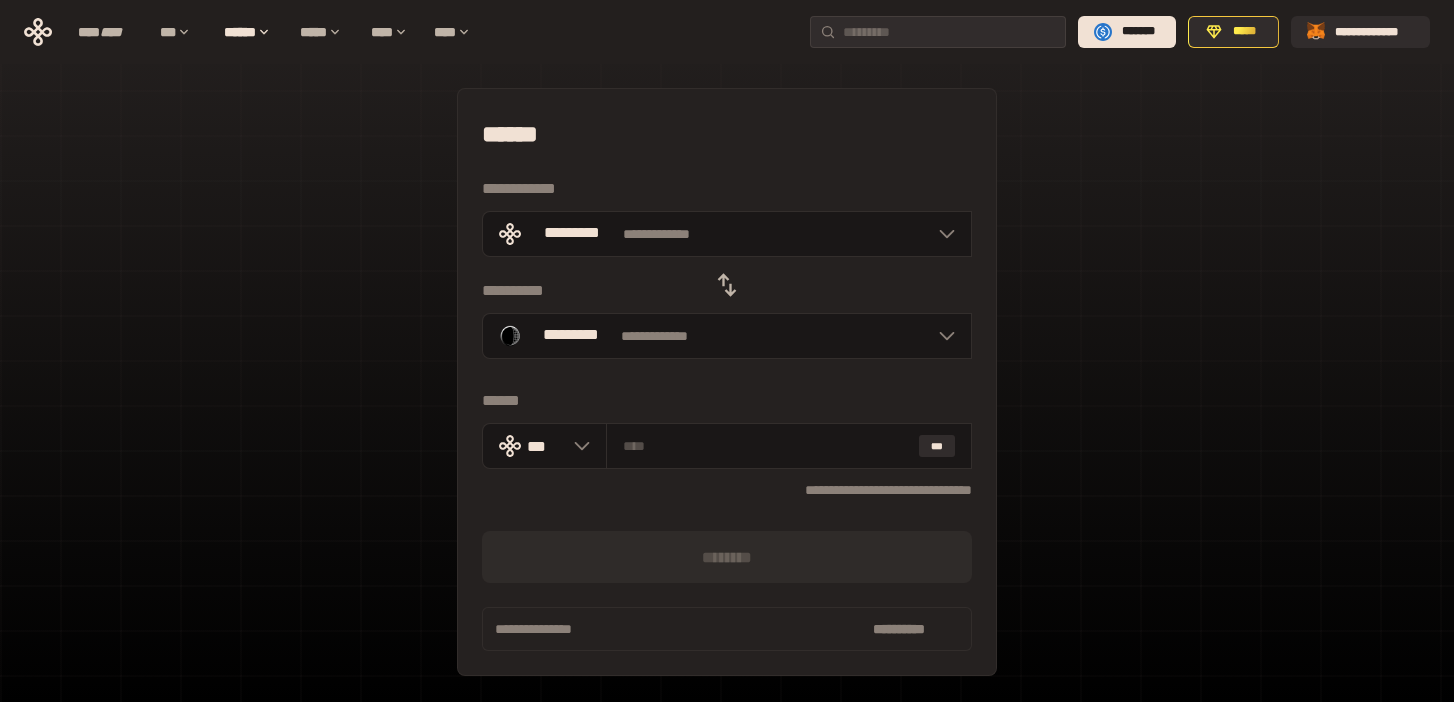 click on "**********" at bounding box center [727, 382] 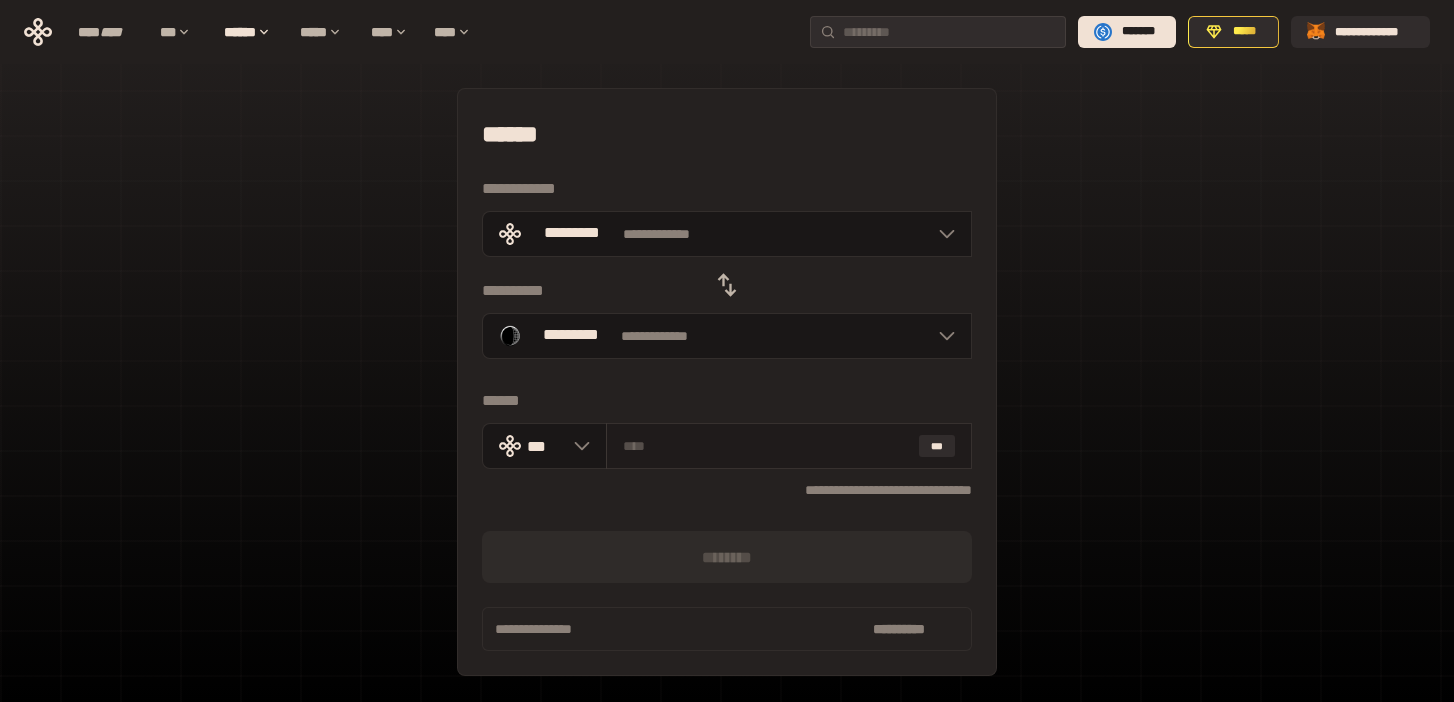 click at bounding box center [767, 446] 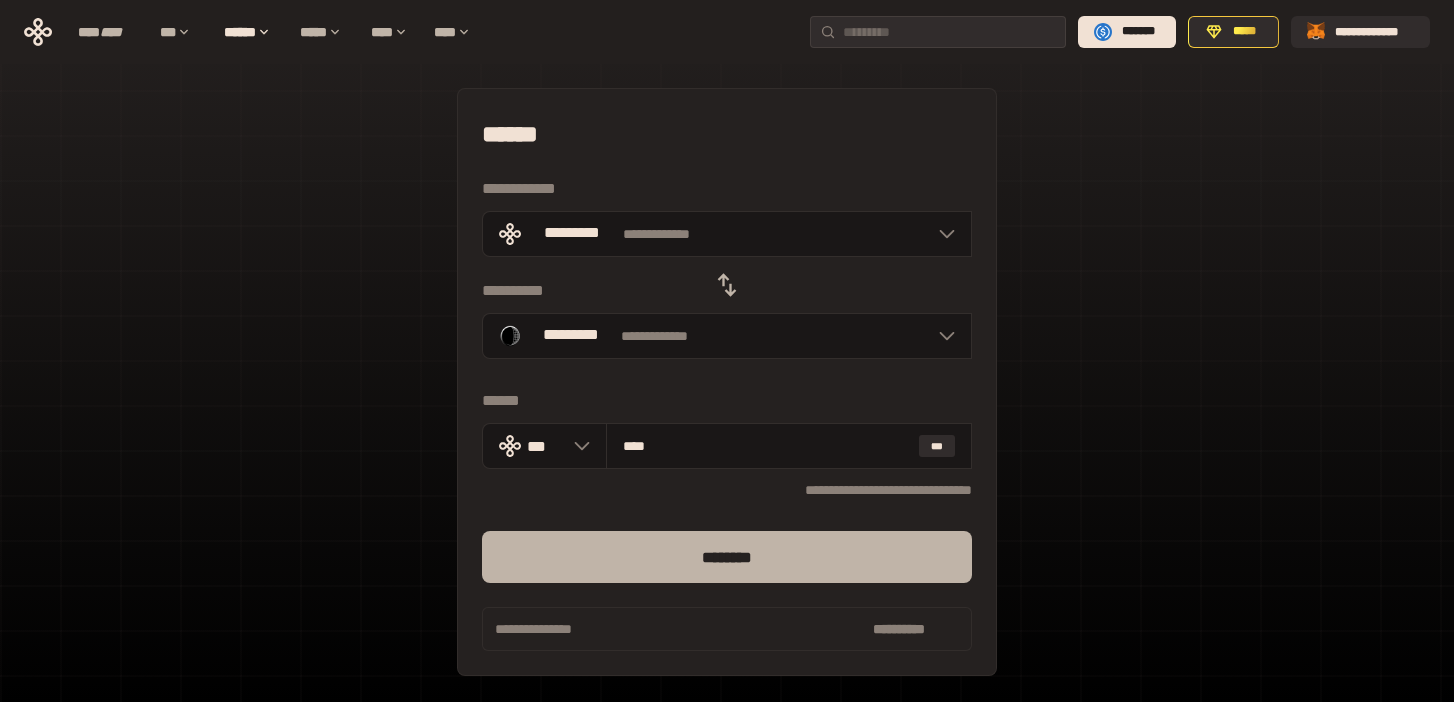 type on "****" 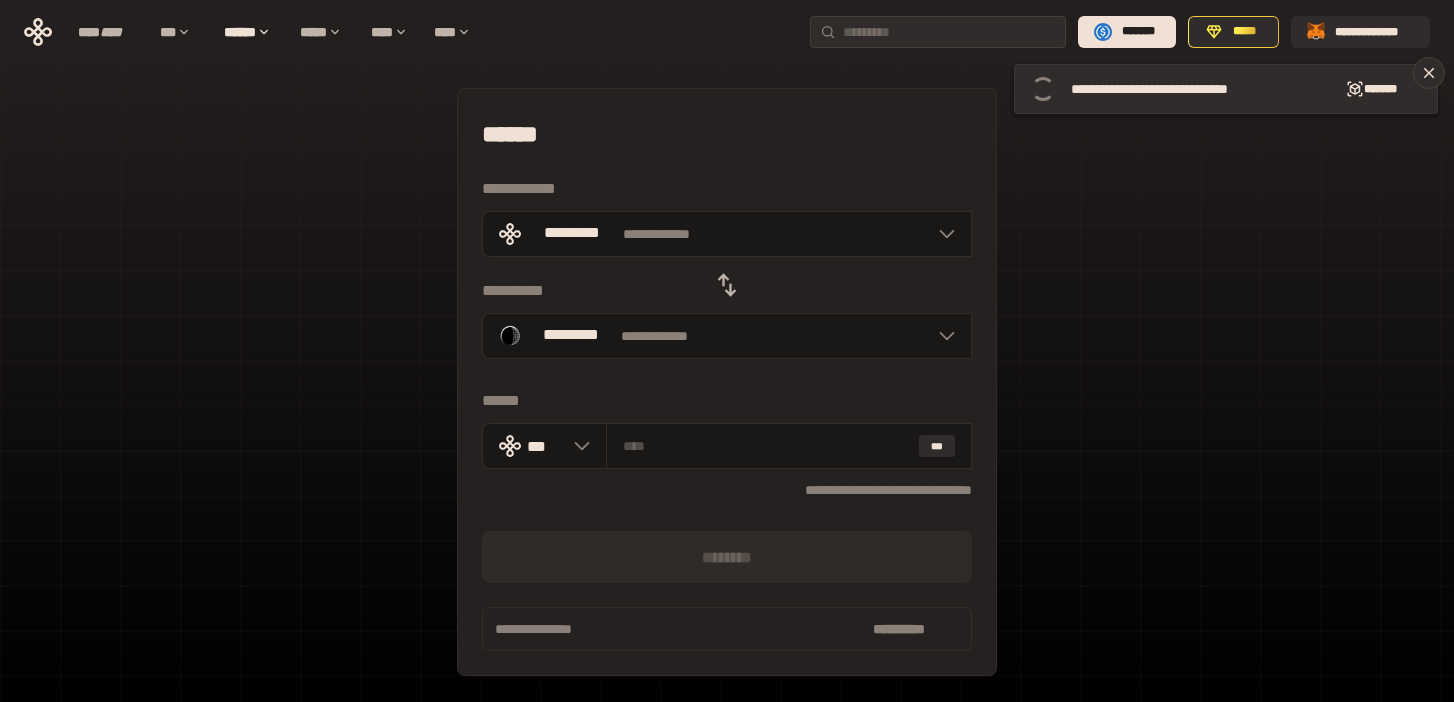 click 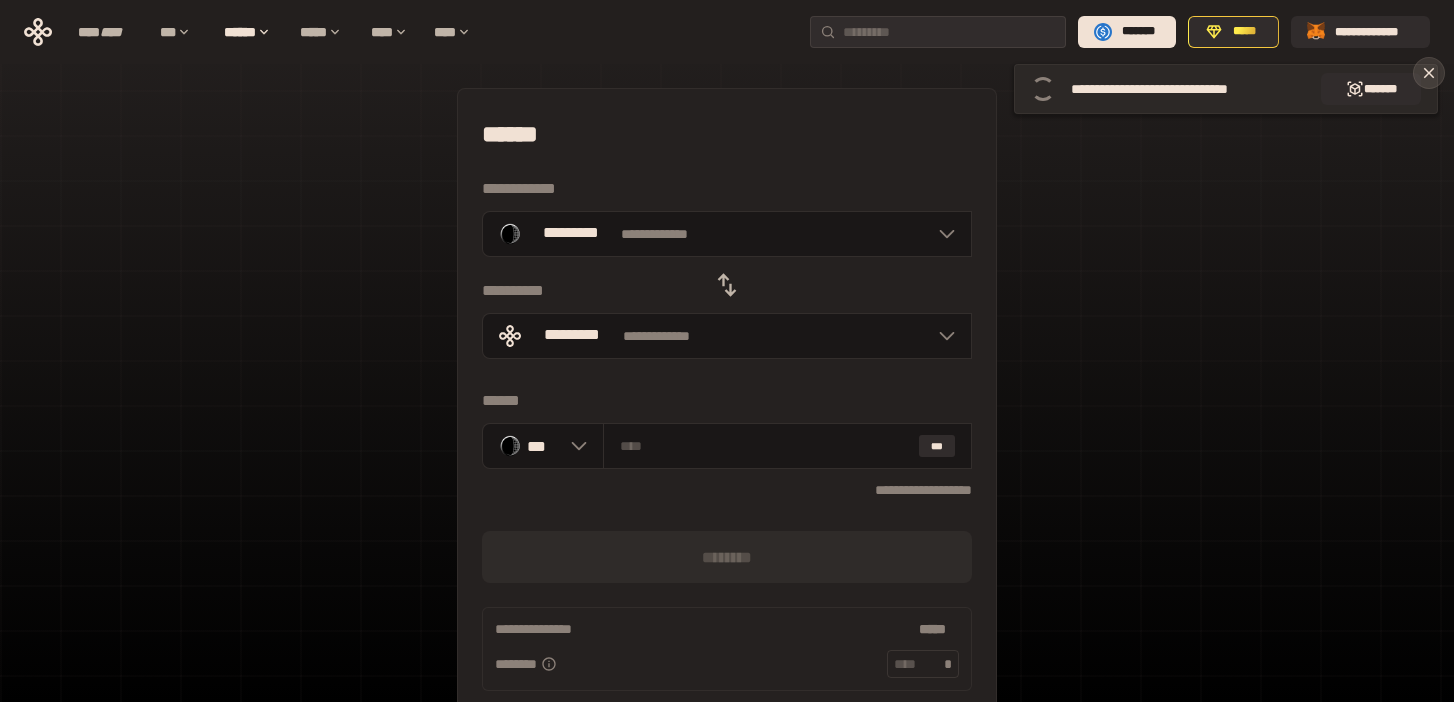 click 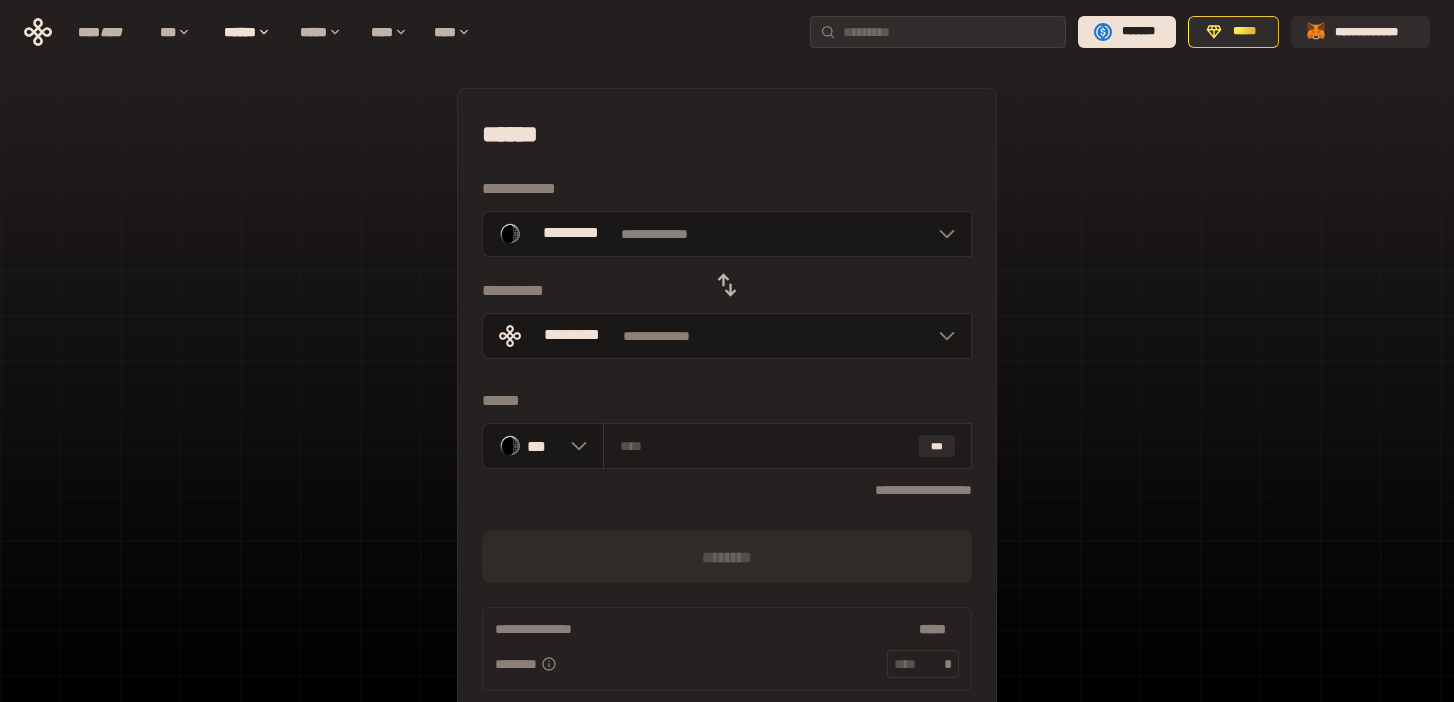 click on "***" at bounding box center (787, 446) 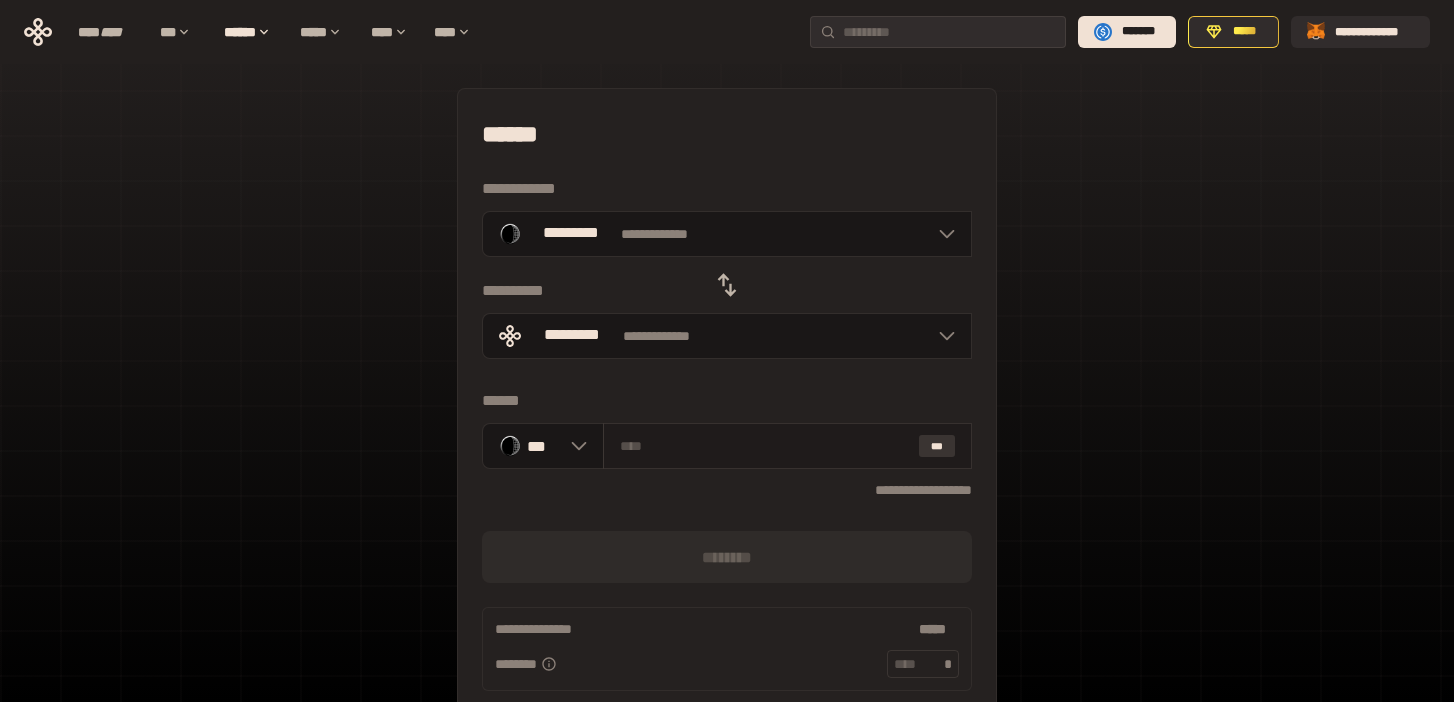 click on "***" at bounding box center (937, 446) 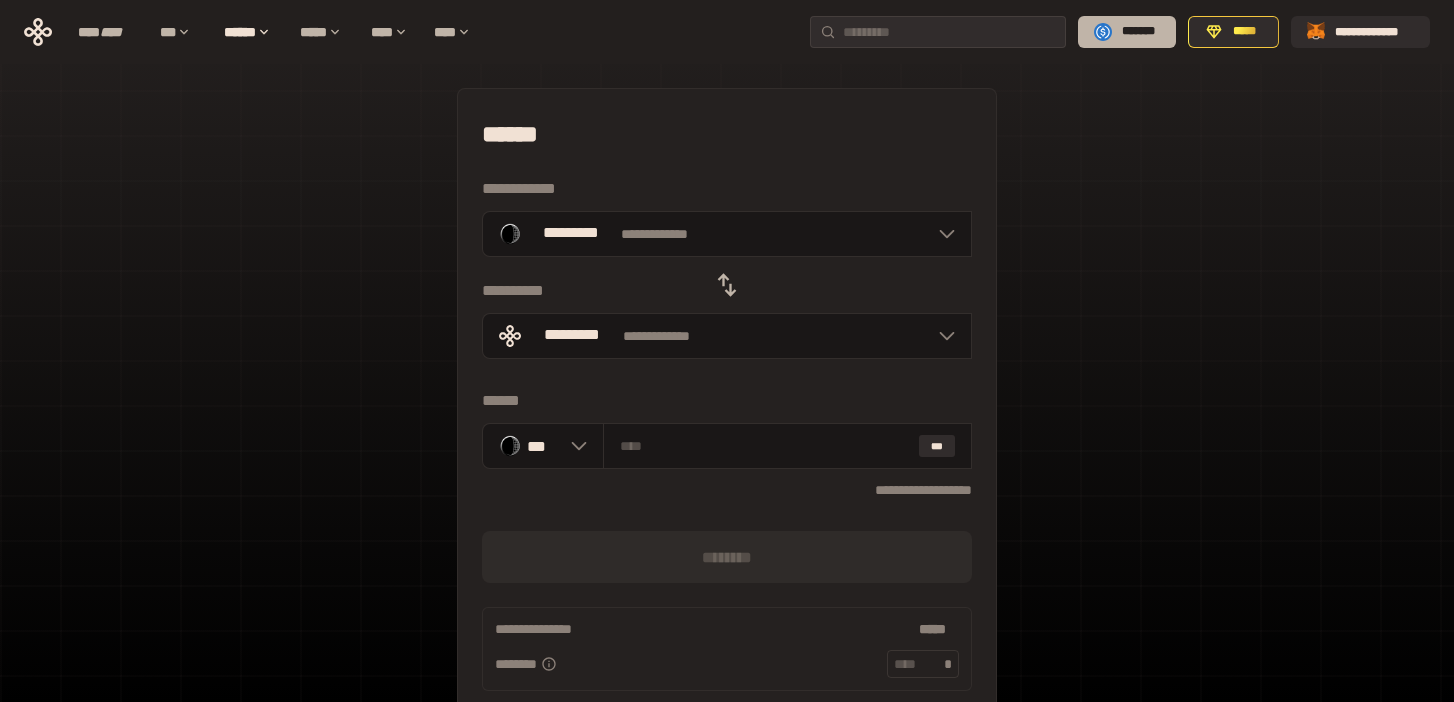 click on "*******" at bounding box center (1138, 32) 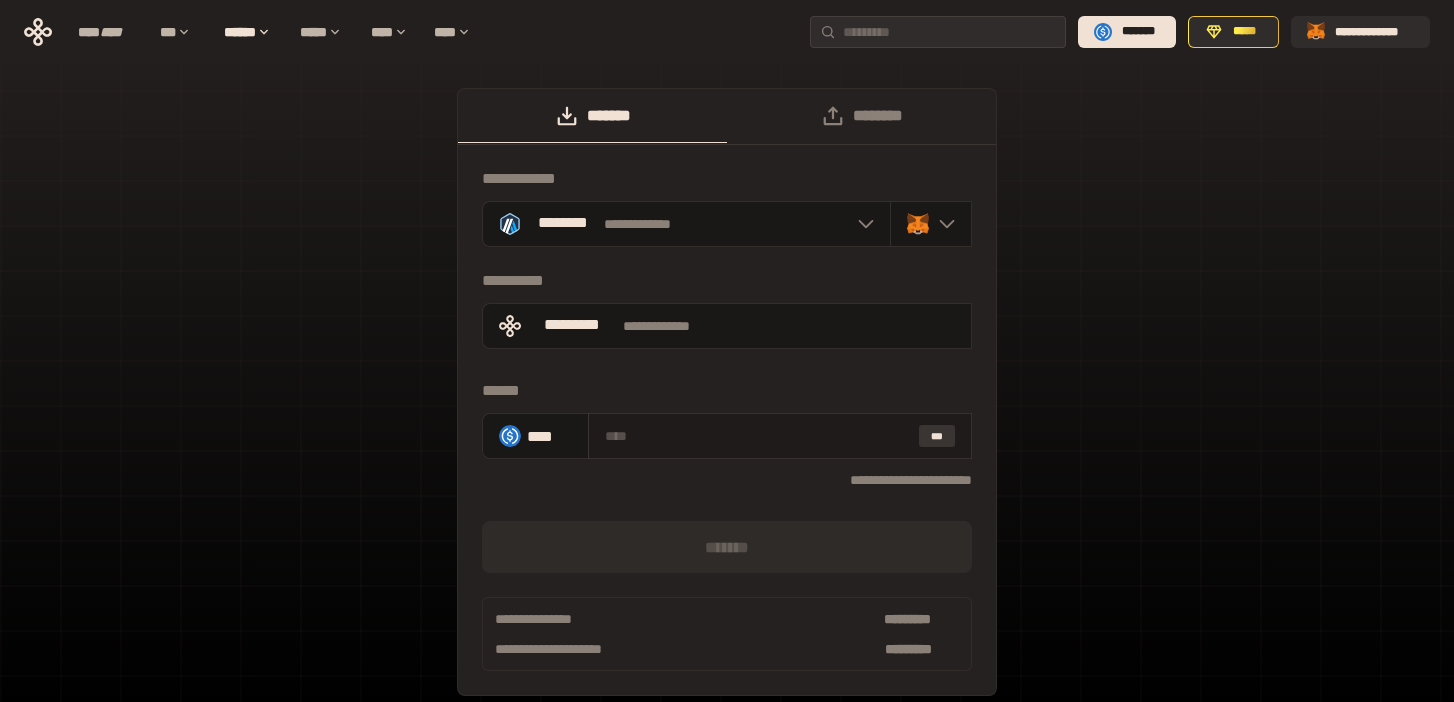 click on "***" at bounding box center (937, 436) 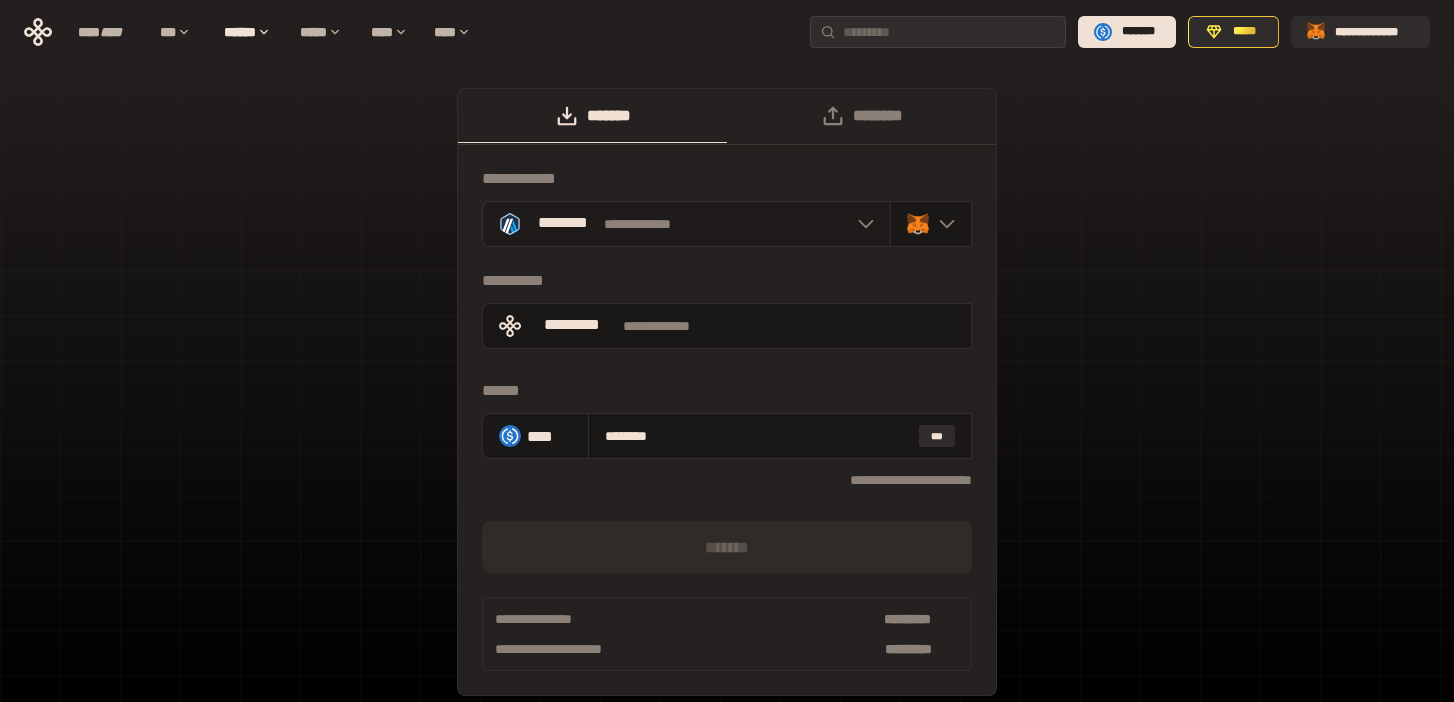 click on "**********" at bounding box center [686, 224] 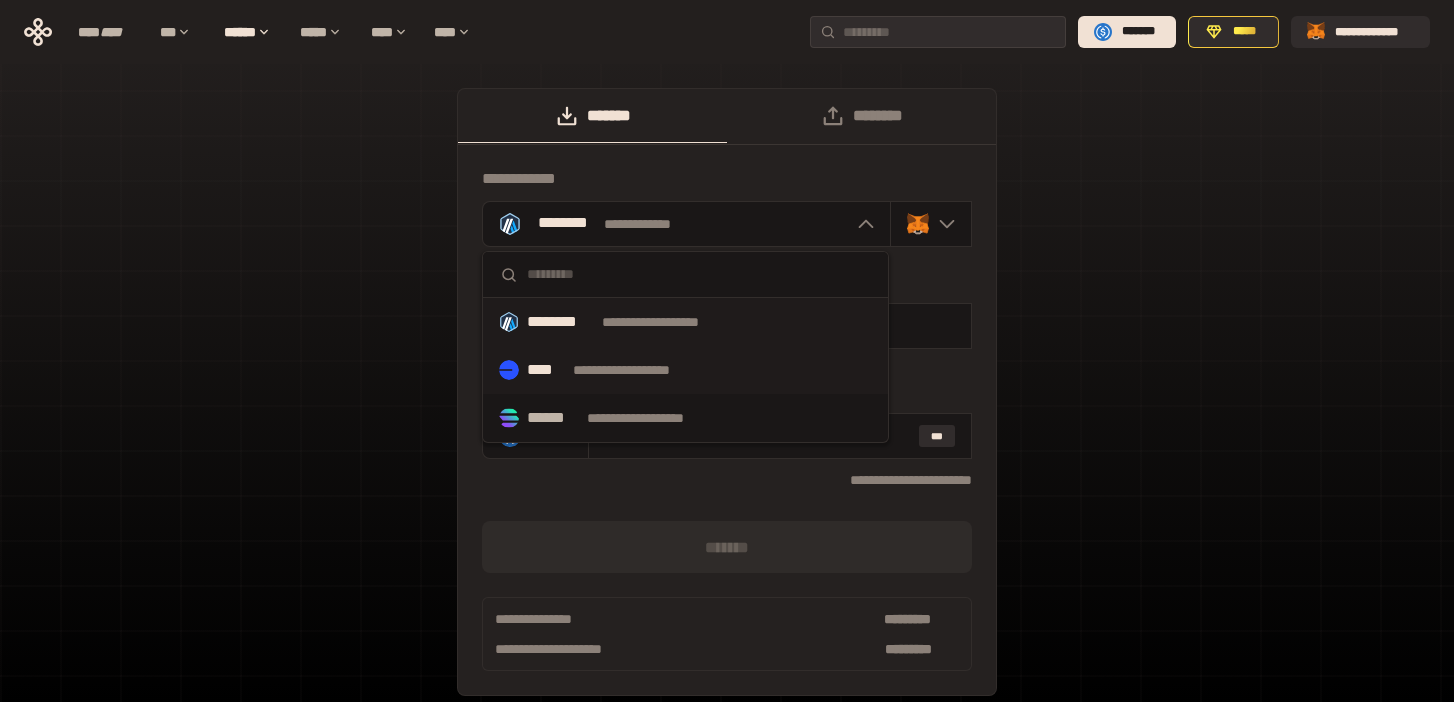 click on "**********" at bounding box center [685, 370] 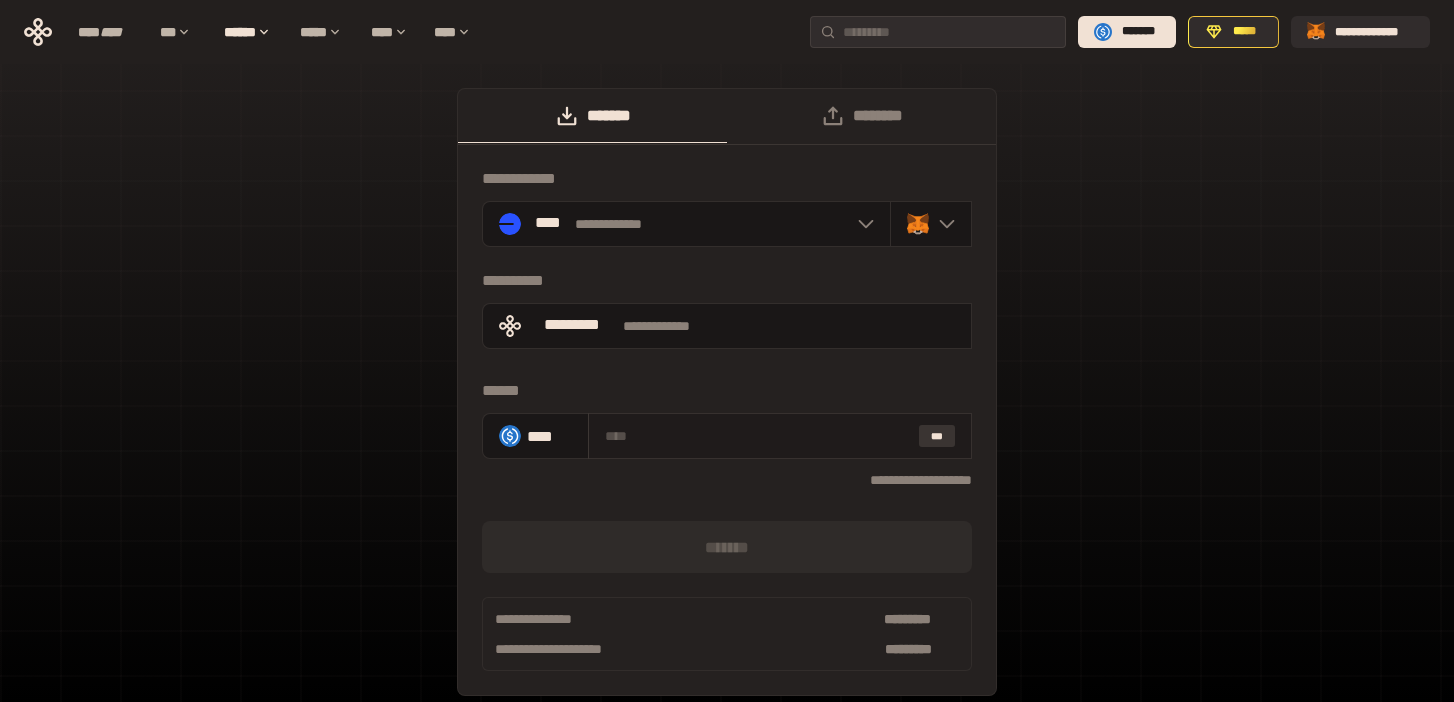 click on "***" at bounding box center (937, 436) 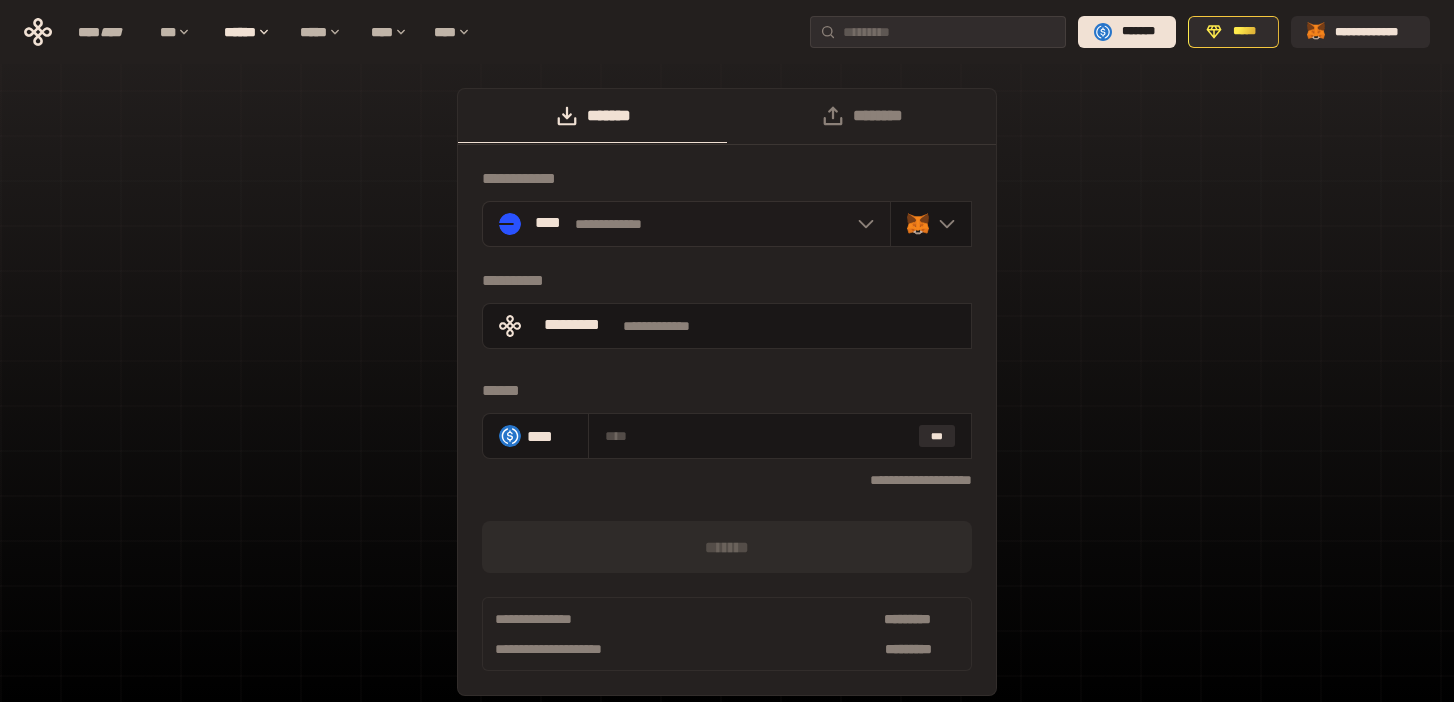 click on "**********" at bounding box center (686, 224) 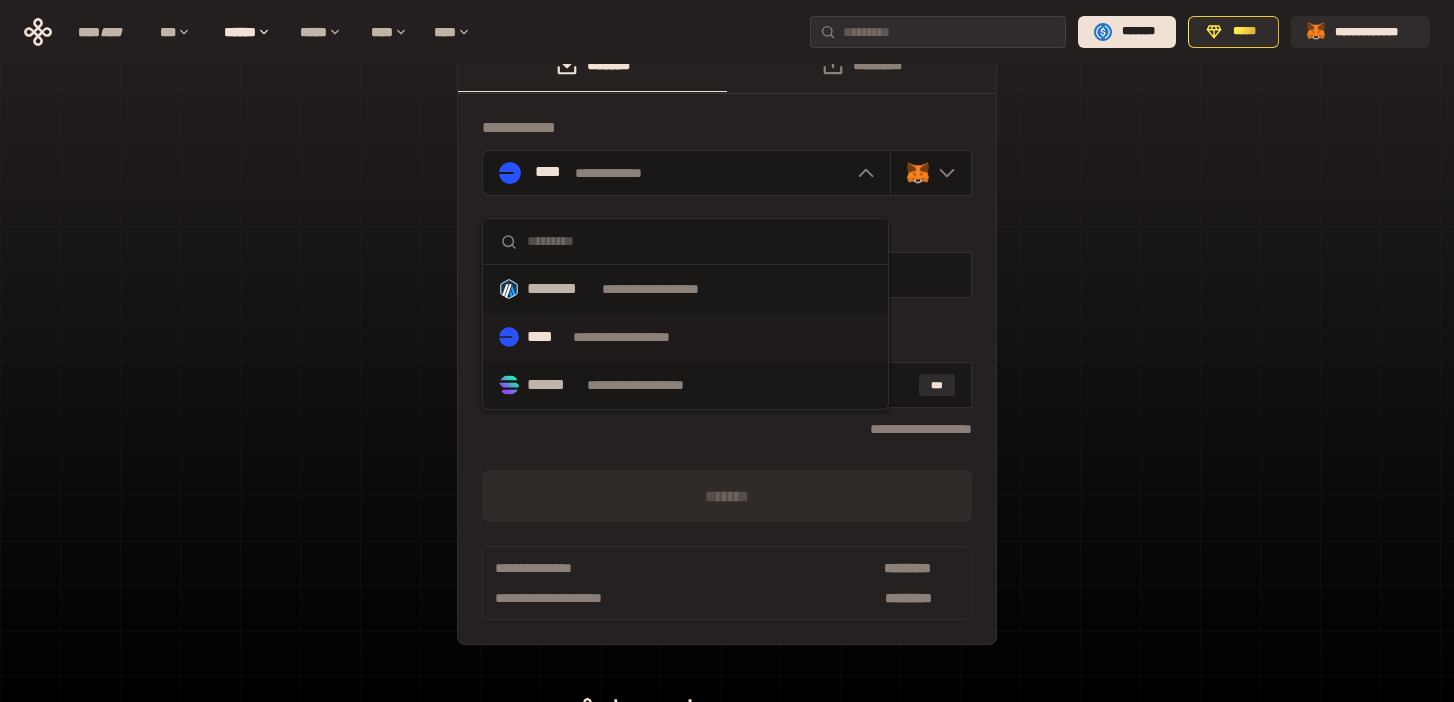 scroll, scrollTop: 86, scrollLeft: 0, axis: vertical 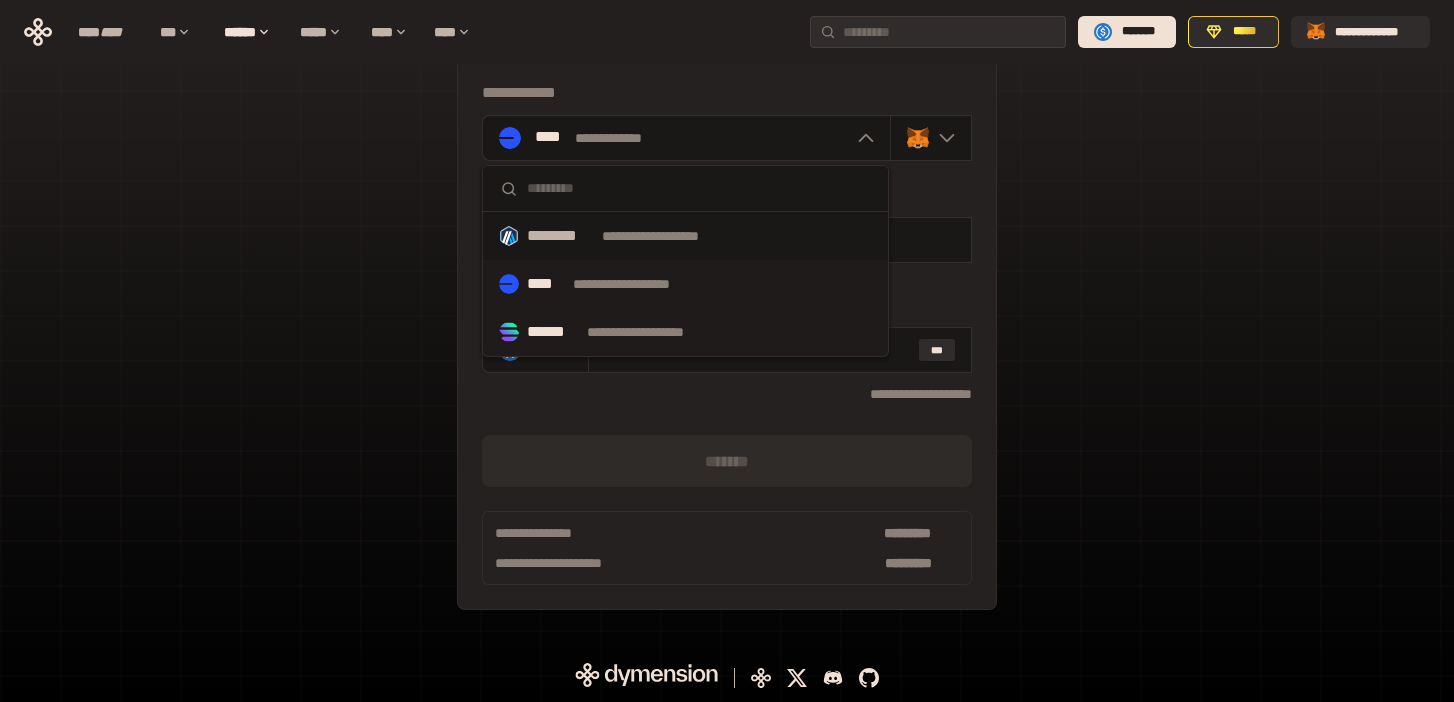 click on "**********" at bounding box center [654, 332] 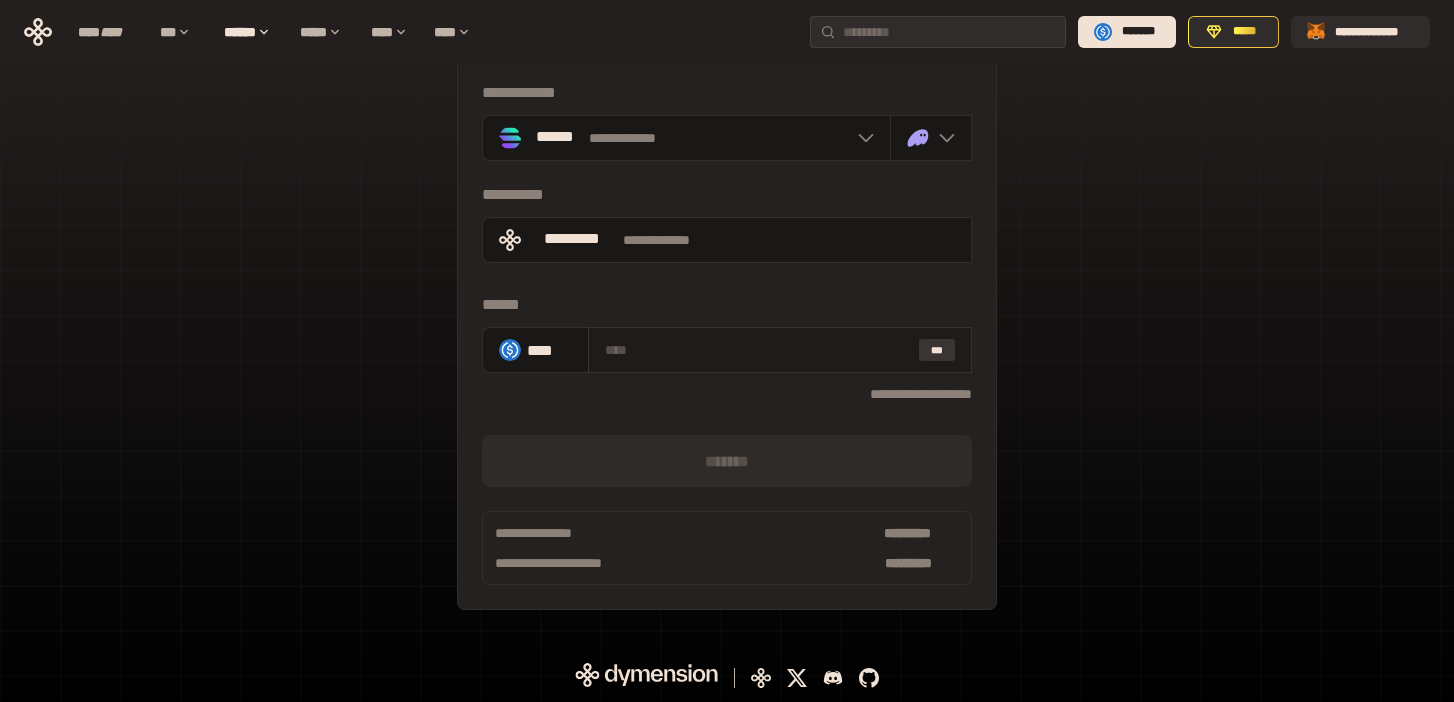 click on "***" at bounding box center (937, 350) 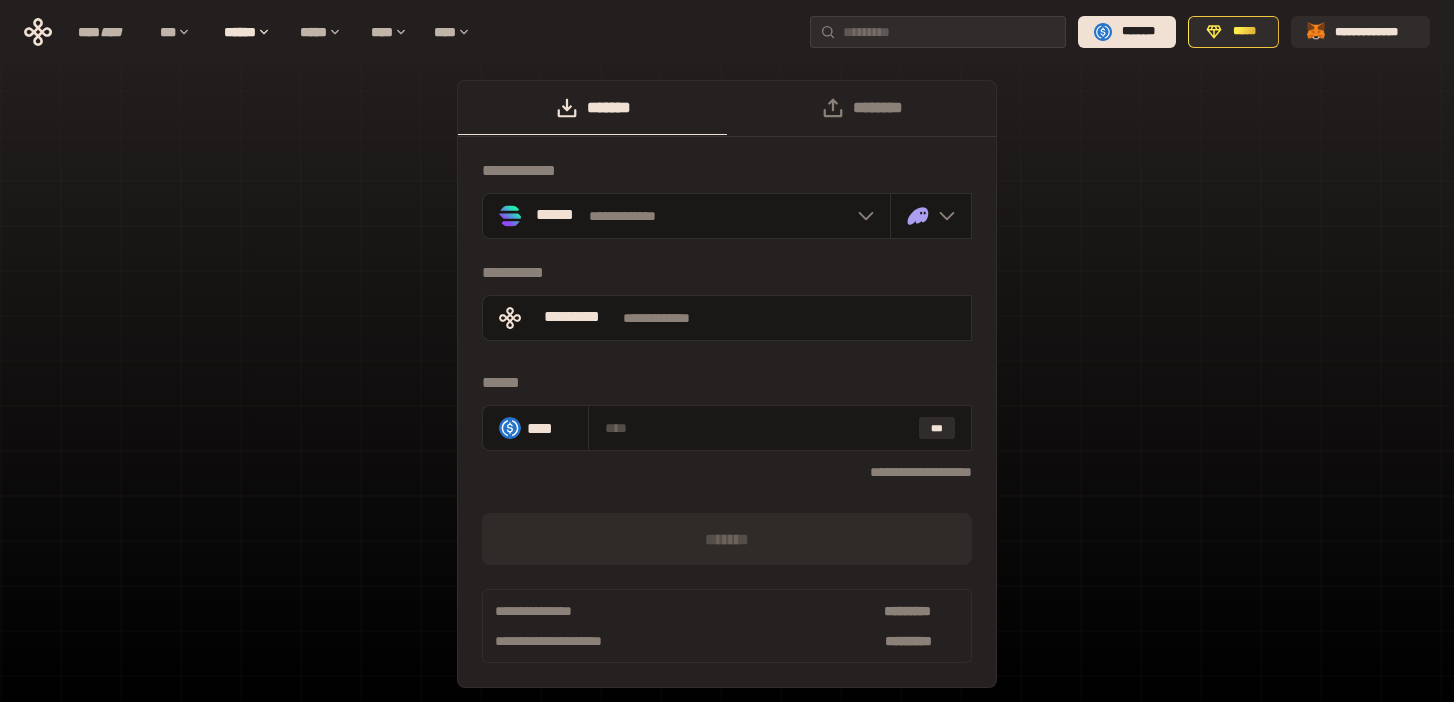 scroll, scrollTop: 0, scrollLeft: 0, axis: both 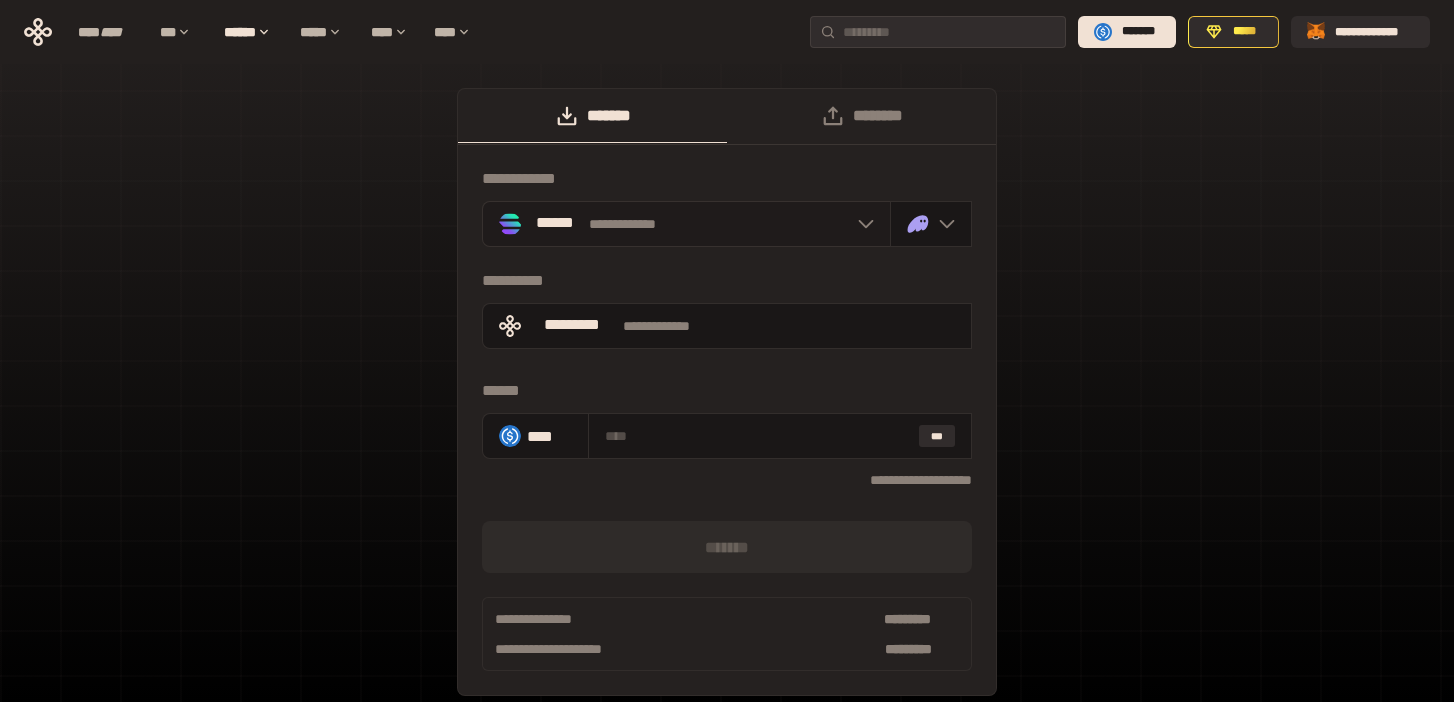 click on "**********" at bounding box center (686, 224) 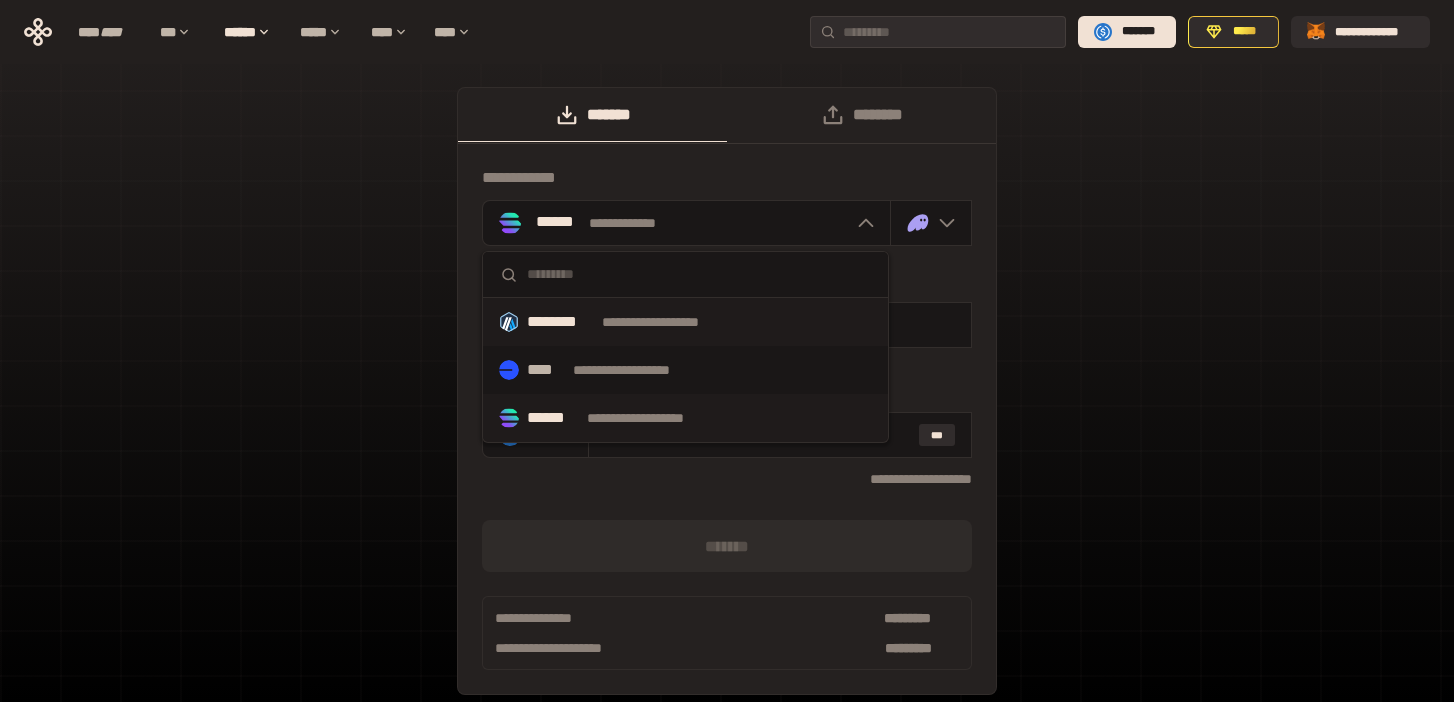 scroll, scrollTop: 0, scrollLeft: 0, axis: both 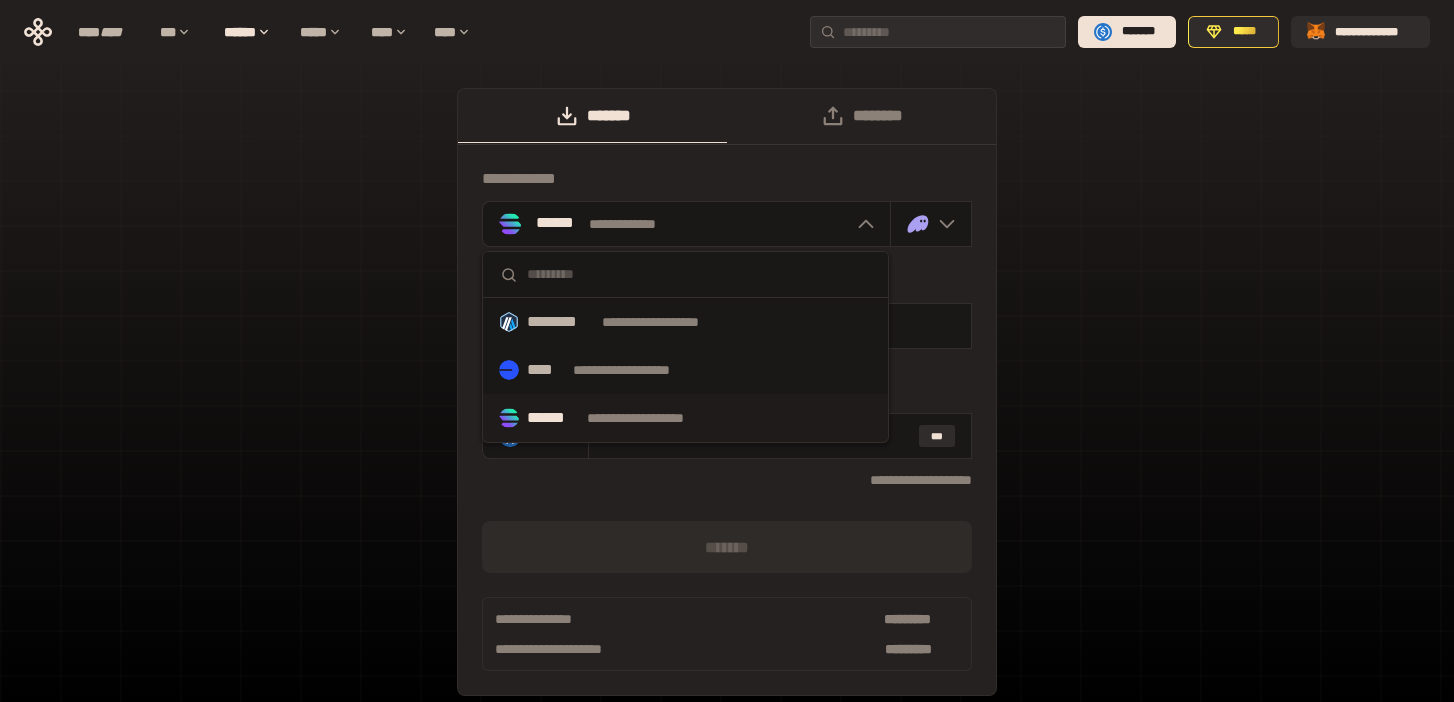 click on "**********" at bounding box center [727, 392] 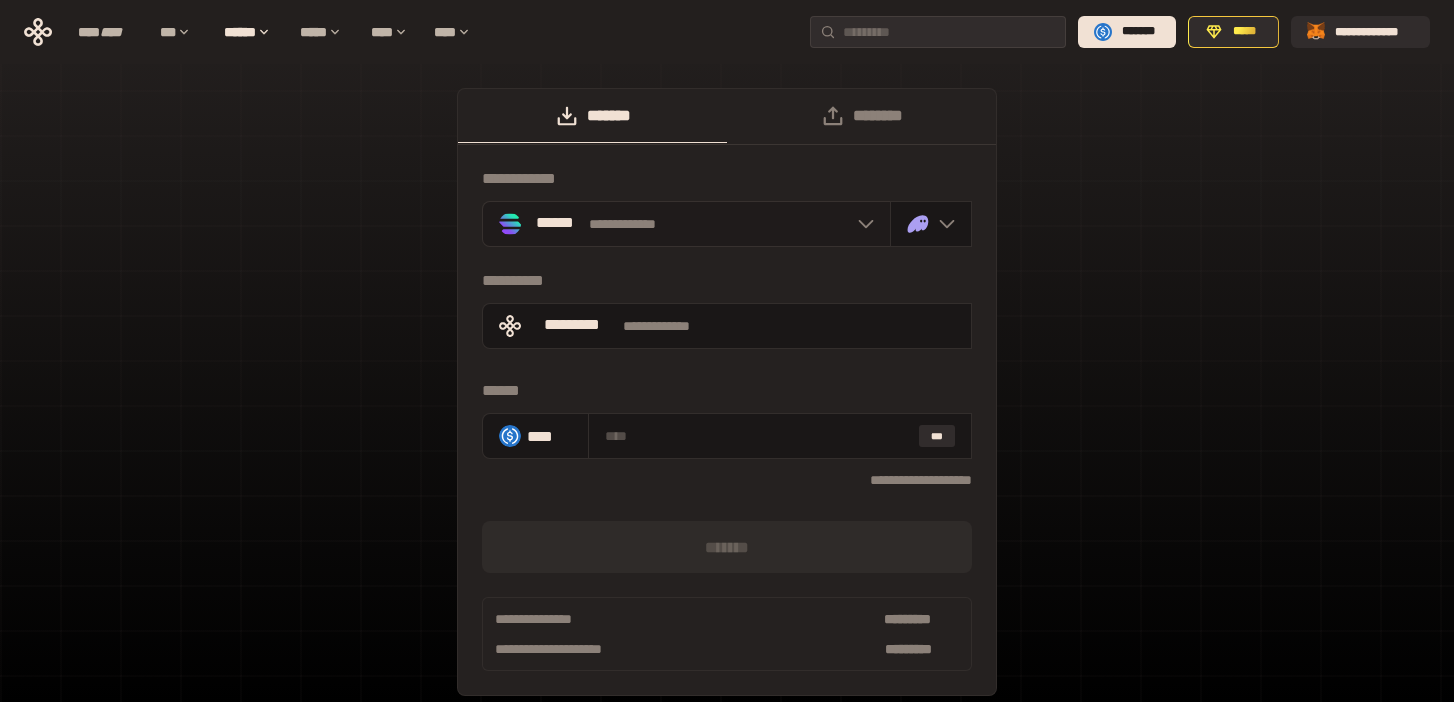 click on "**********" at bounding box center (686, 224) 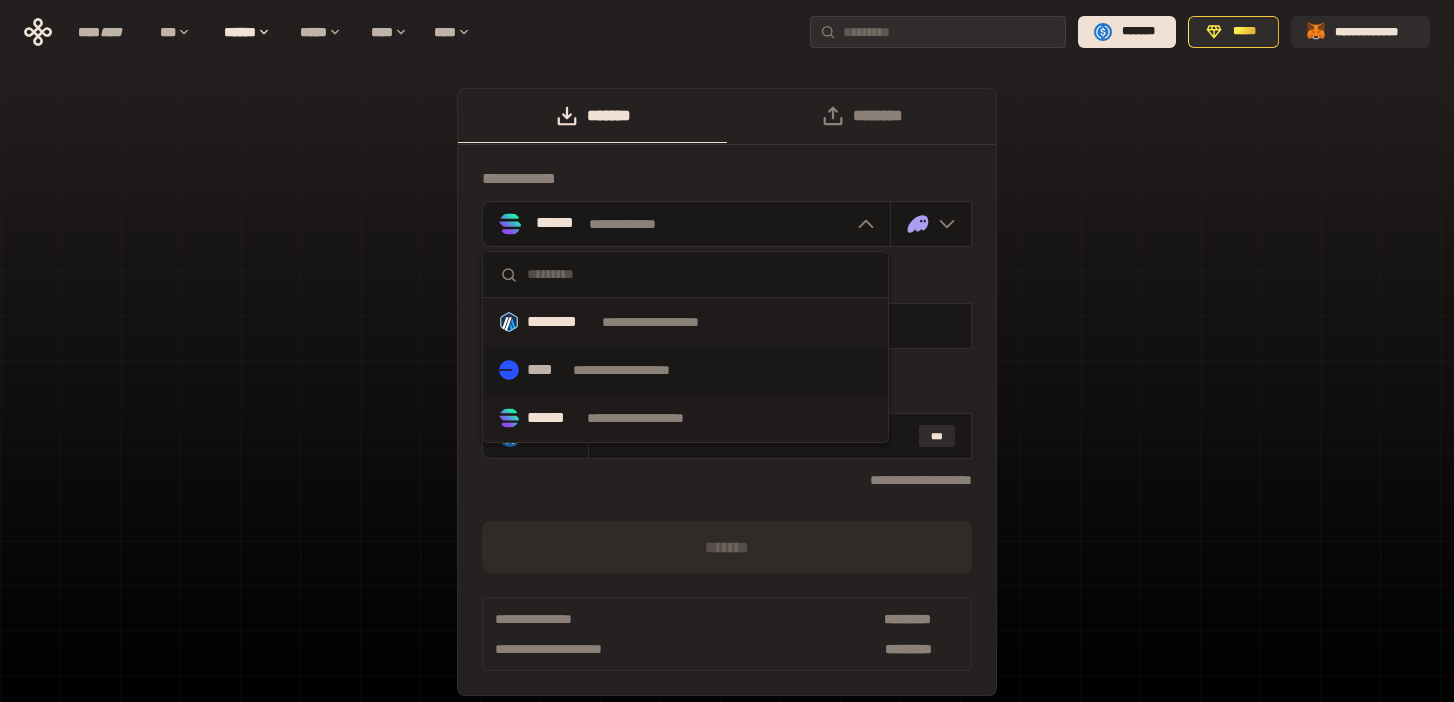 click on "**********" at bounding box center [669, 322] 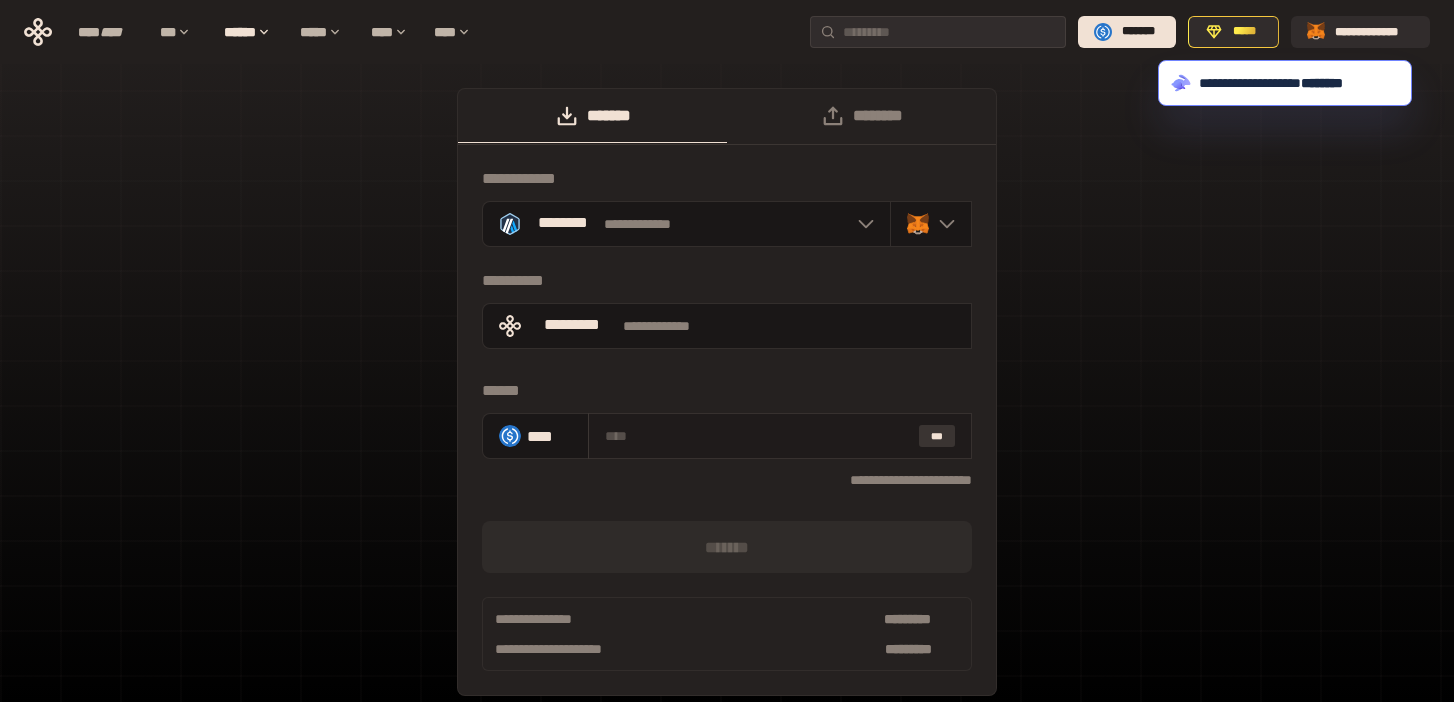 click on "***" at bounding box center [937, 436] 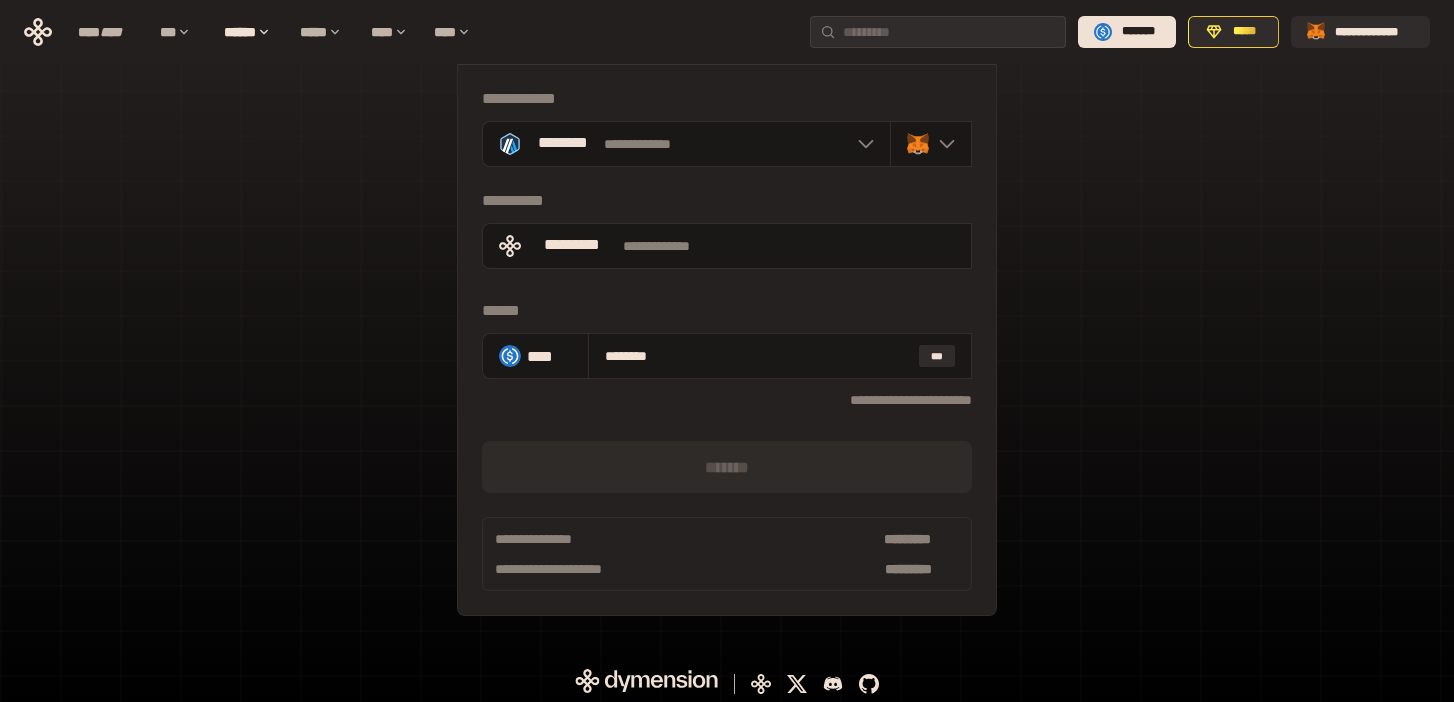 scroll, scrollTop: 86, scrollLeft: 0, axis: vertical 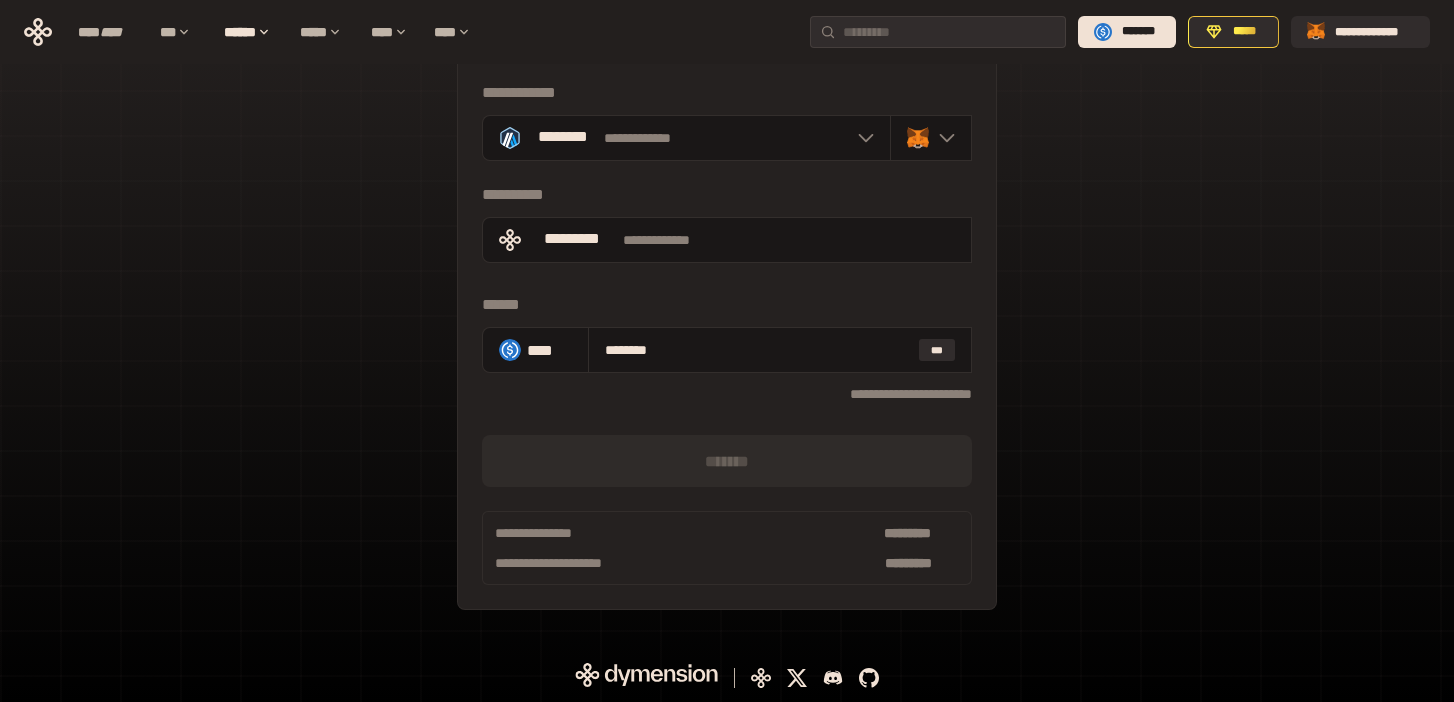 click on "*******" at bounding box center (727, 461) 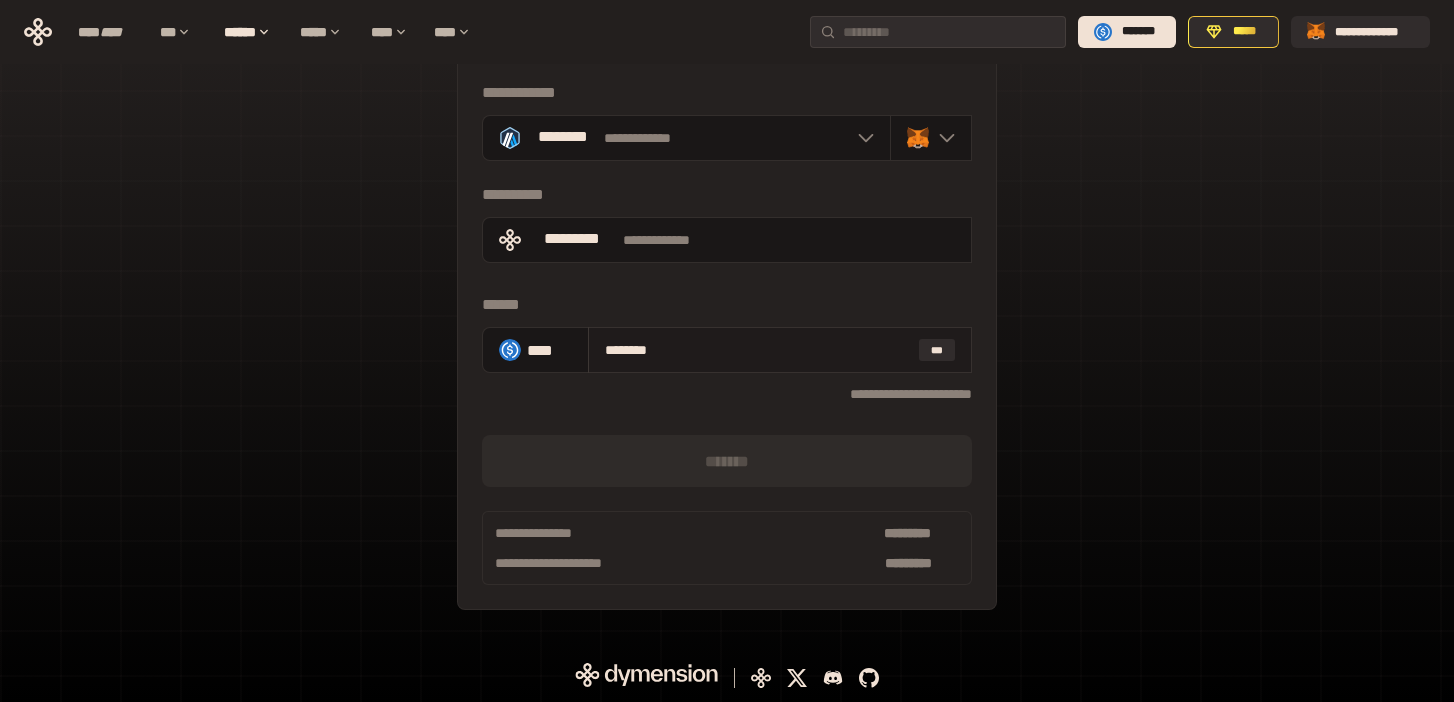 click on "******** ***" at bounding box center [780, 350] 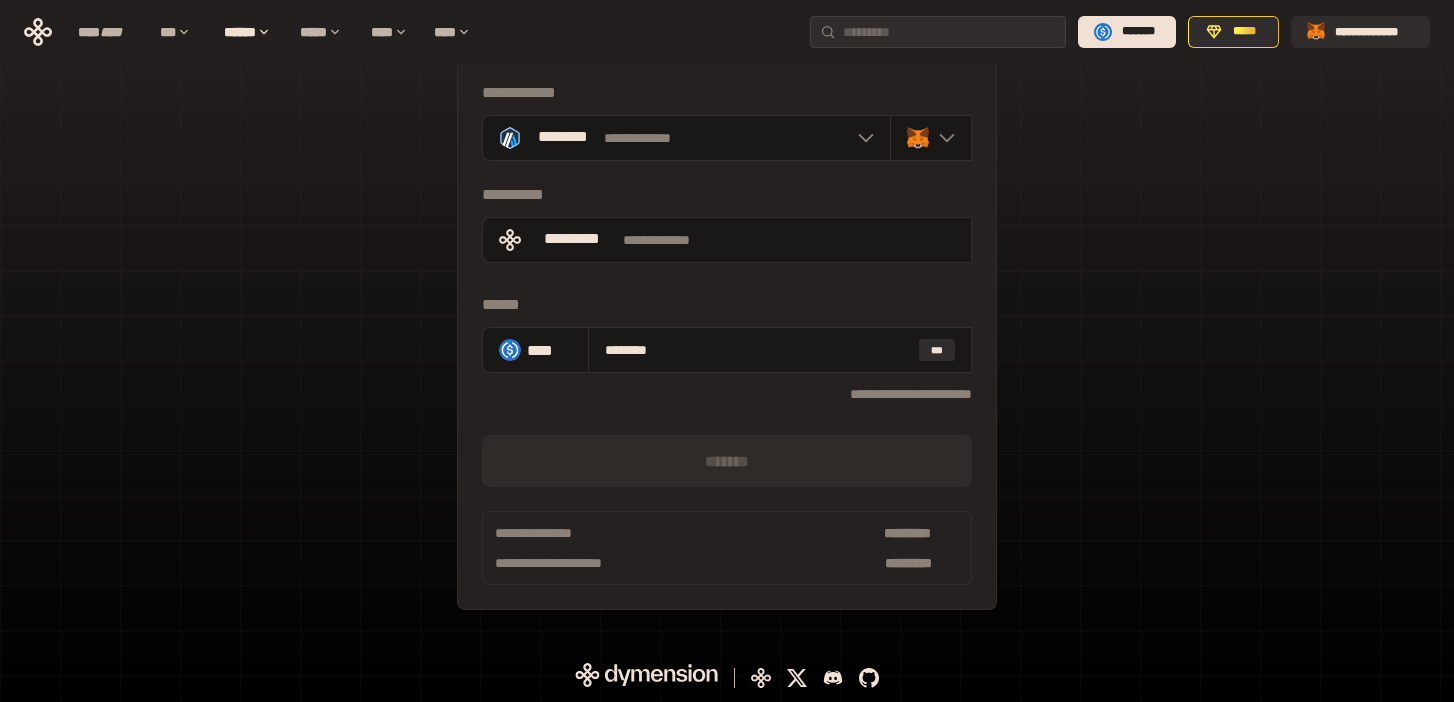 click on "**********" at bounding box center (727, 456) 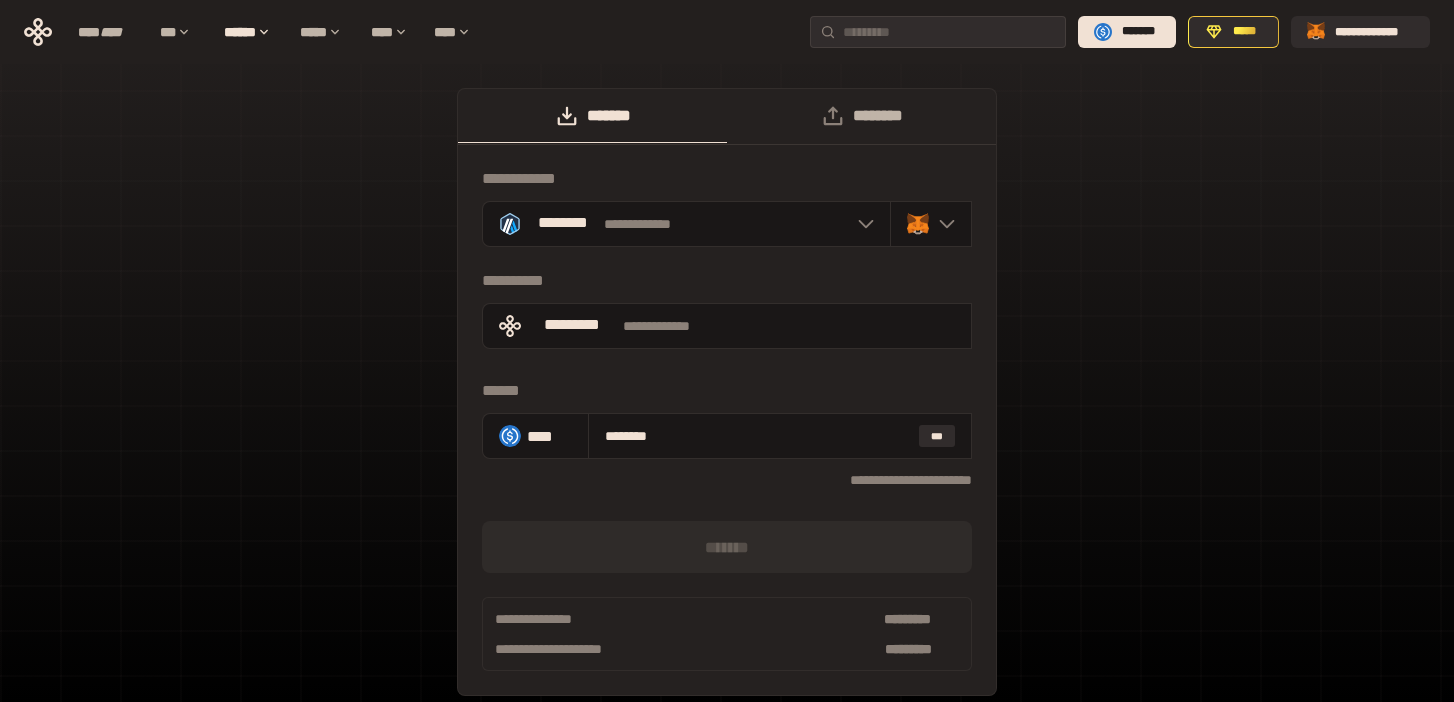 click on "********" at bounding box center (861, 116) 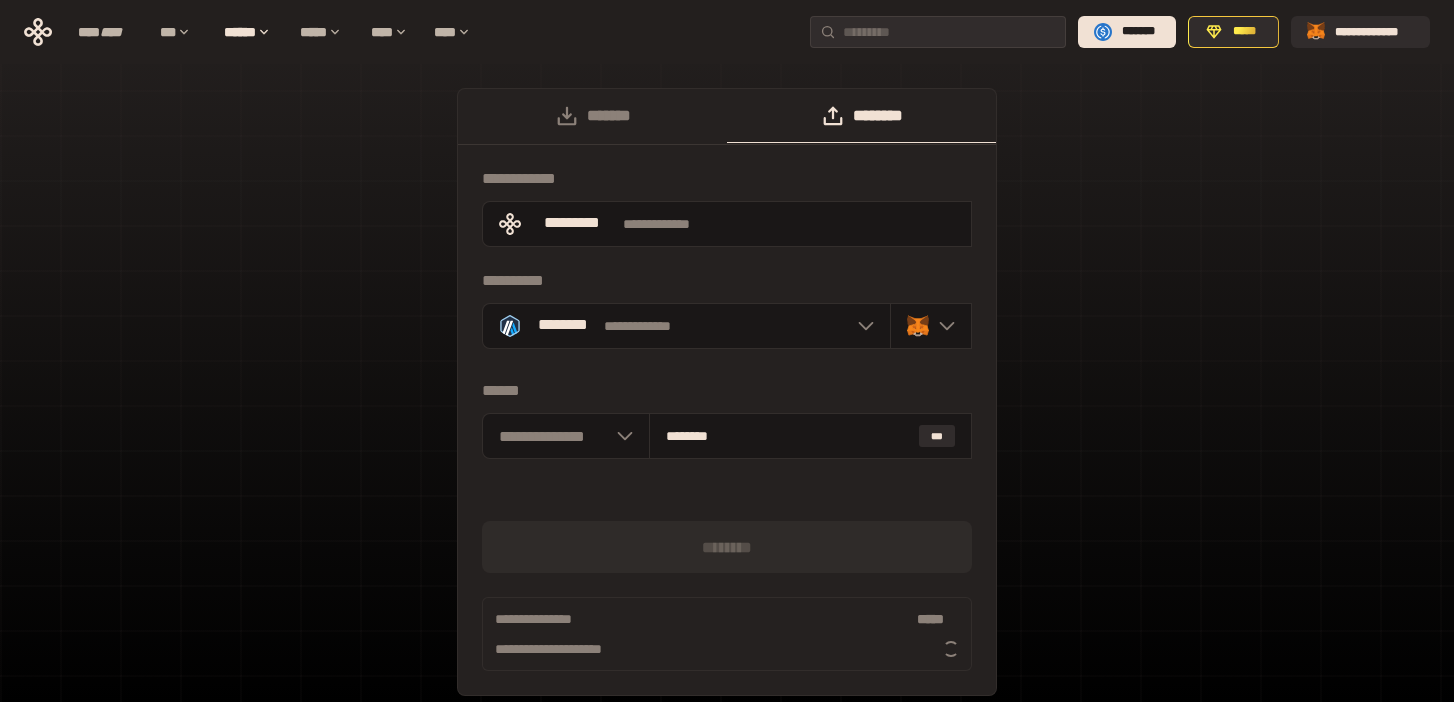 type 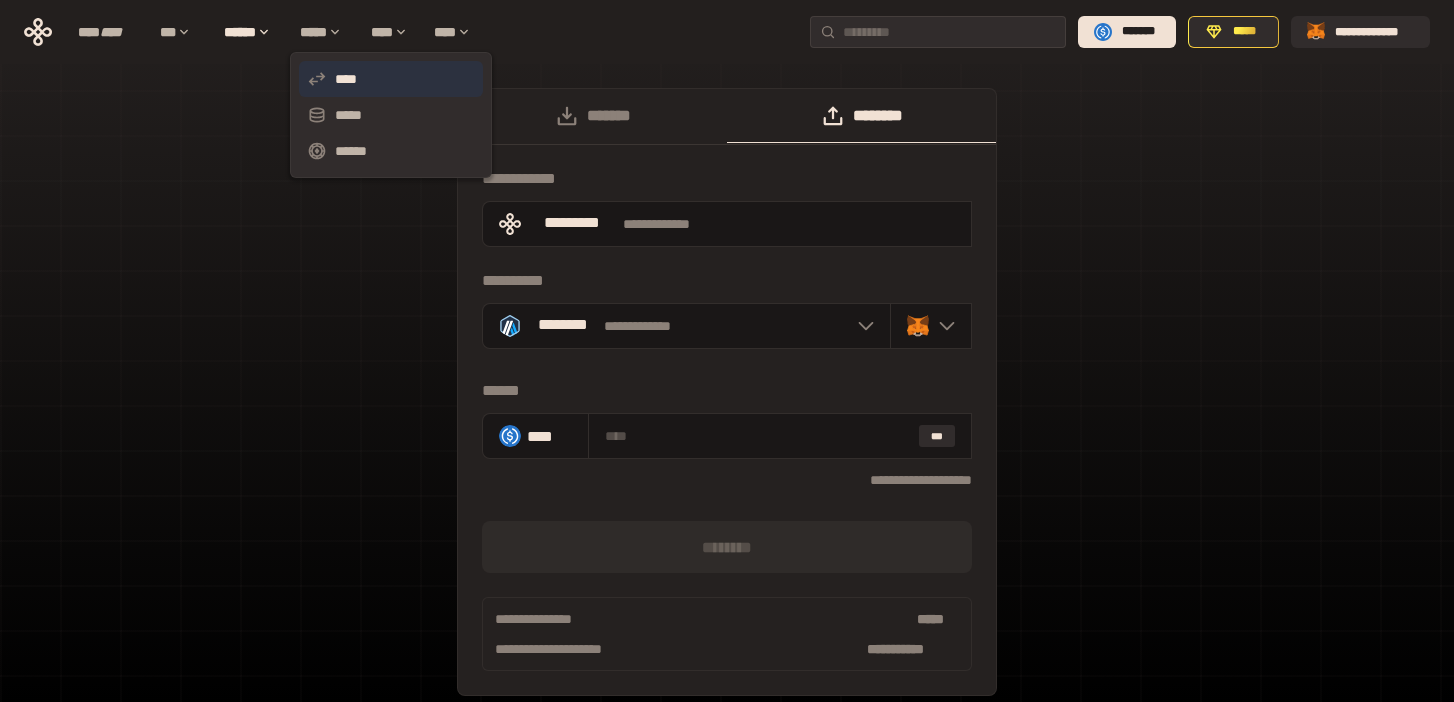 click on "****" at bounding box center (391, 79) 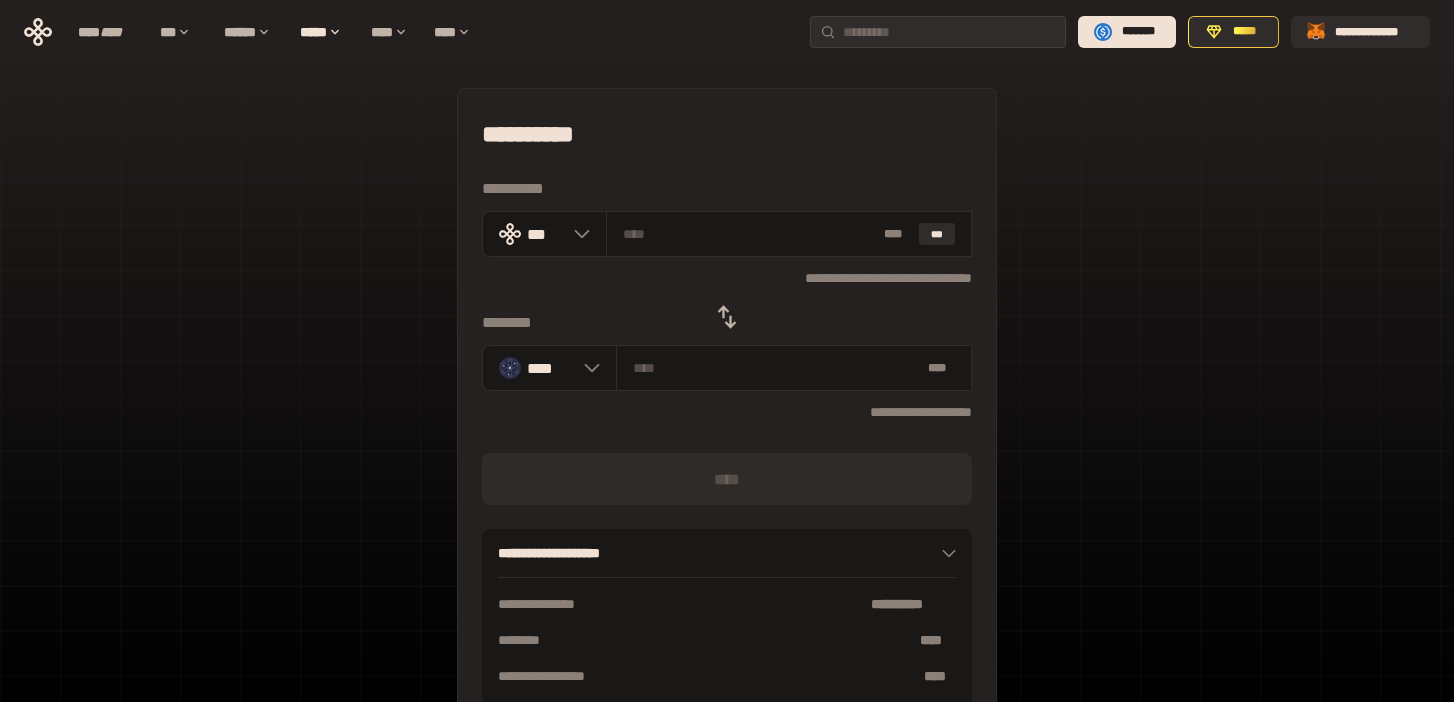 click 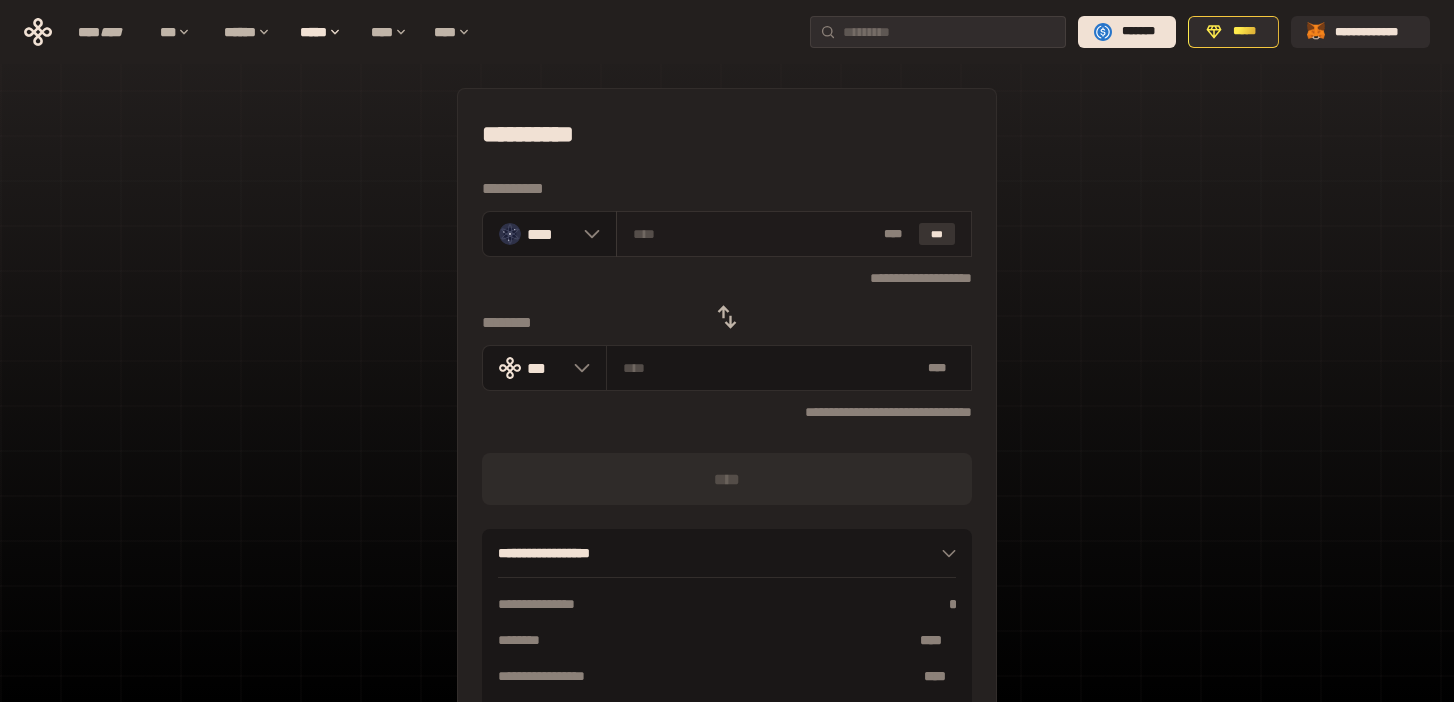 click on "***" at bounding box center (937, 234) 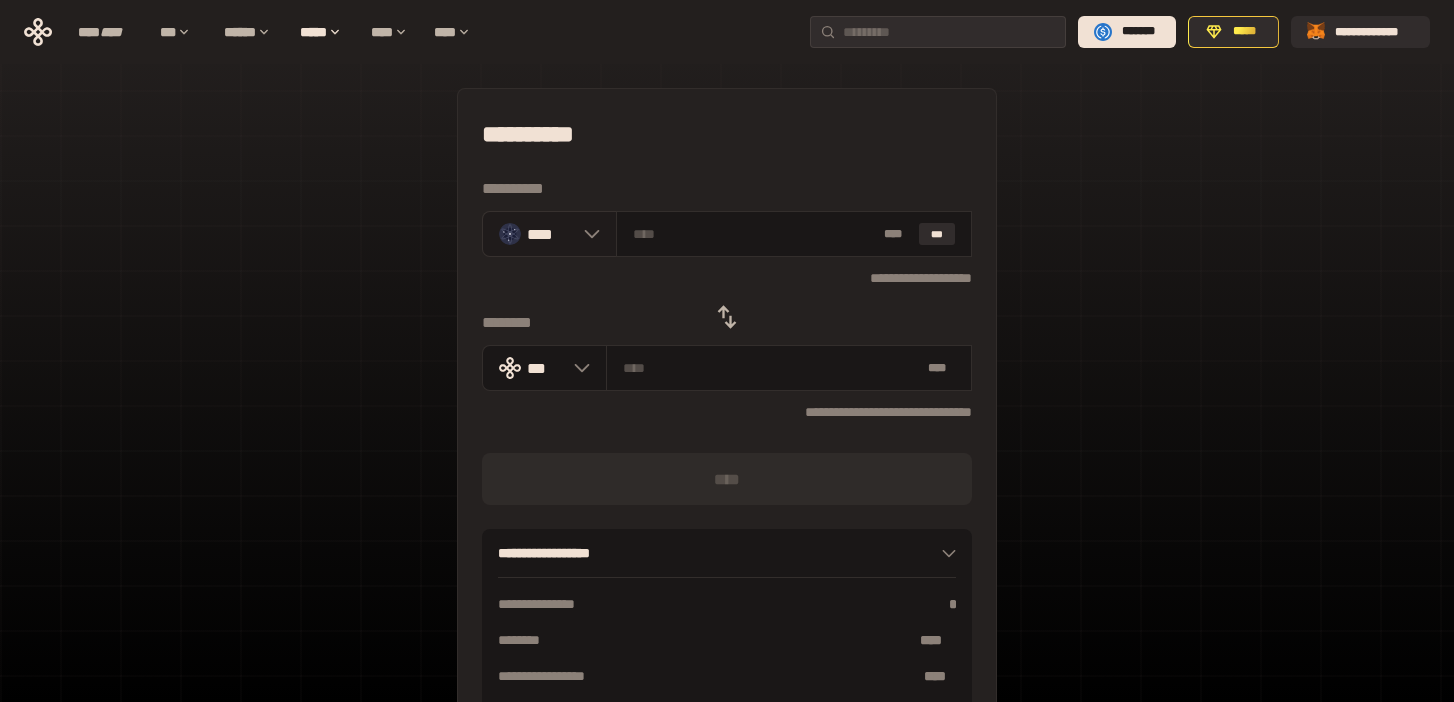 click 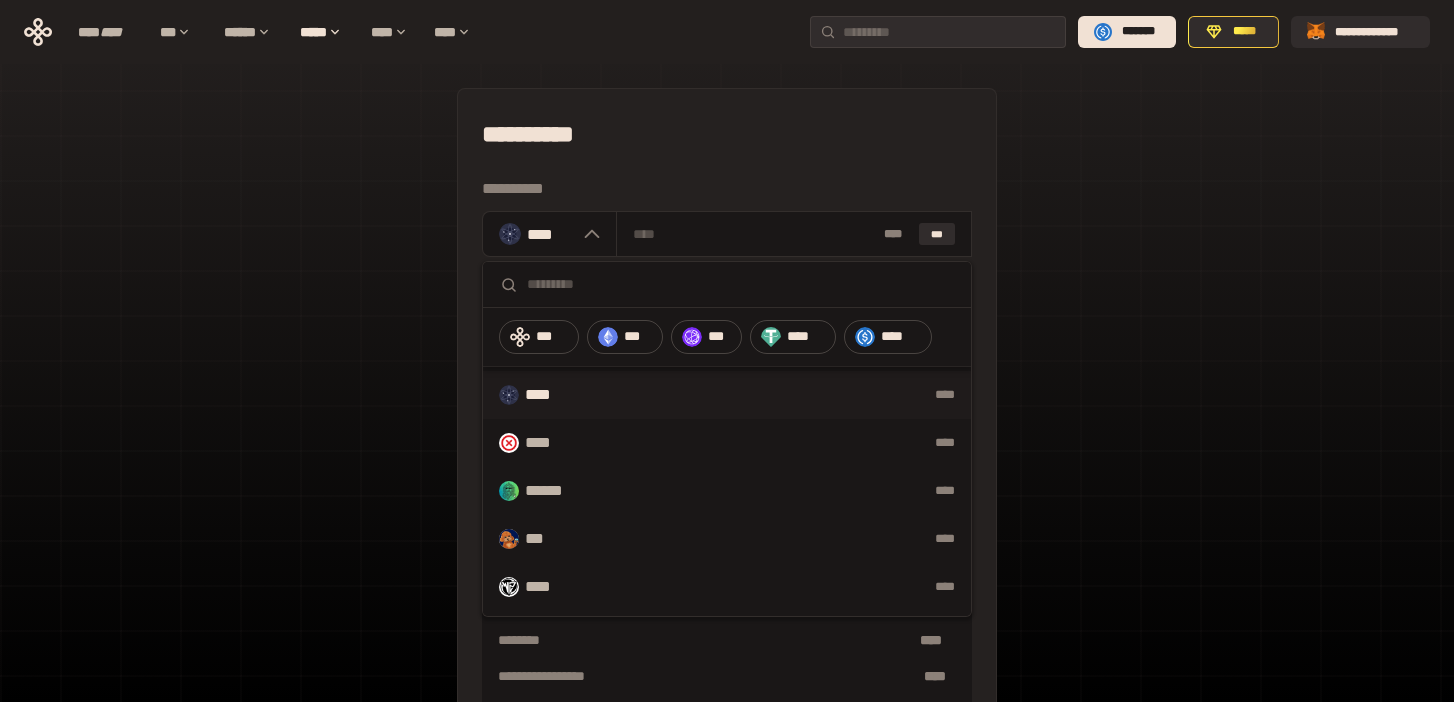 scroll, scrollTop: 0, scrollLeft: 0, axis: both 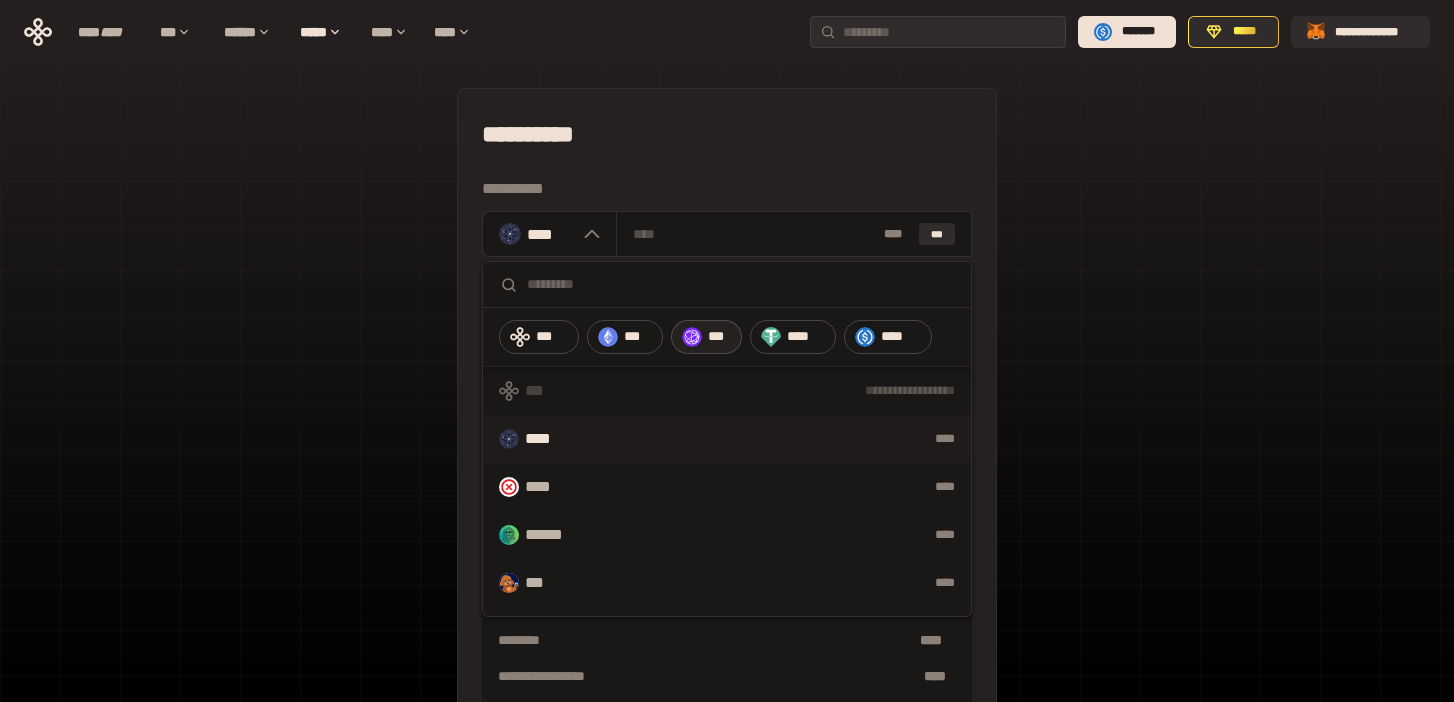 click on "***" at bounding box center [719, 337] 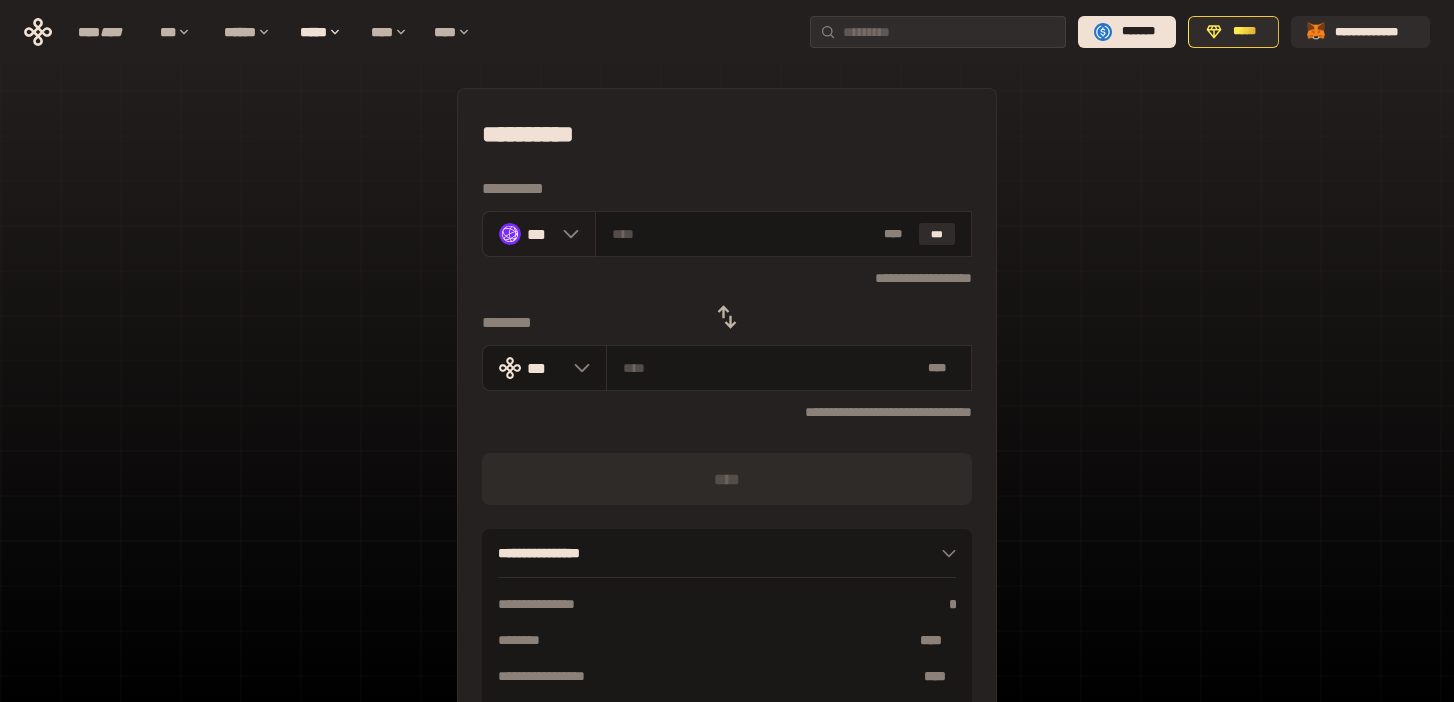 click 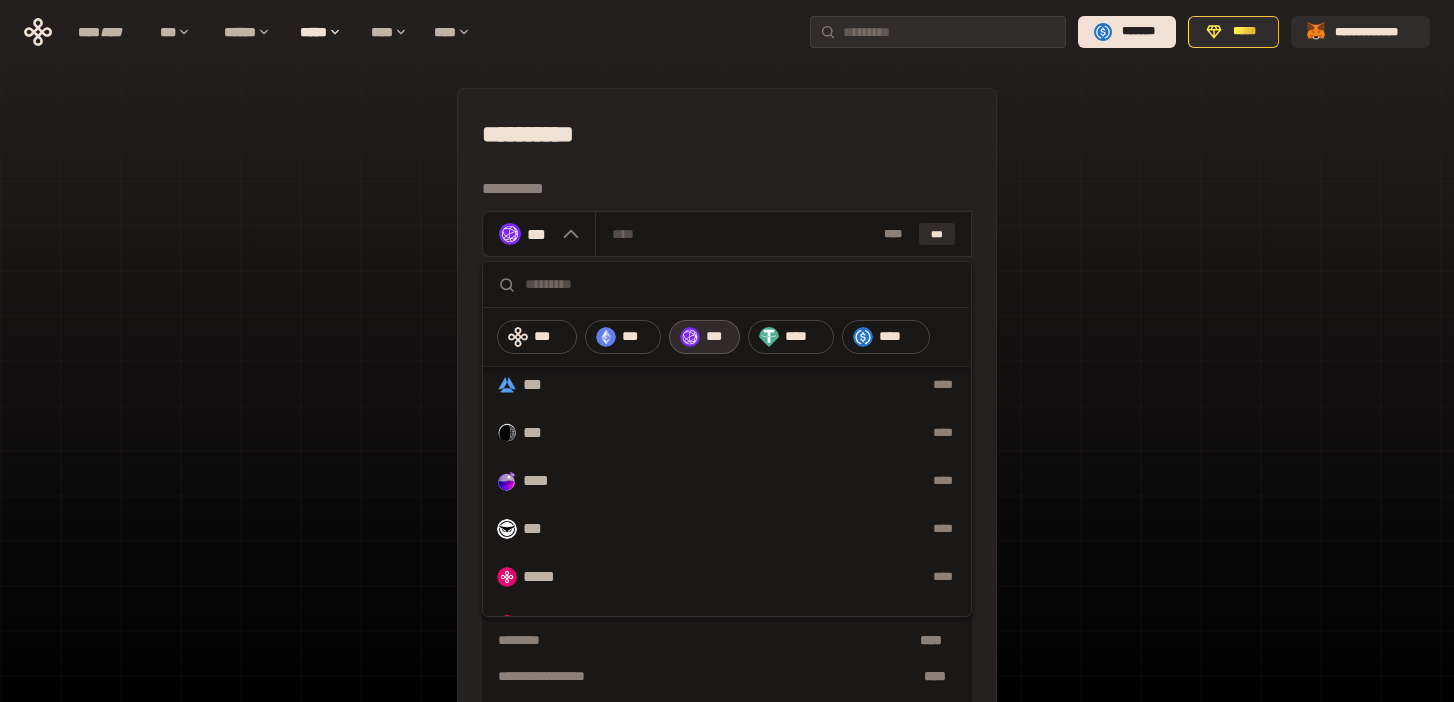 scroll, scrollTop: 633, scrollLeft: 2, axis: both 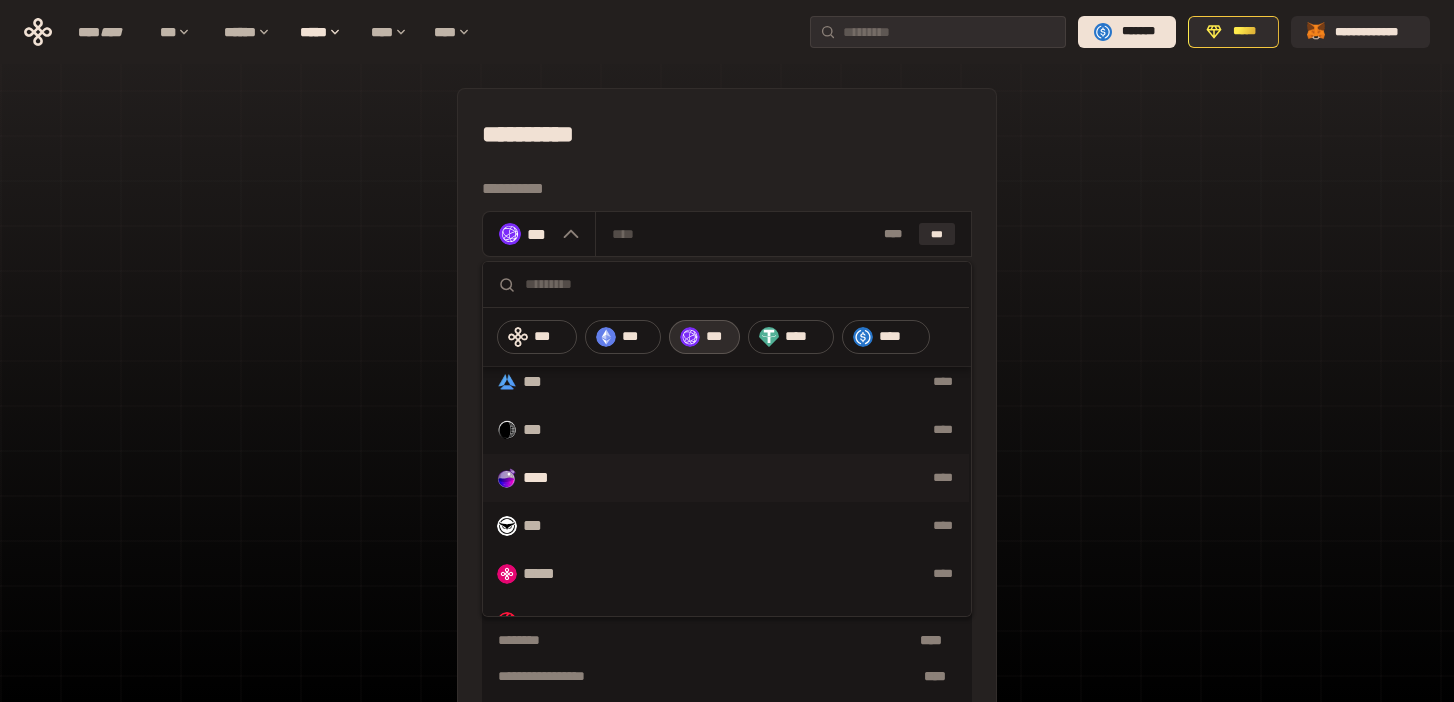 click on "****" at bounding box center (774, 478) 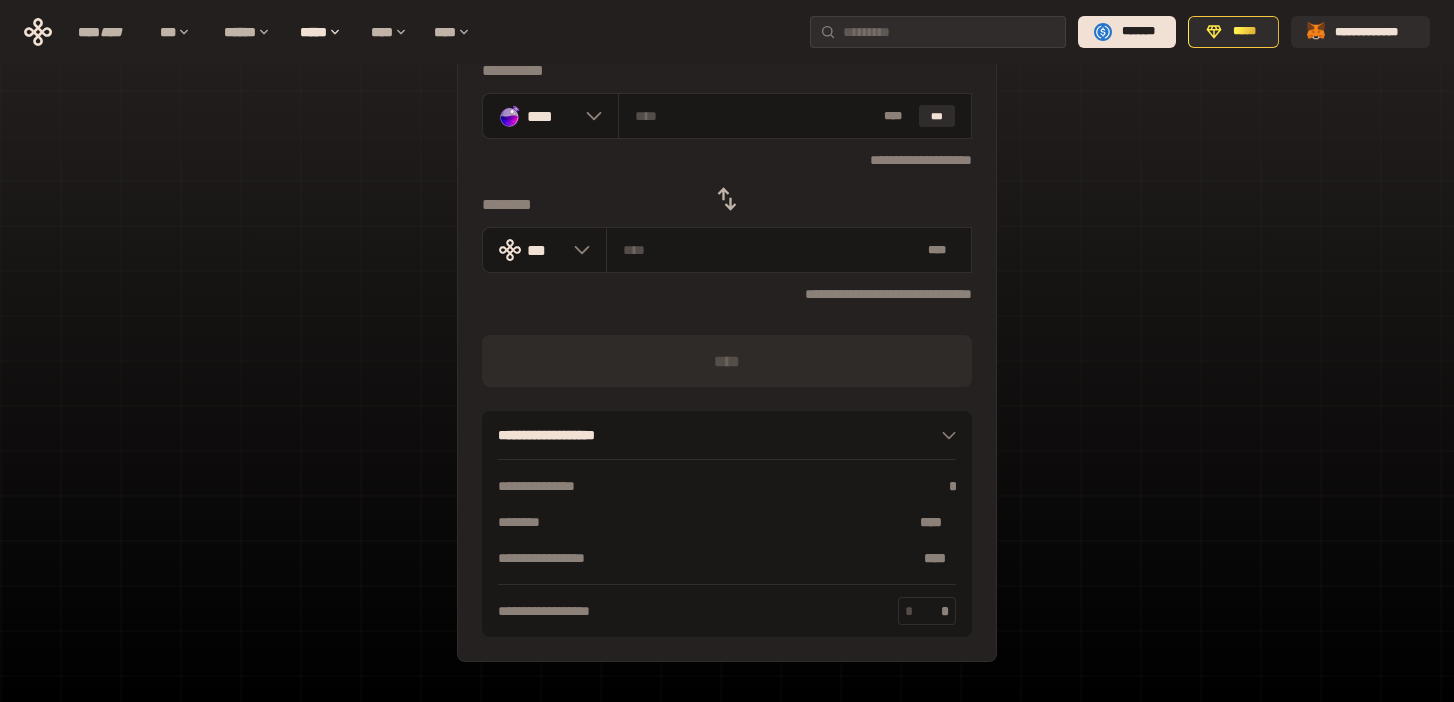 scroll, scrollTop: 0, scrollLeft: 0, axis: both 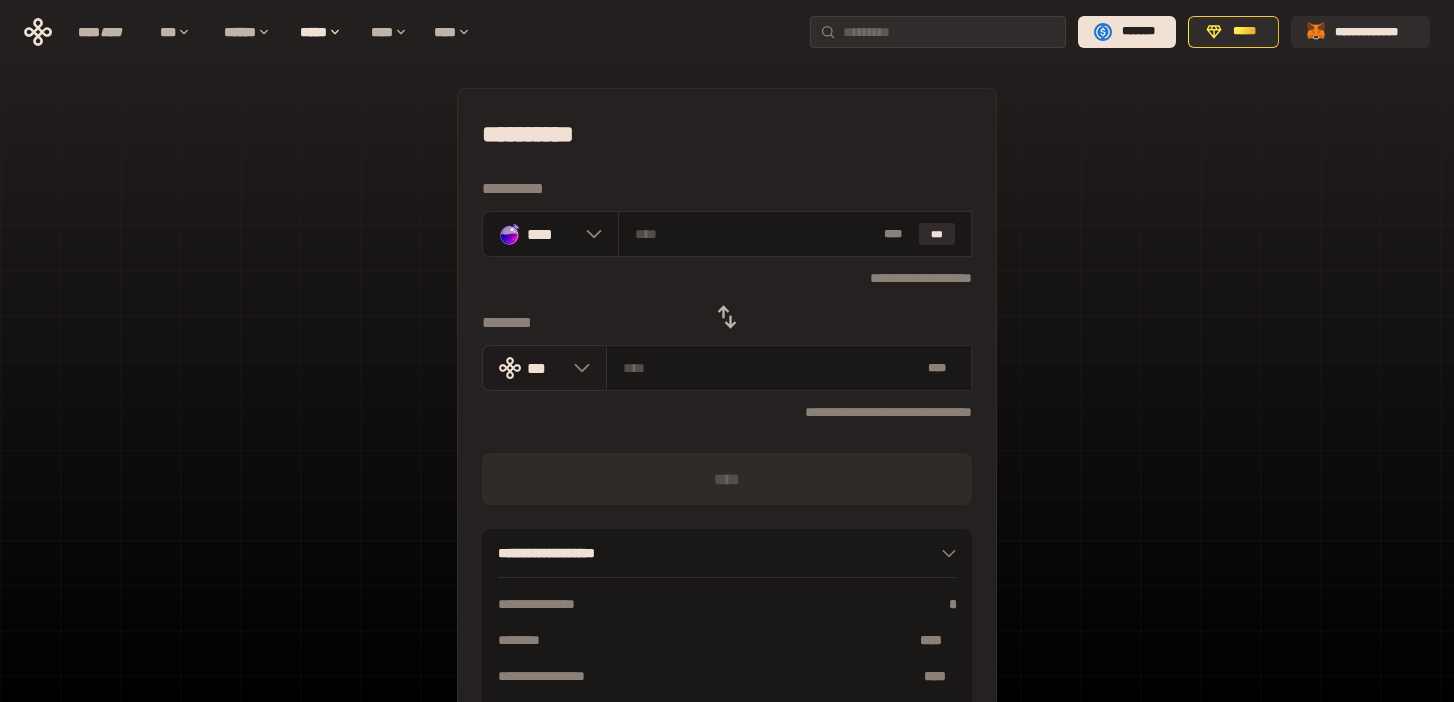 click at bounding box center [577, 368] 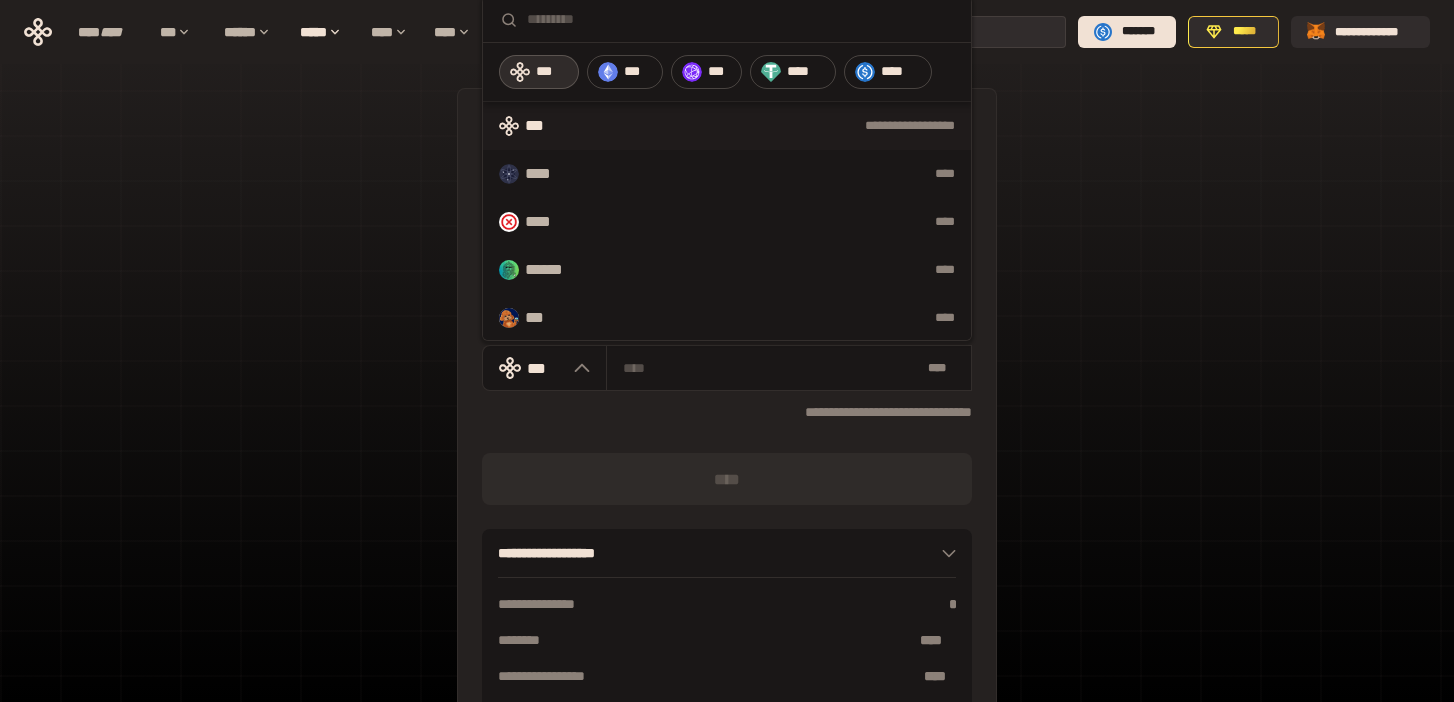 click on "**********" at bounding box center (727, 437) 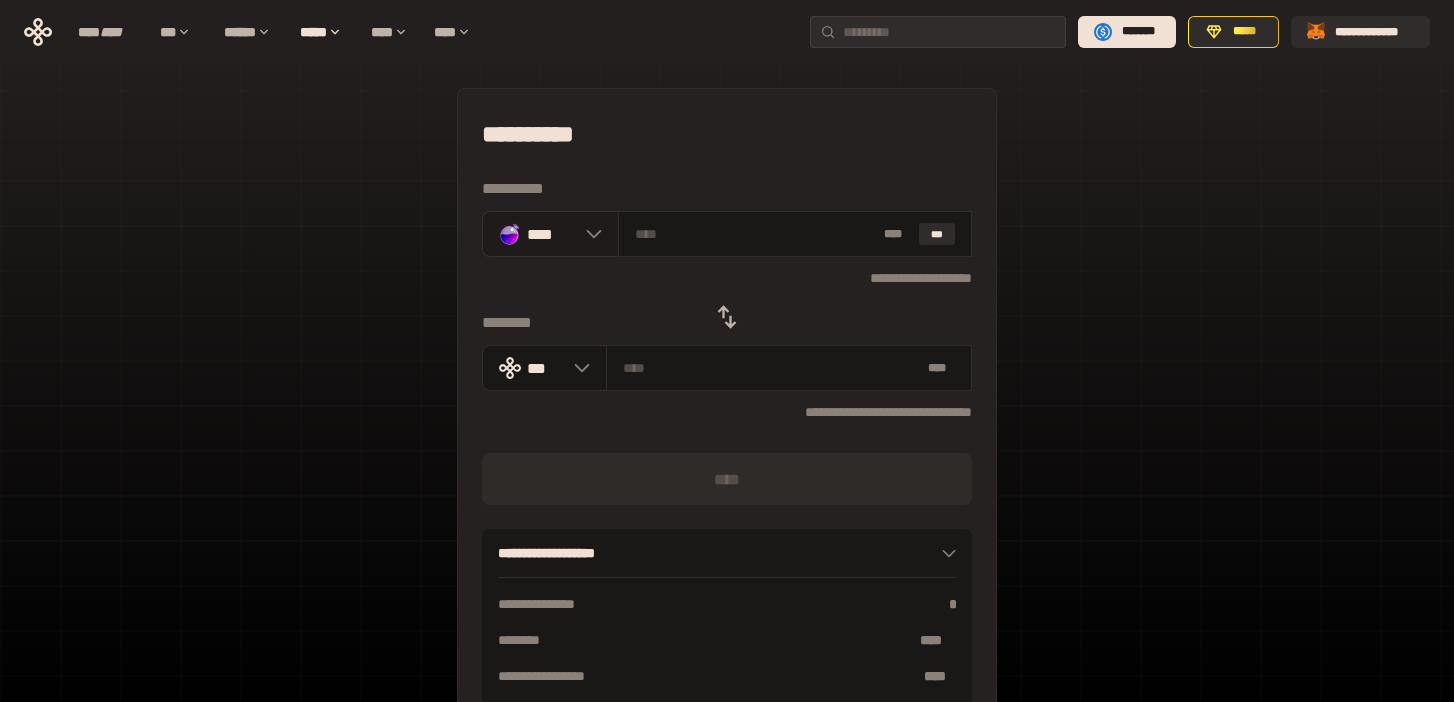 click on "****" at bounding box center (550, 234) 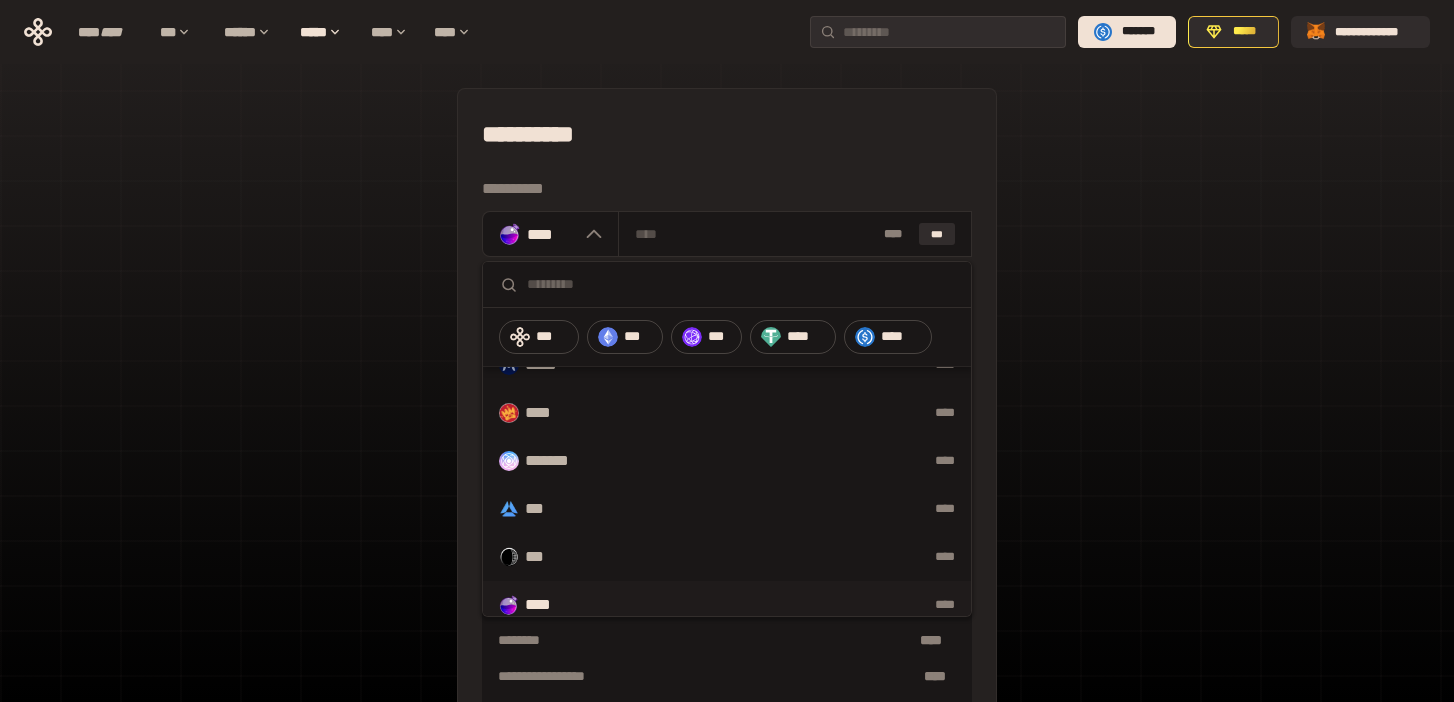 scroll, scrollTop: 501, scrollLeft: 0, axis: vertical 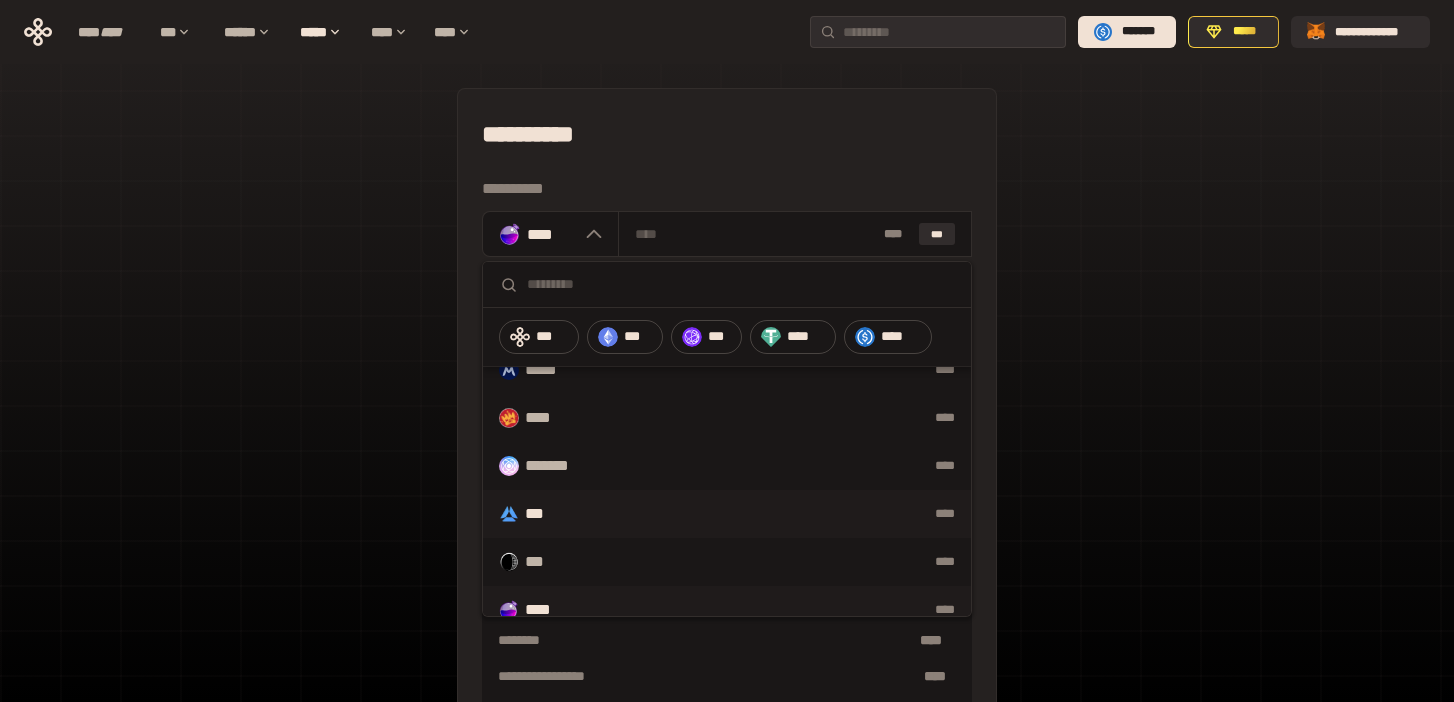 click on "****" at bounding box center (767, 514) 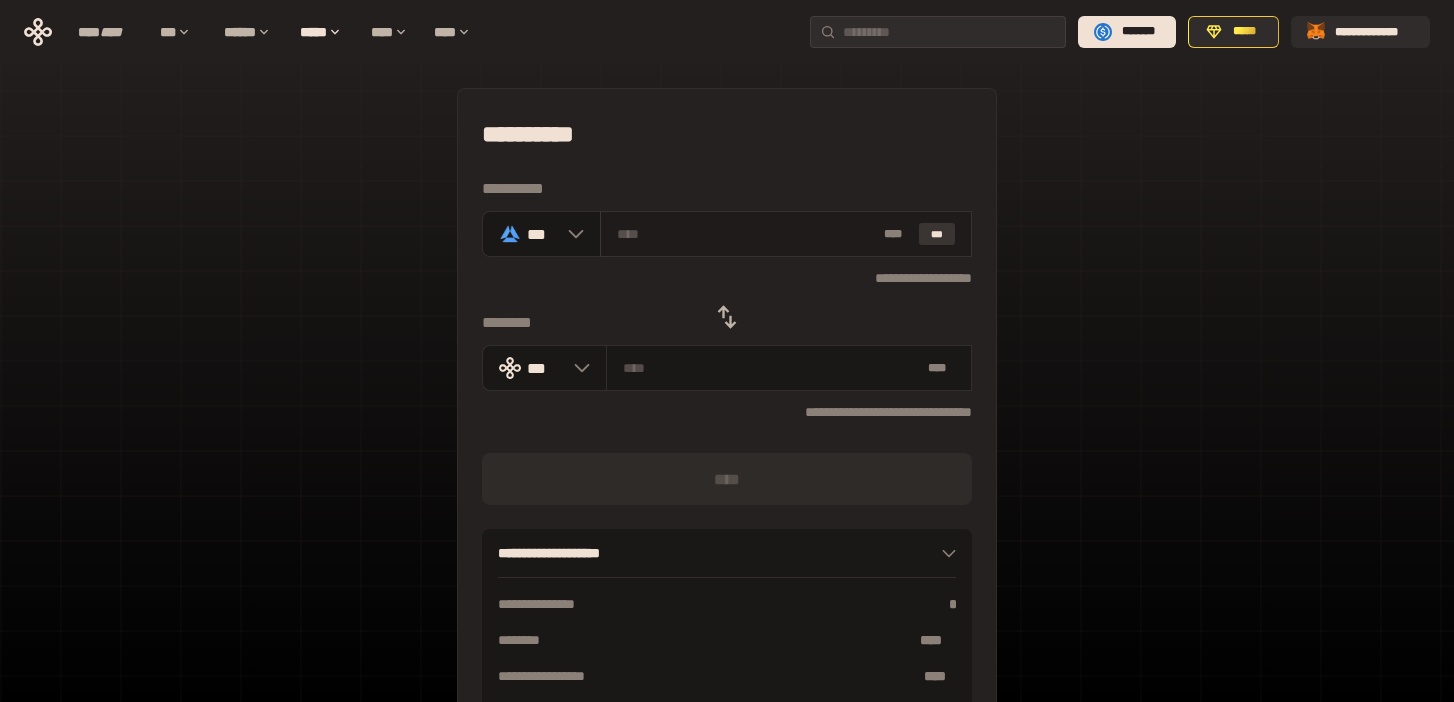 click on "***" at bounding box center (937, 234) 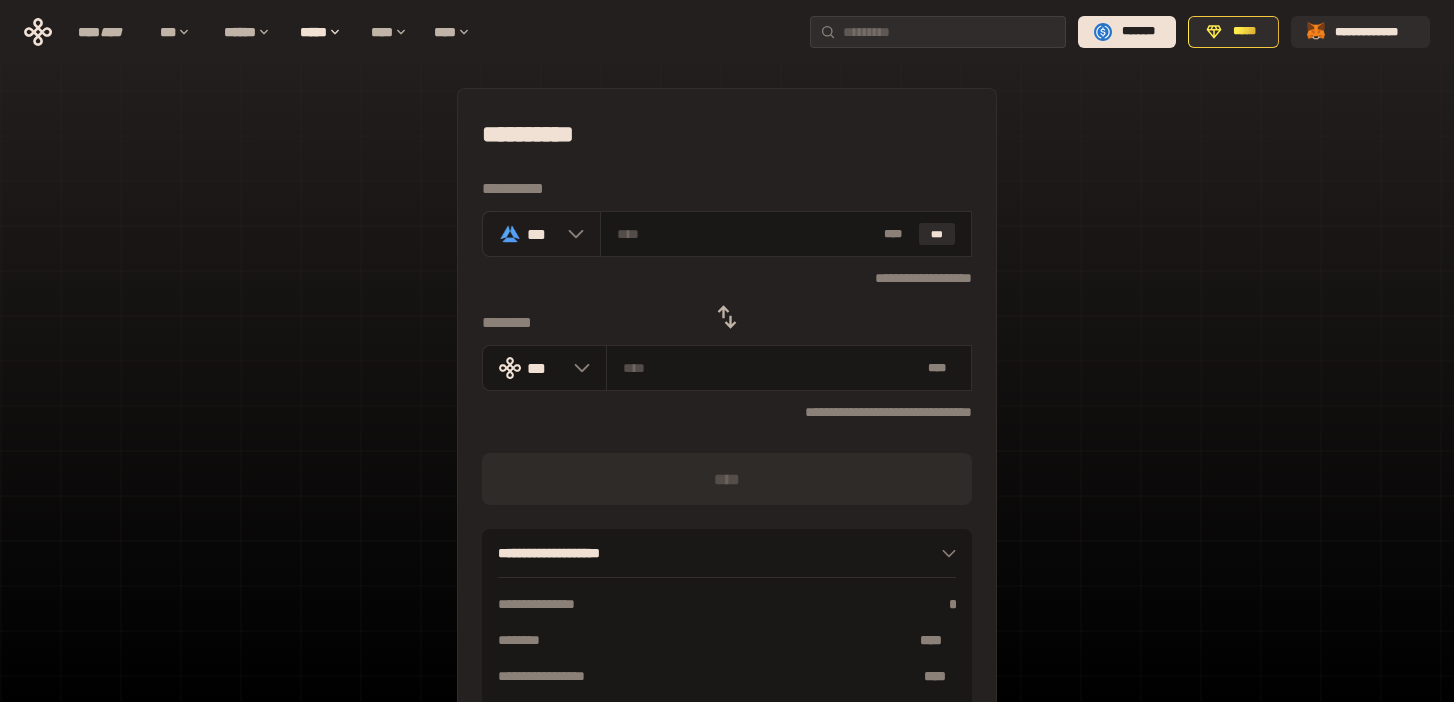 click on "***" at bounding box center [542, 234] 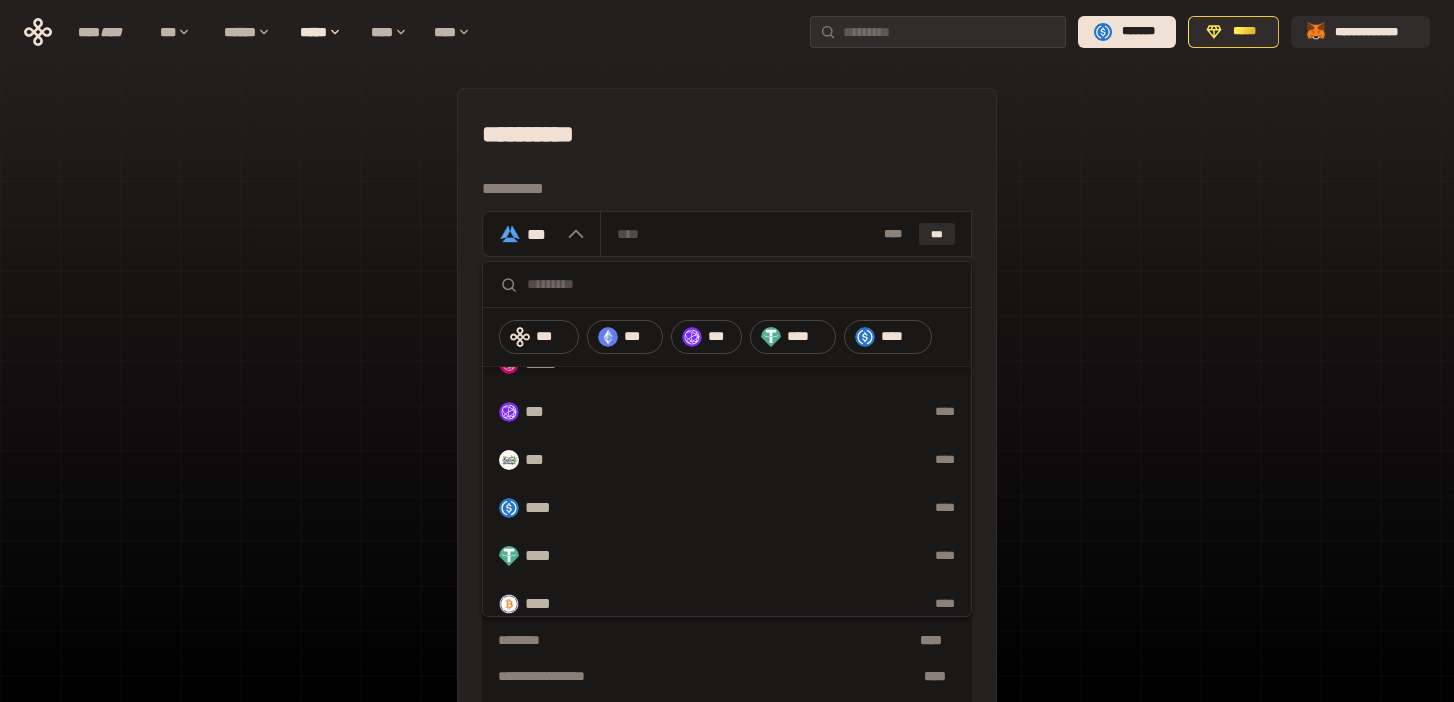 scroll, scrollTop: 1047, scrollLeft: 0, axis: vertical 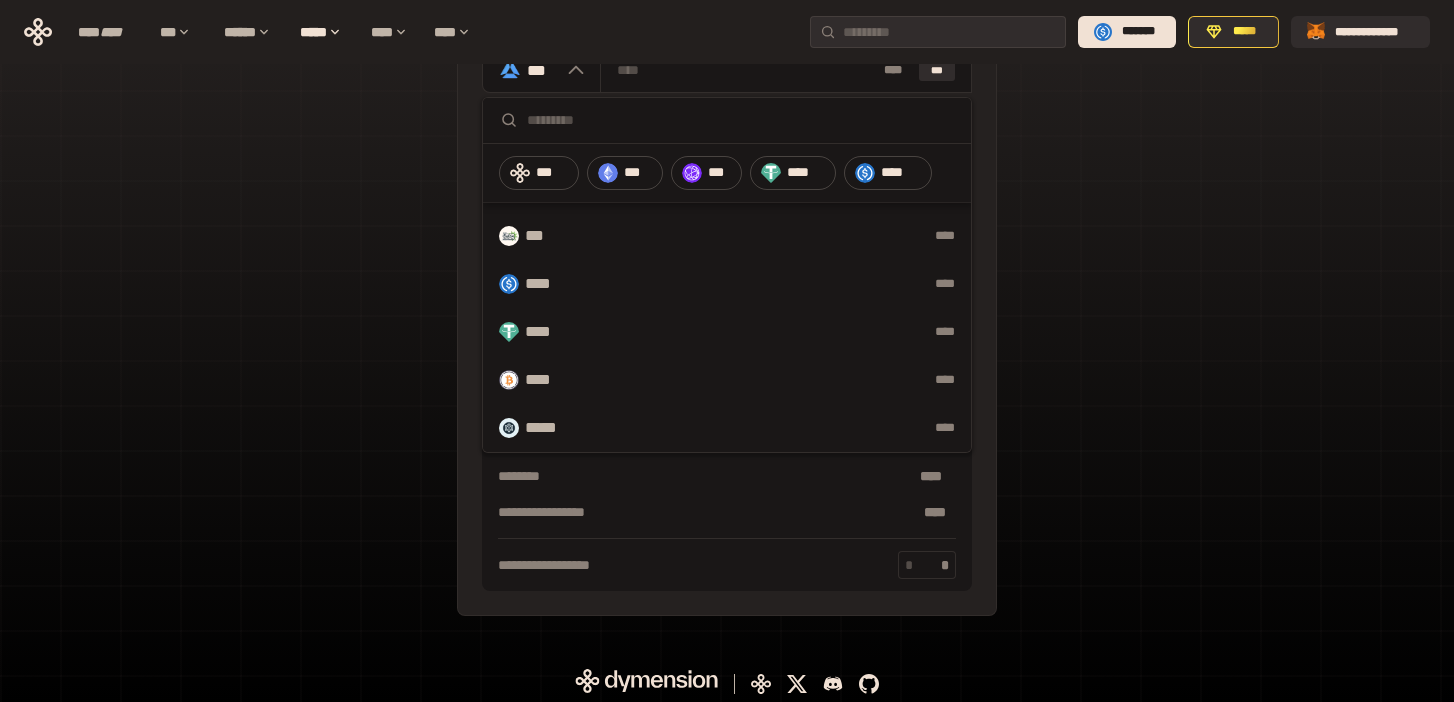 click on "**********" at bounding box center (727, 280) 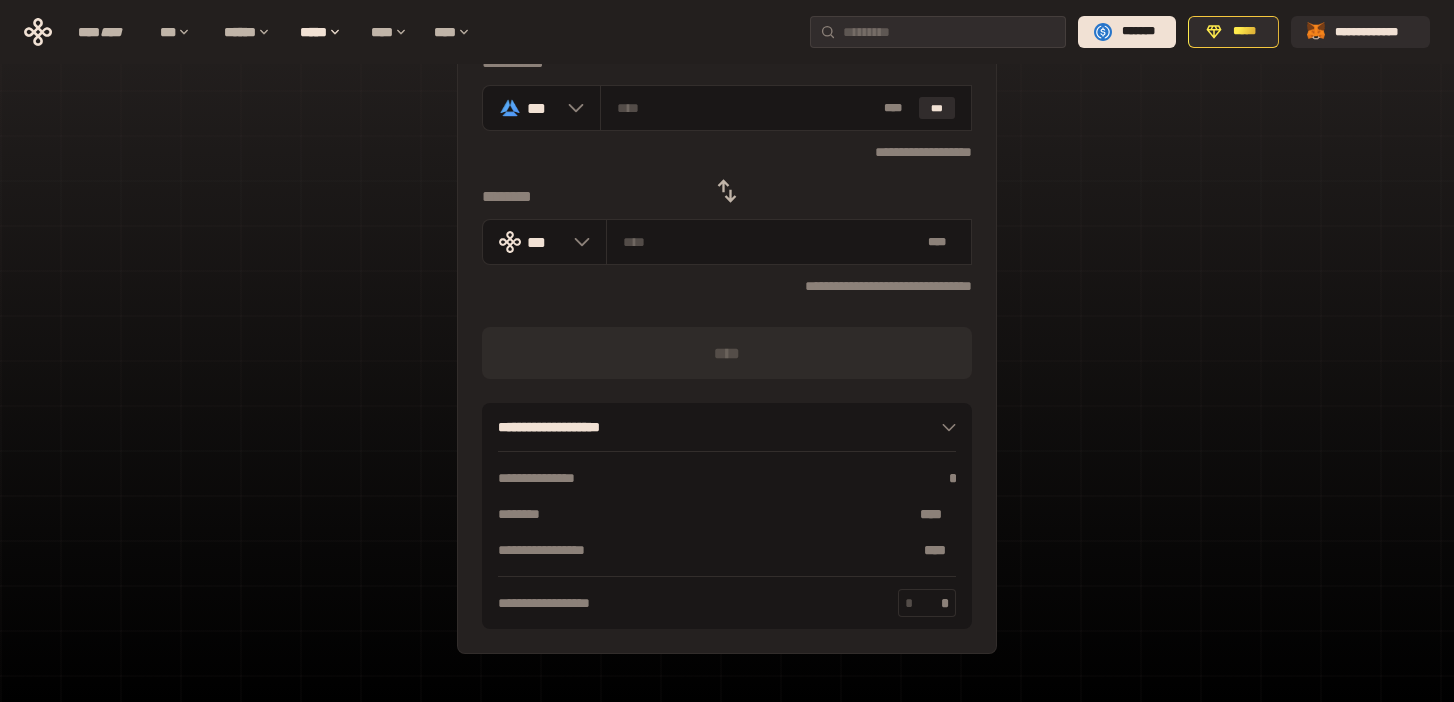 scroll, scrollTop: 0, scrollLeft: 0, axis: both 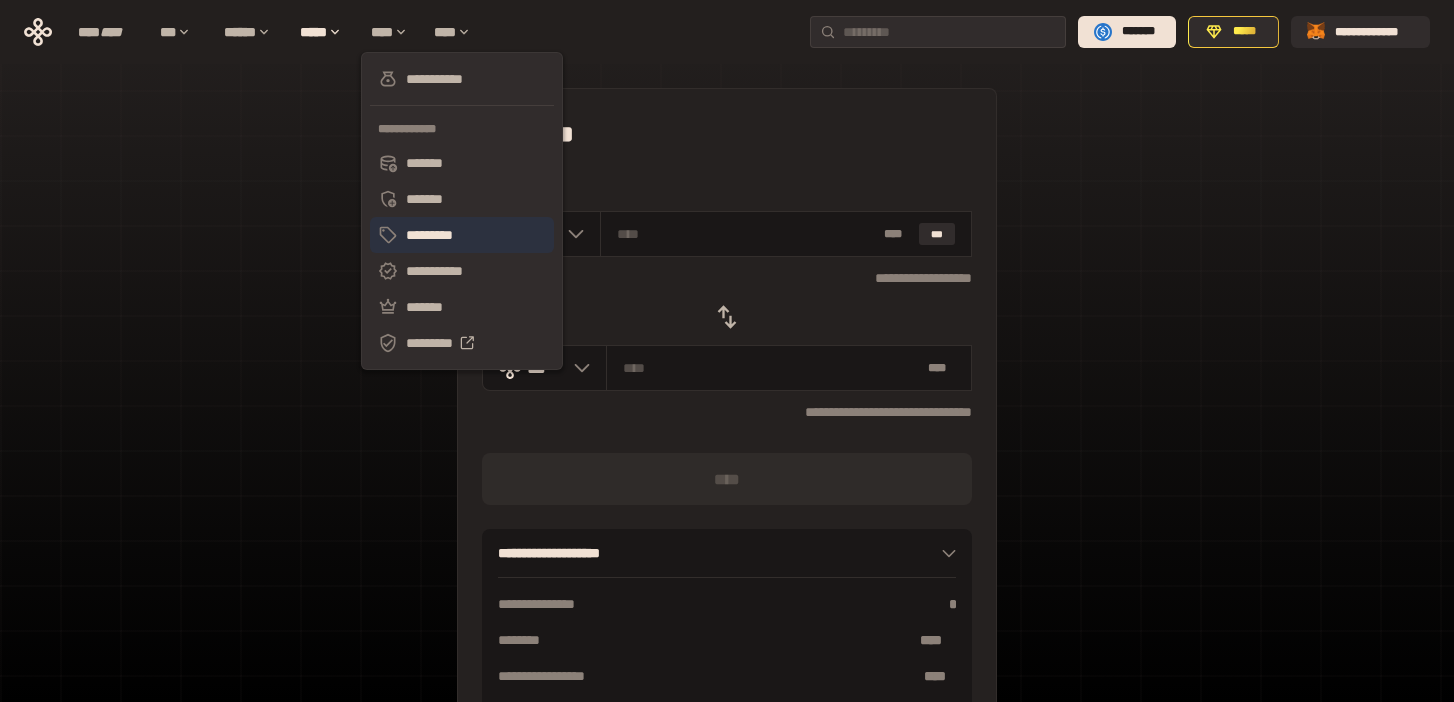 click on "*********" at bounding box center (462, 235) 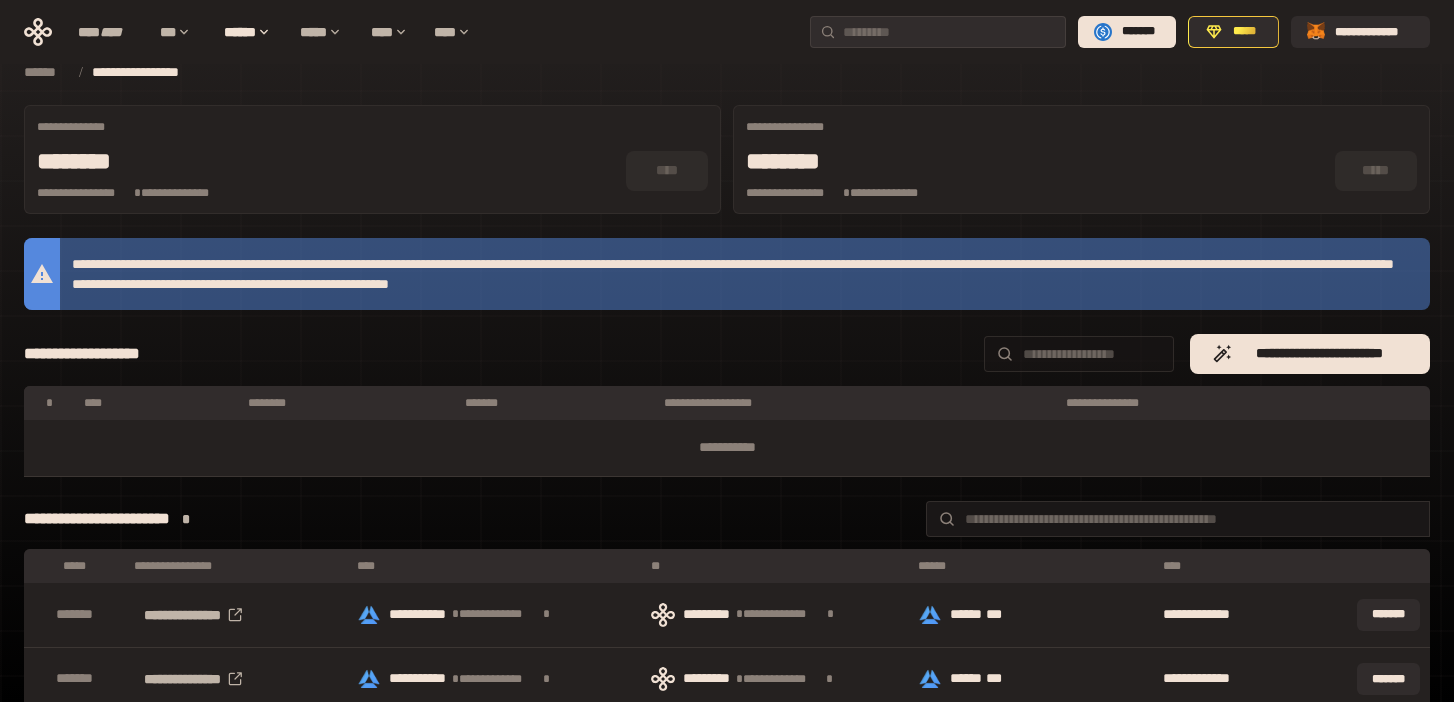 click at bounding box center [1093, 354] 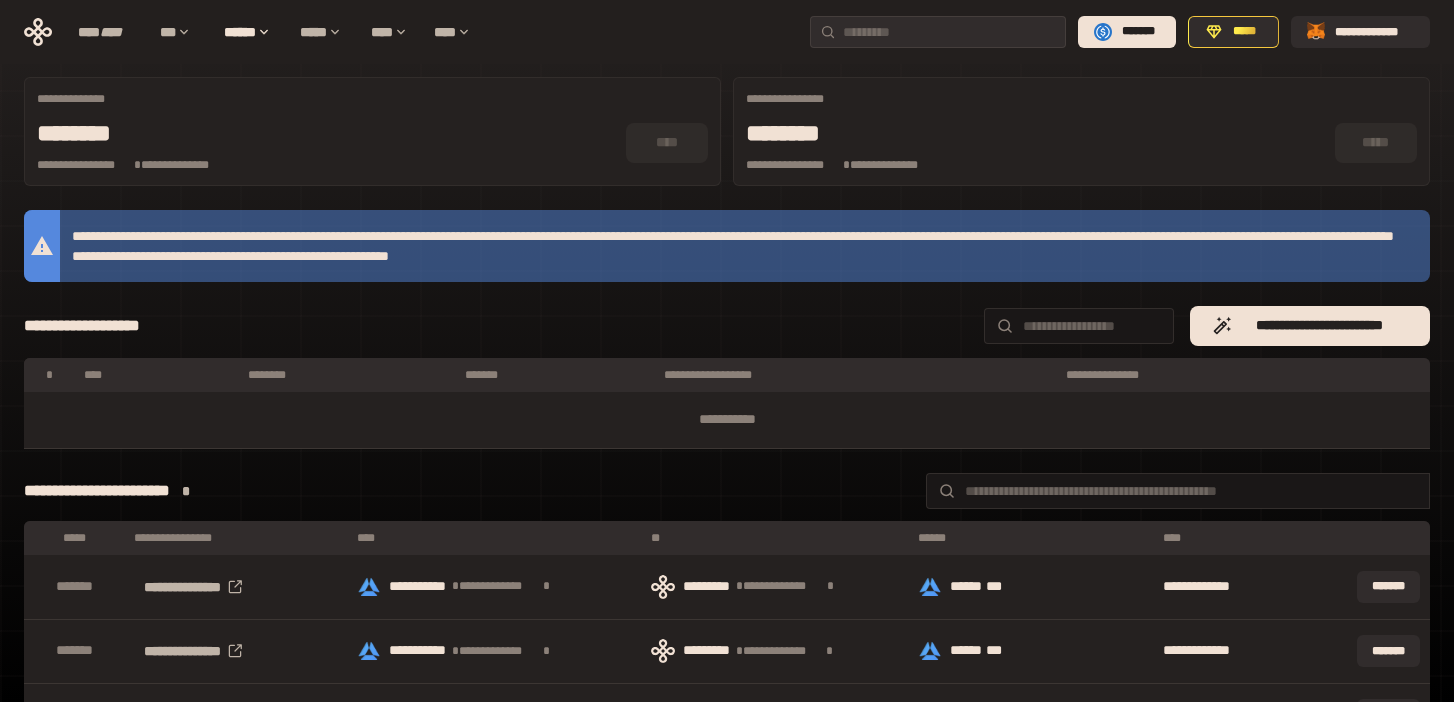scroll, scrollTop: 0, scrollLeft: 0, axis: both 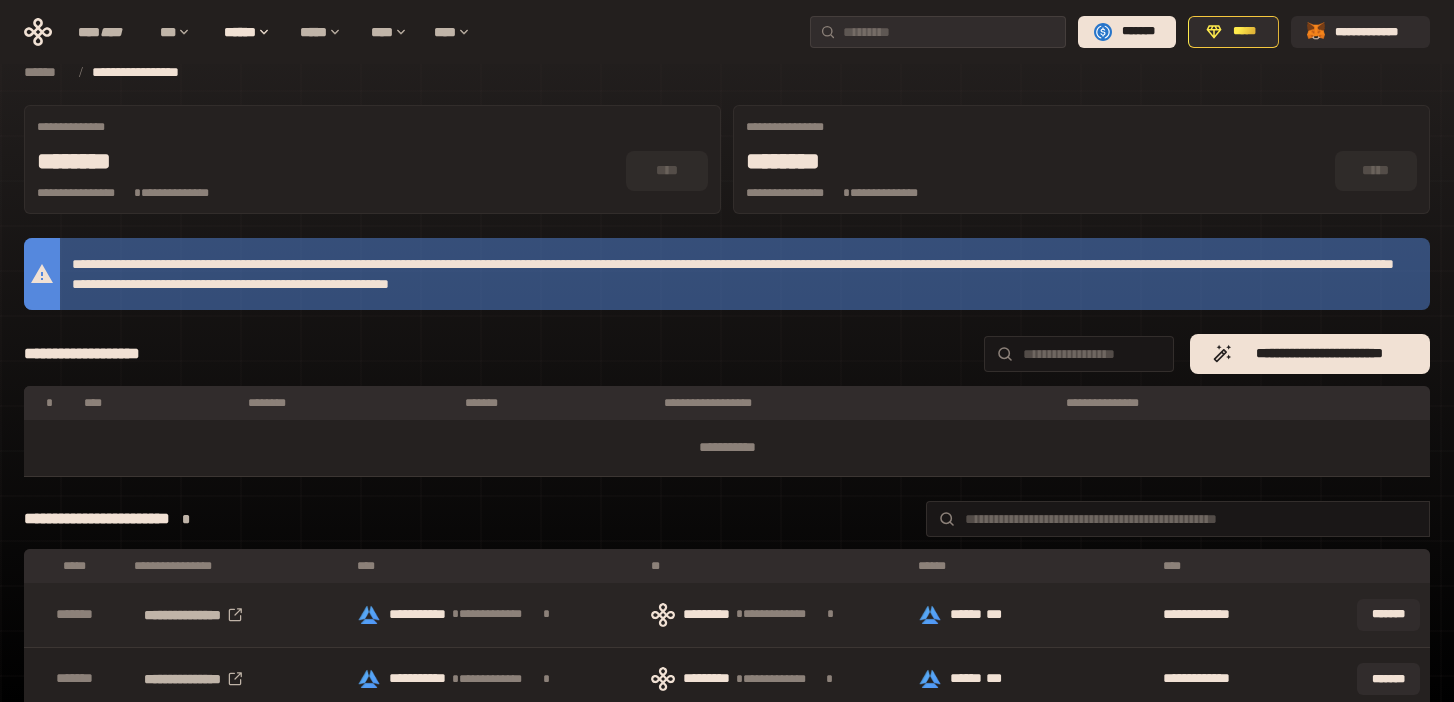 click on "******   ***" at bounding box center [1028, 615] 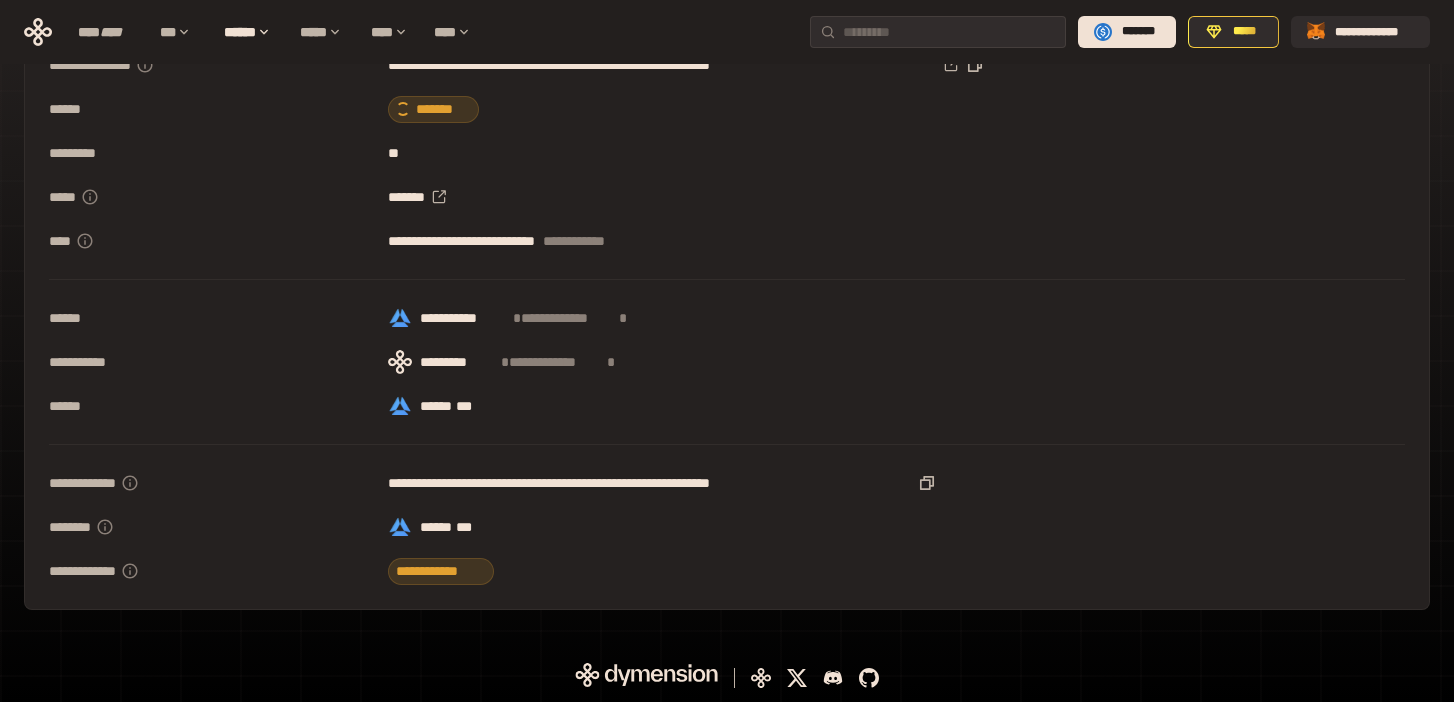 scroll, scrollTop: 0, scrollLeft: 0, axis: both 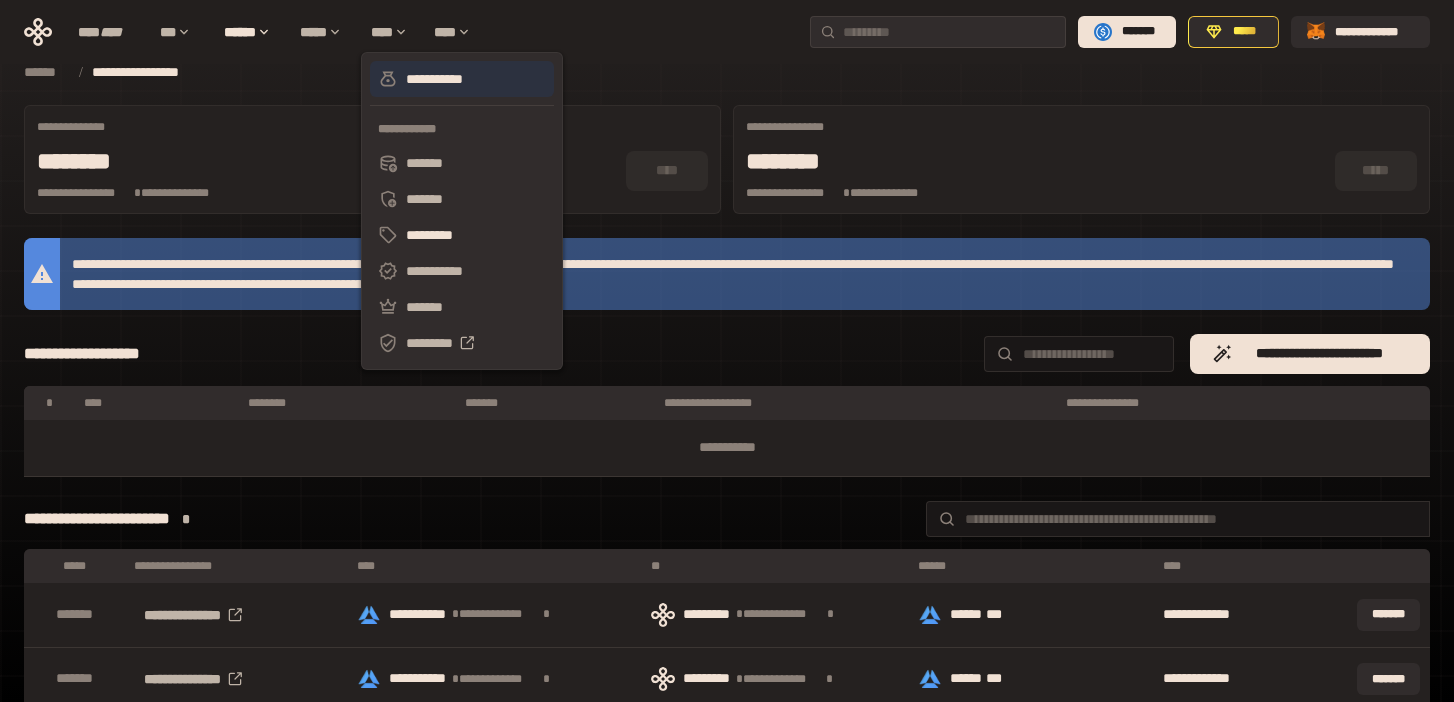 click on "**********" at bounding box center [462, 79] 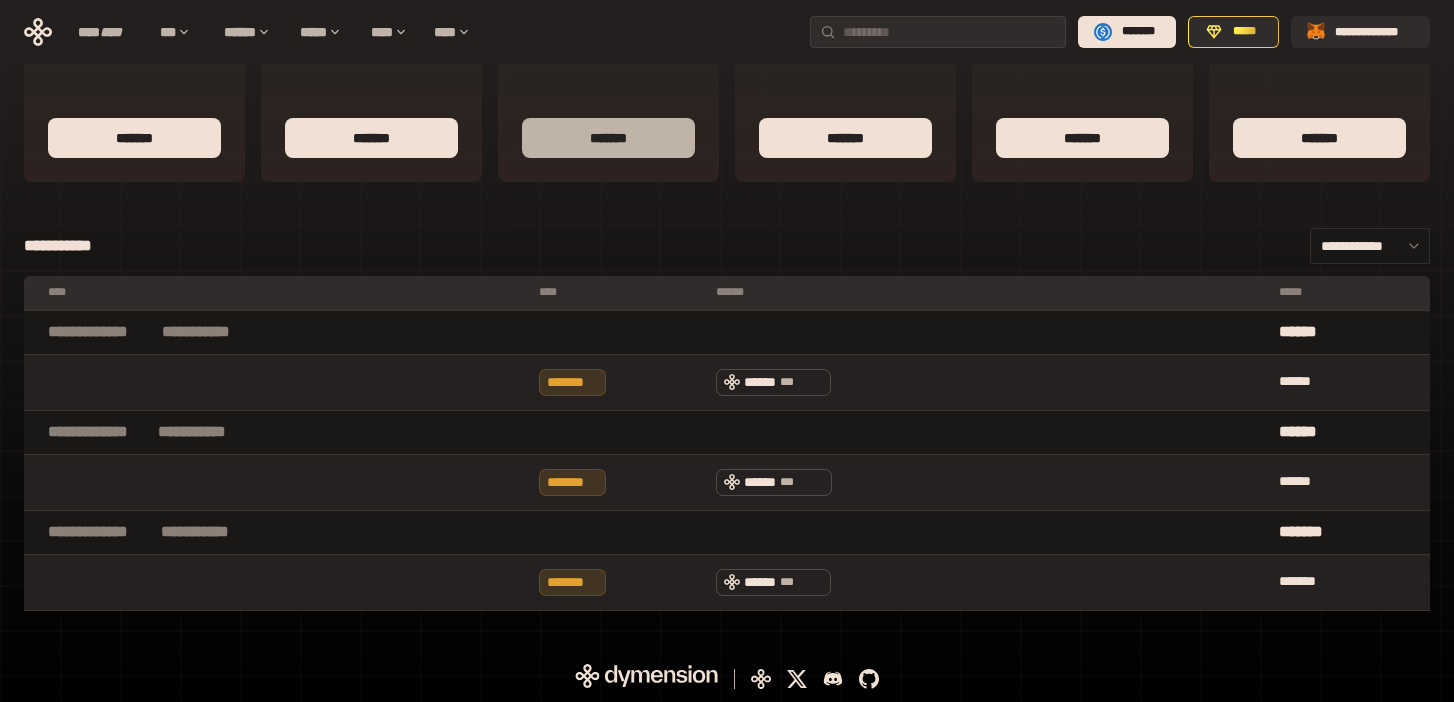 scroll, scrollTop: 0, scrollLeft: 0, axis: both 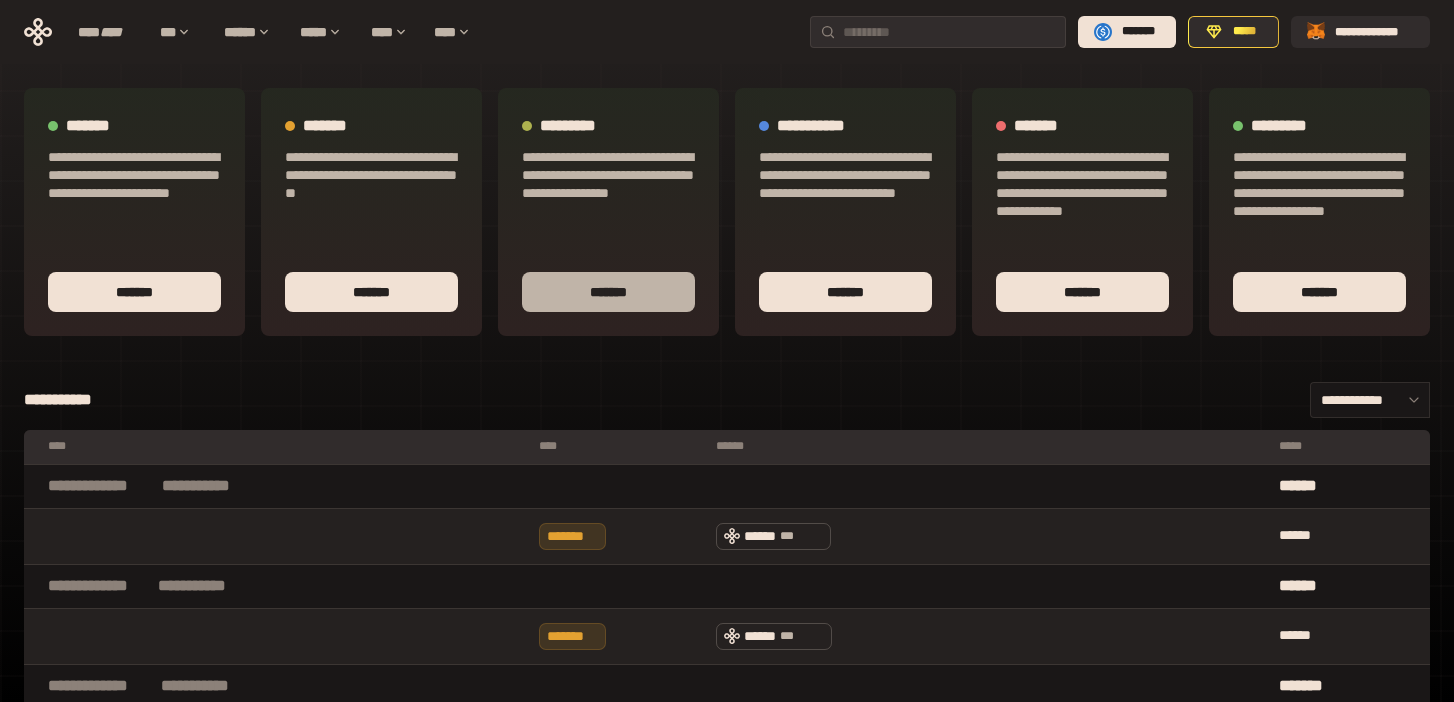 click on "*******" at bounding box center [608, 292] 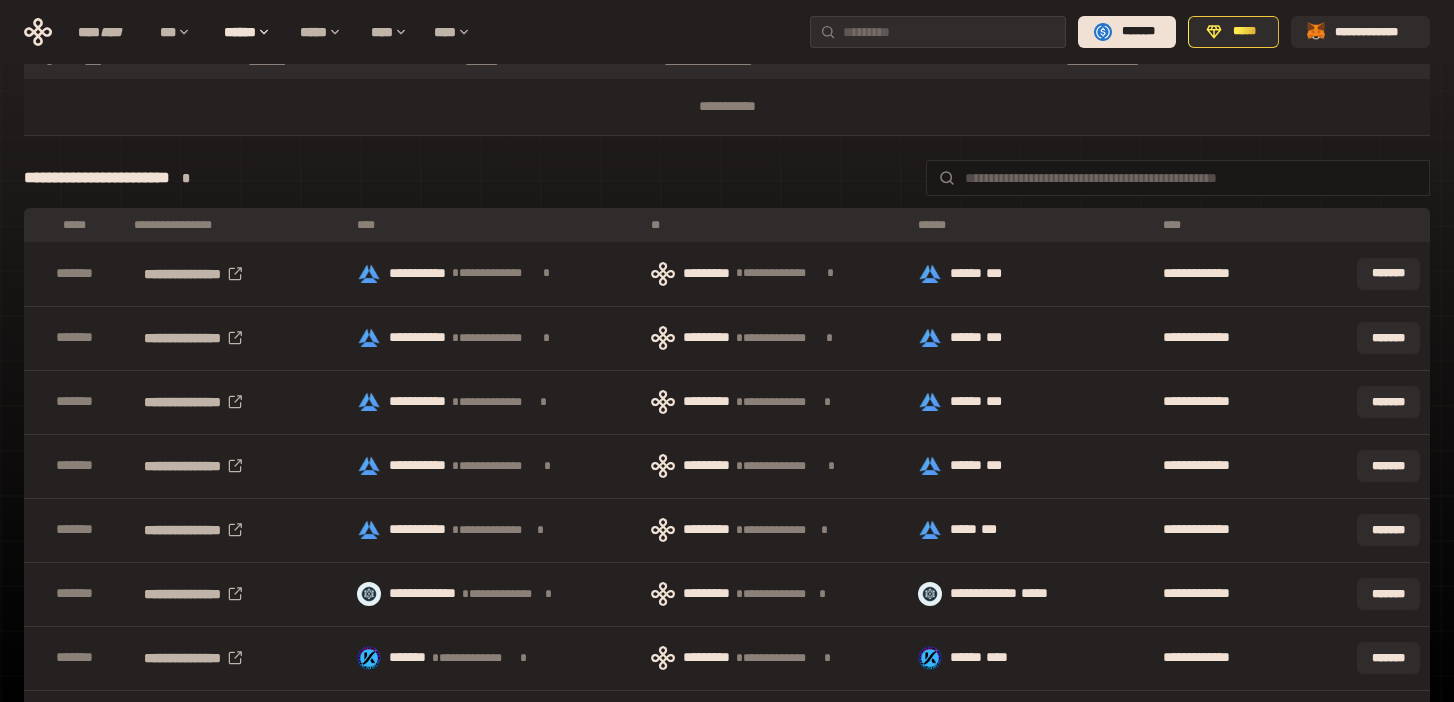 scroll, scrollTop: 0, scrollLeft: 0, axis: both 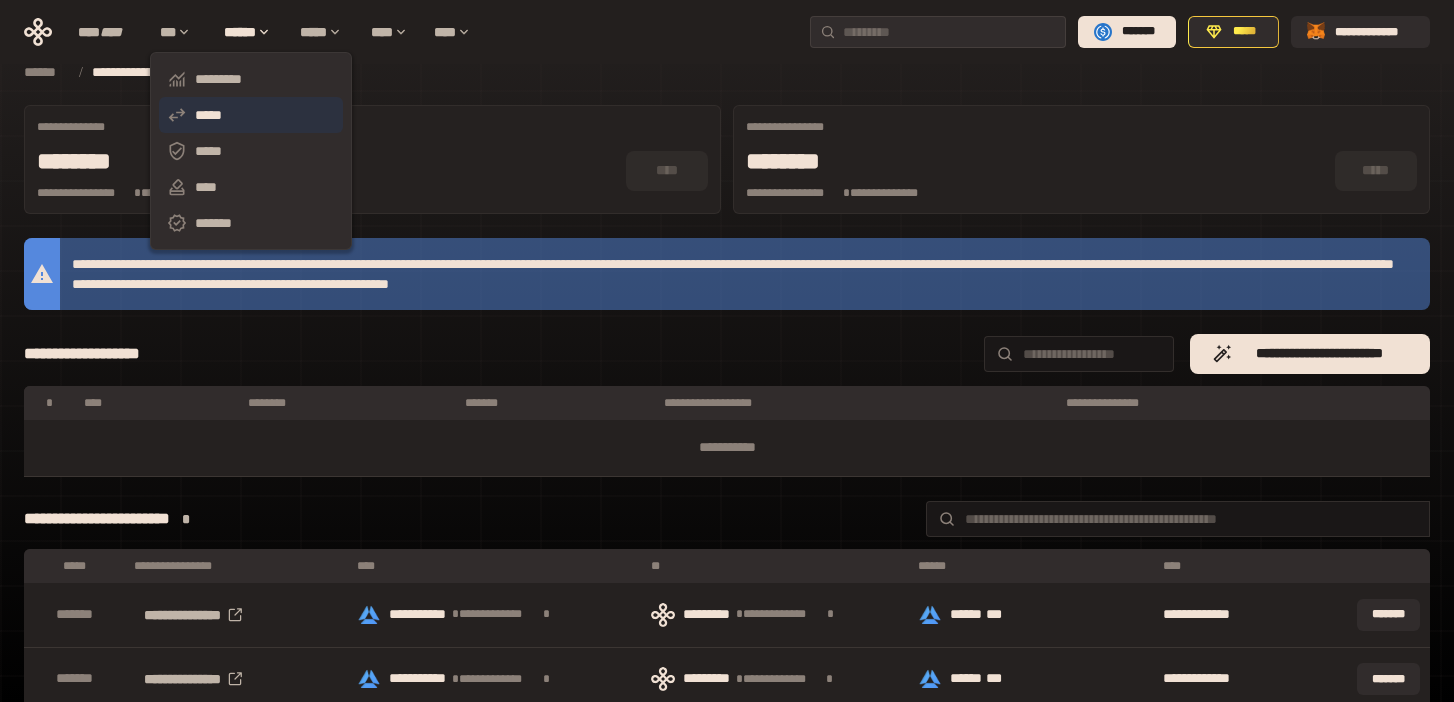 click on "*****" at bounding box center (251, 115) 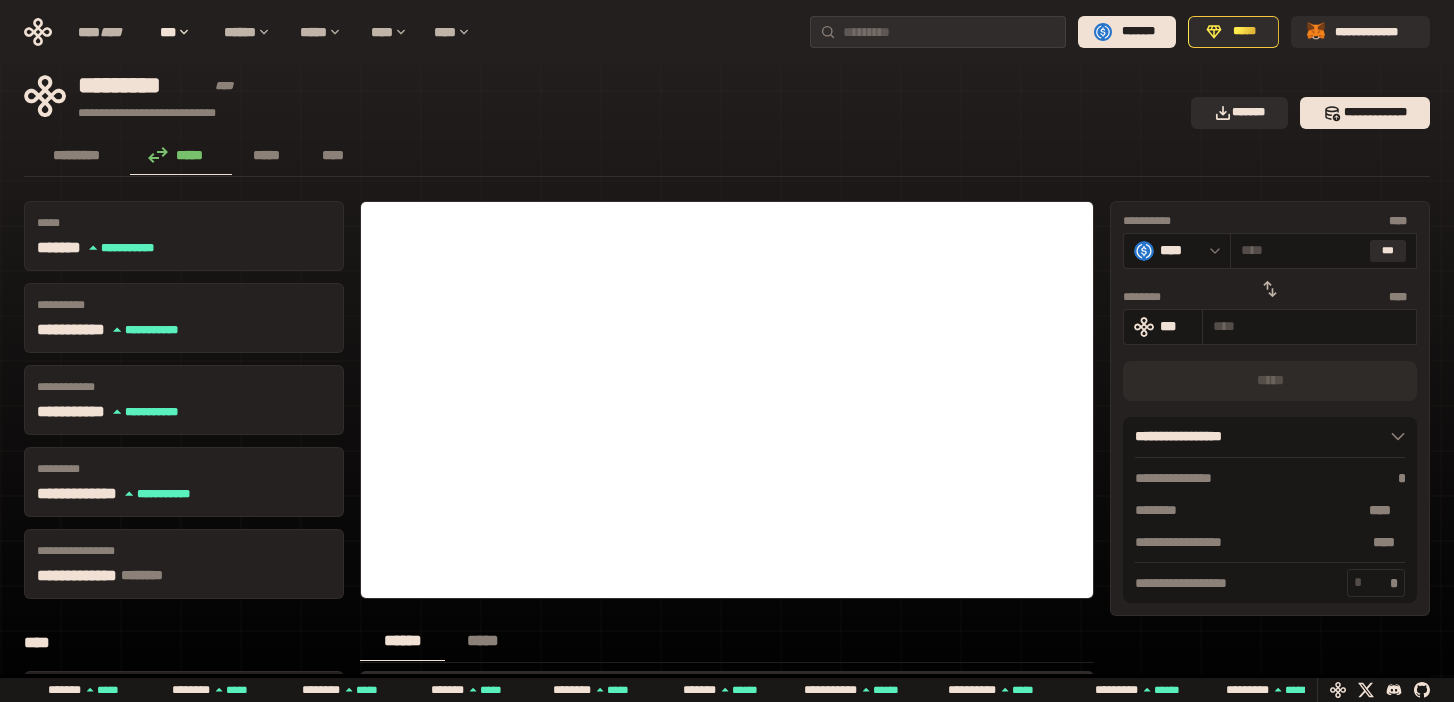 click 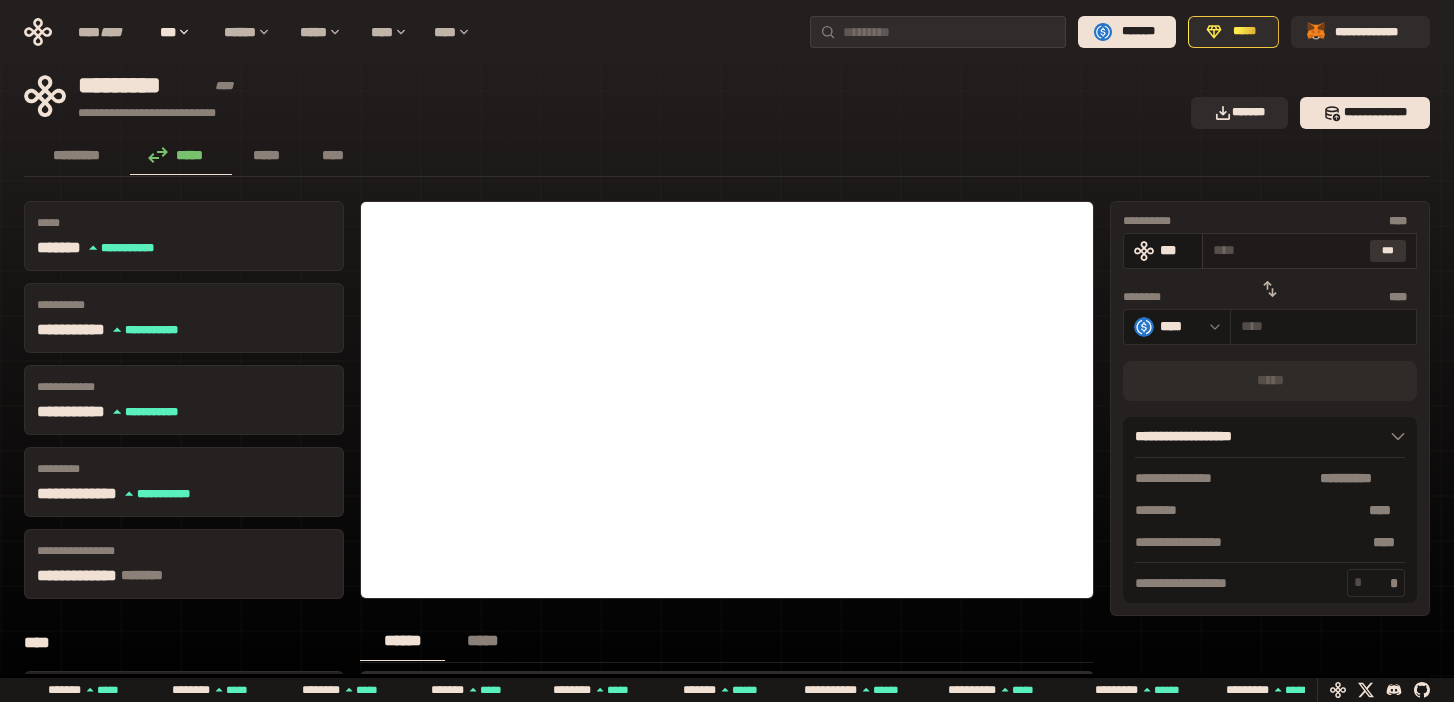 click on "***" at bounding box center (1388, 251) 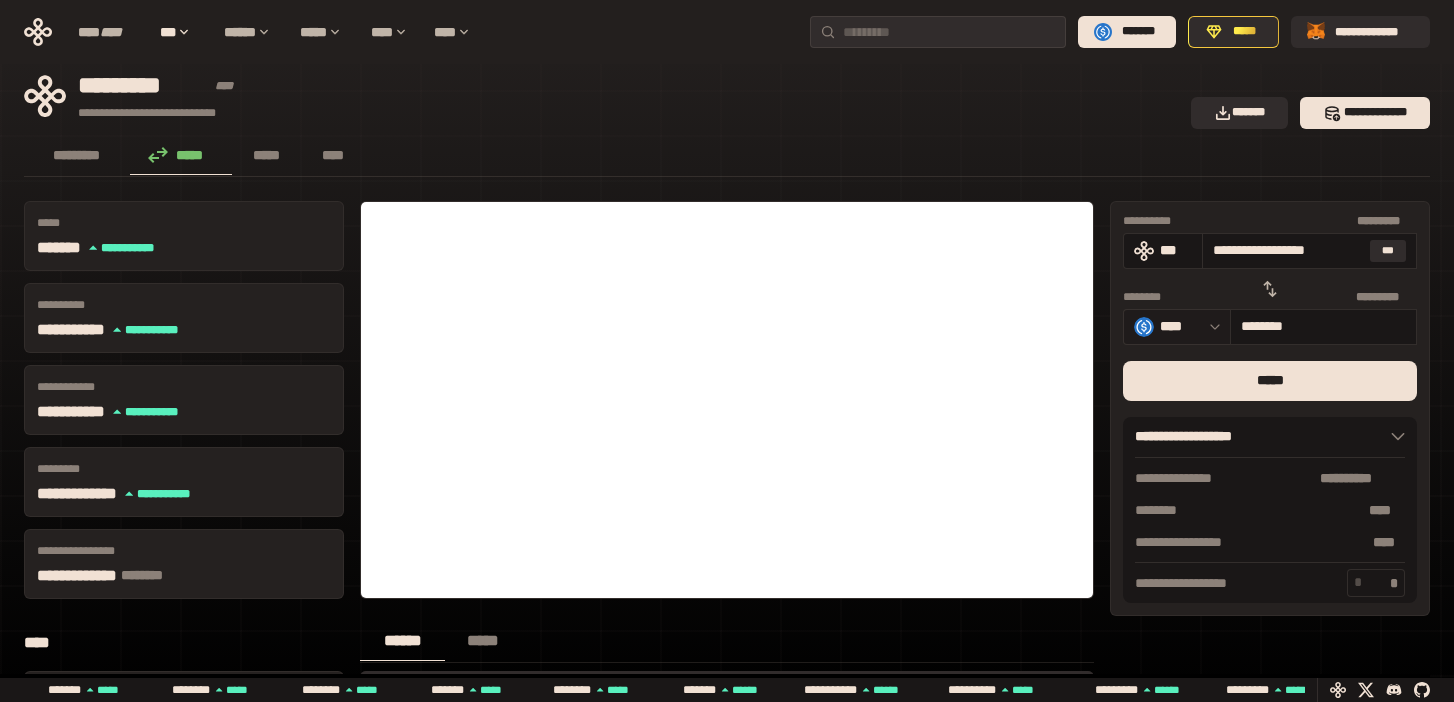 click on "****" at bounding box center [1180, 326] 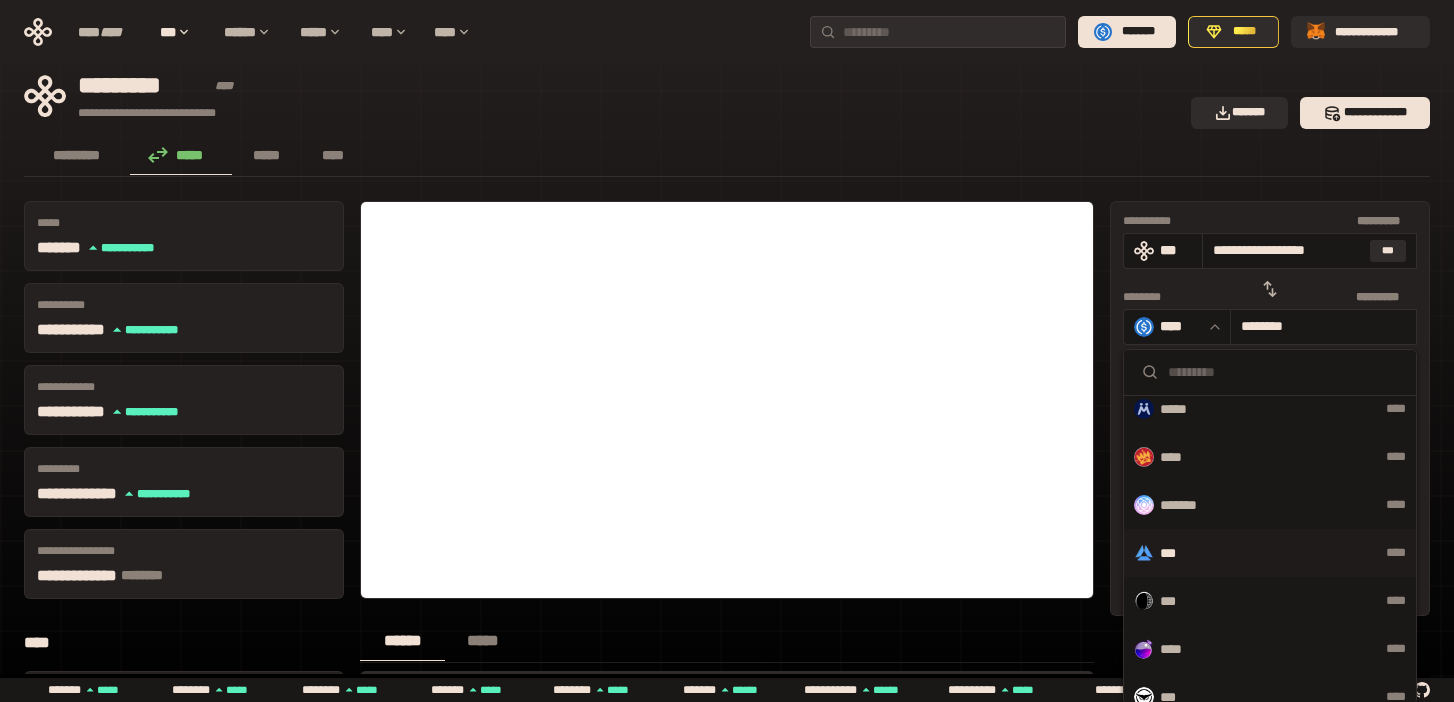 scroll, scrollTop: 404, scrollLeft: 0, axis: vertical 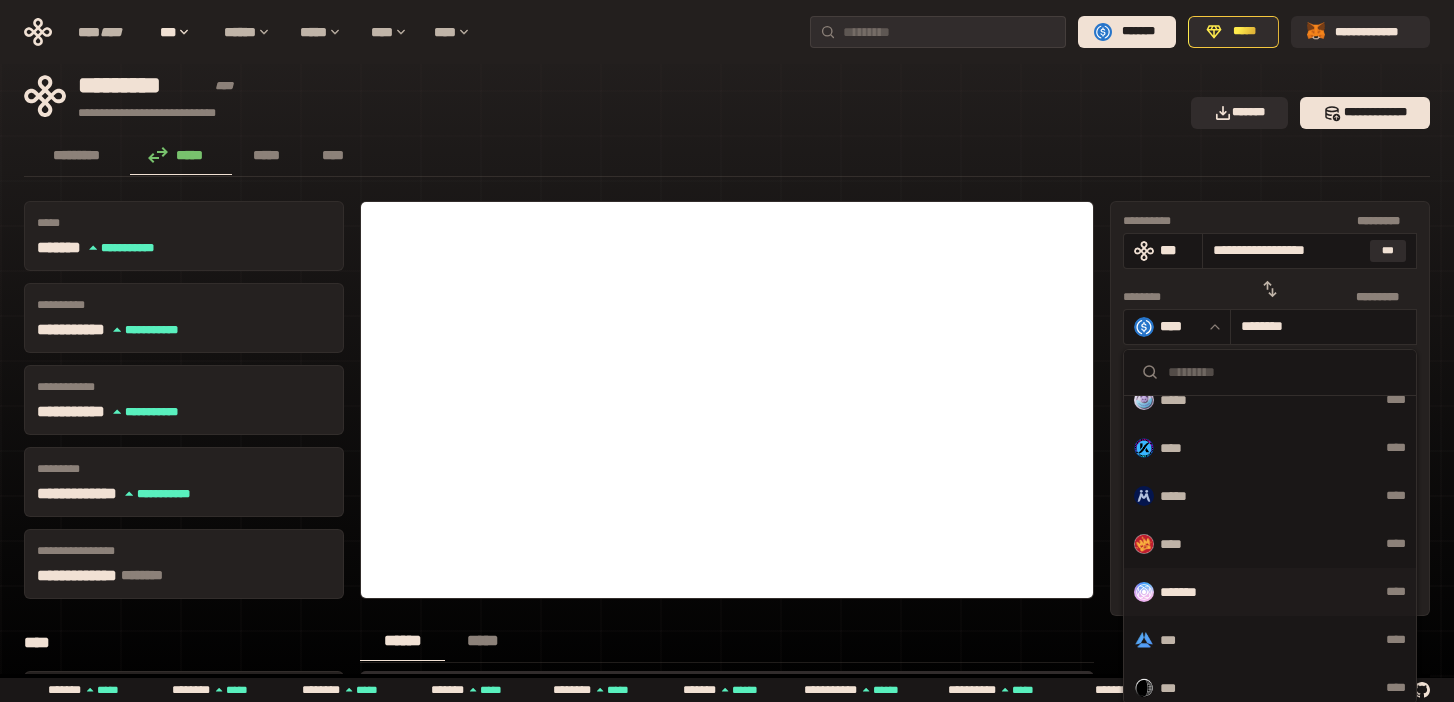 click on "****" at bounding box center [1319, 592] 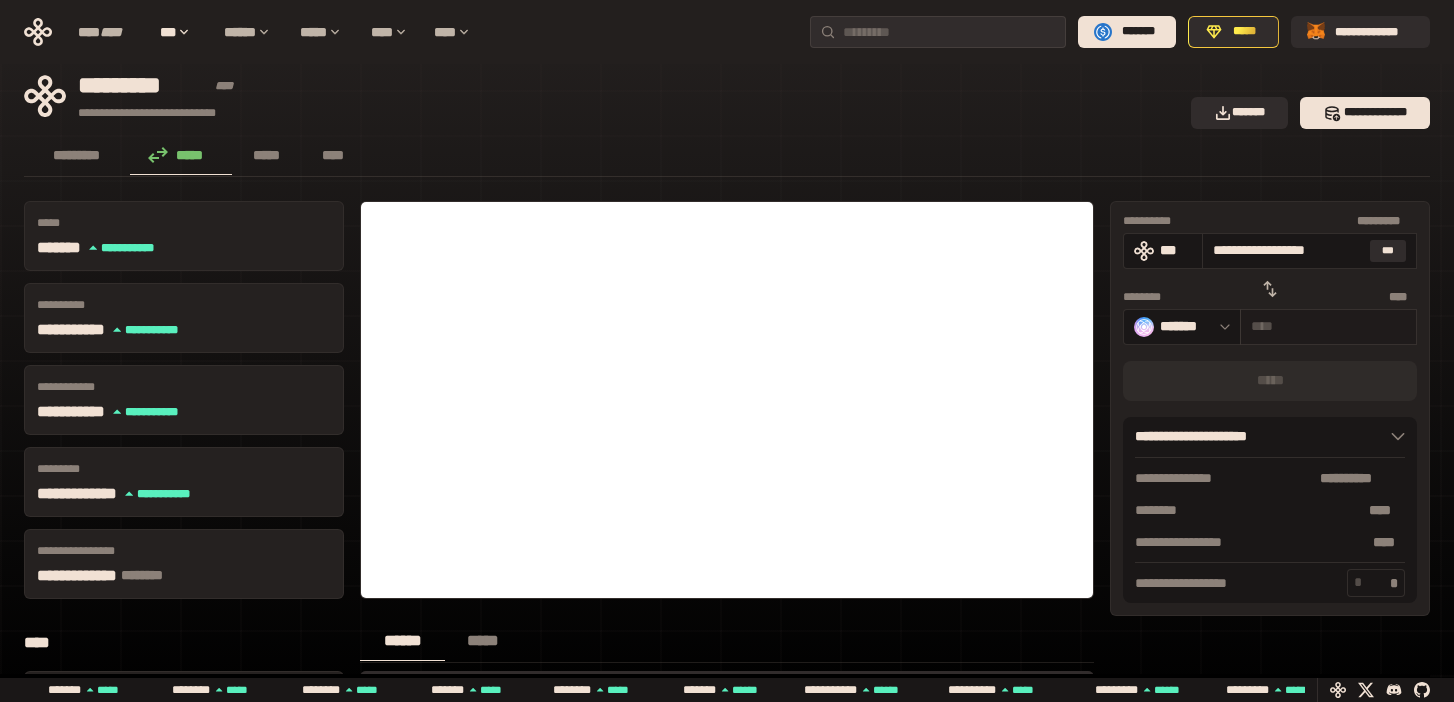 click at bounding box center [1328, 326] 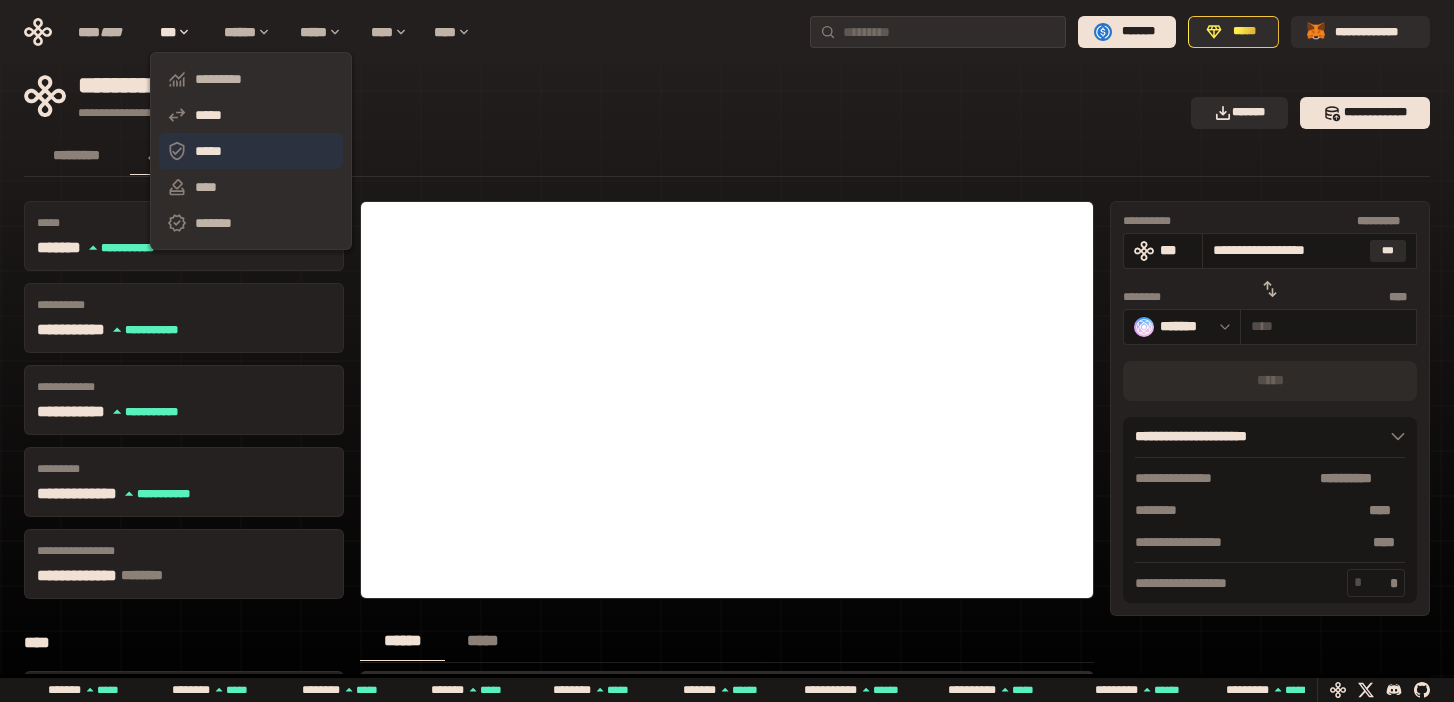 click on "*****" at bounding box center (251, 151) 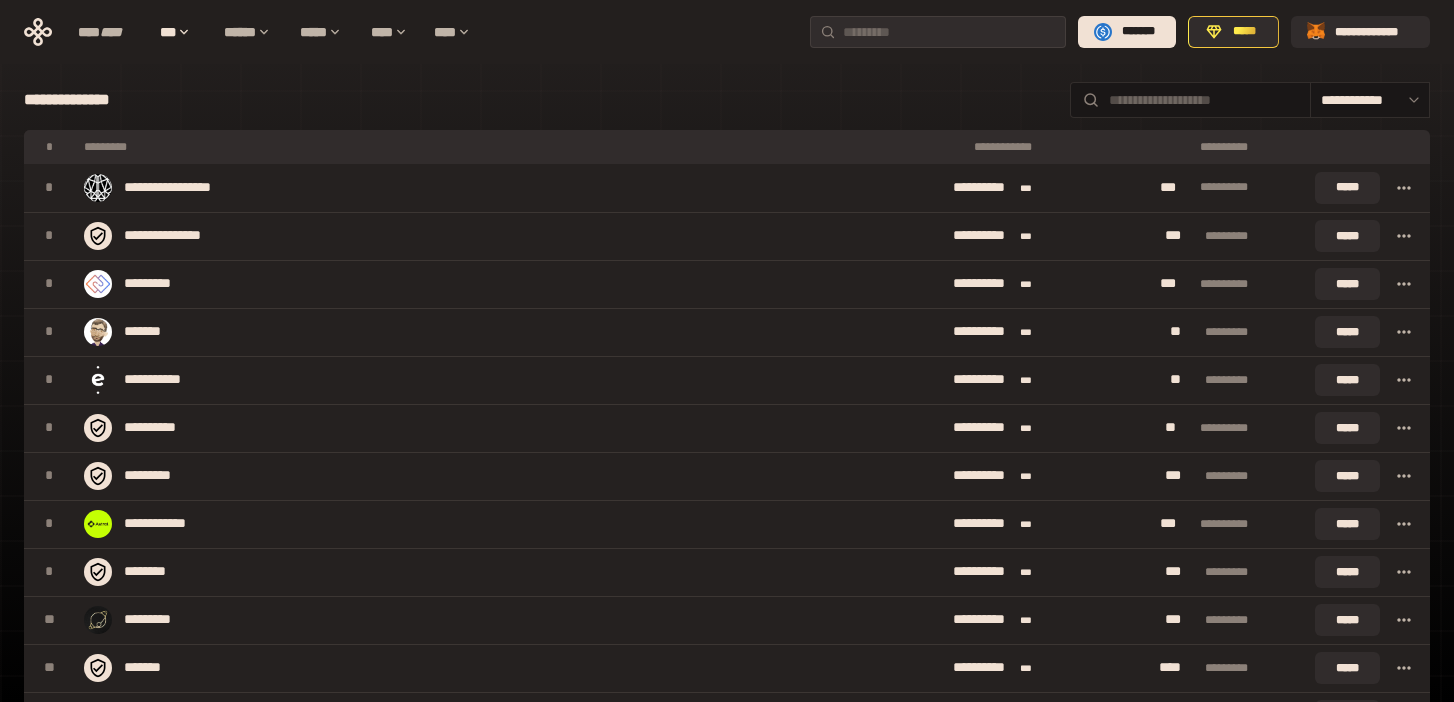scroll, scrollTop: 0, scrollLeft: 0, axis: both 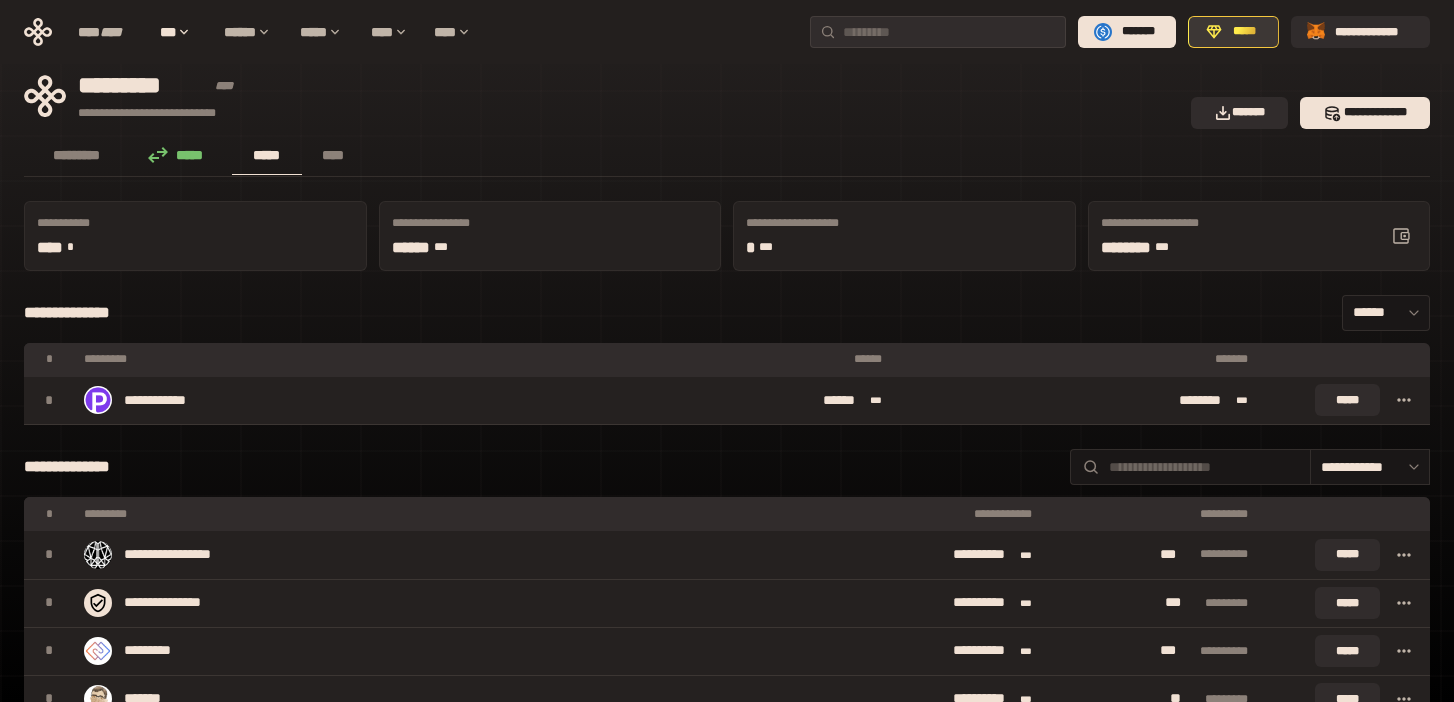 click on "*****" at bounding box center [1244, 32] 